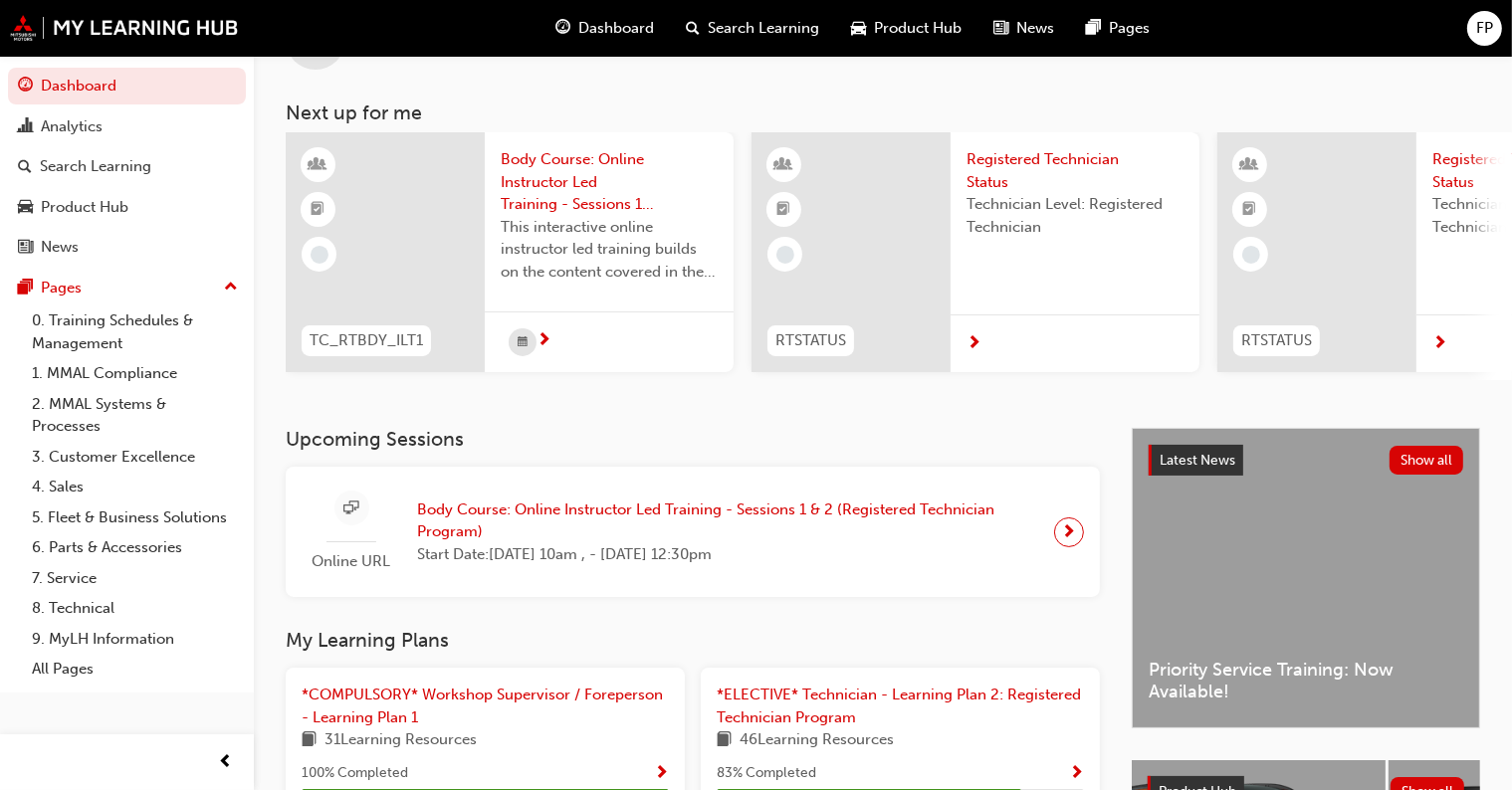 scroll, scrollTop: 199, scrollLeft: 0, axis: vertical 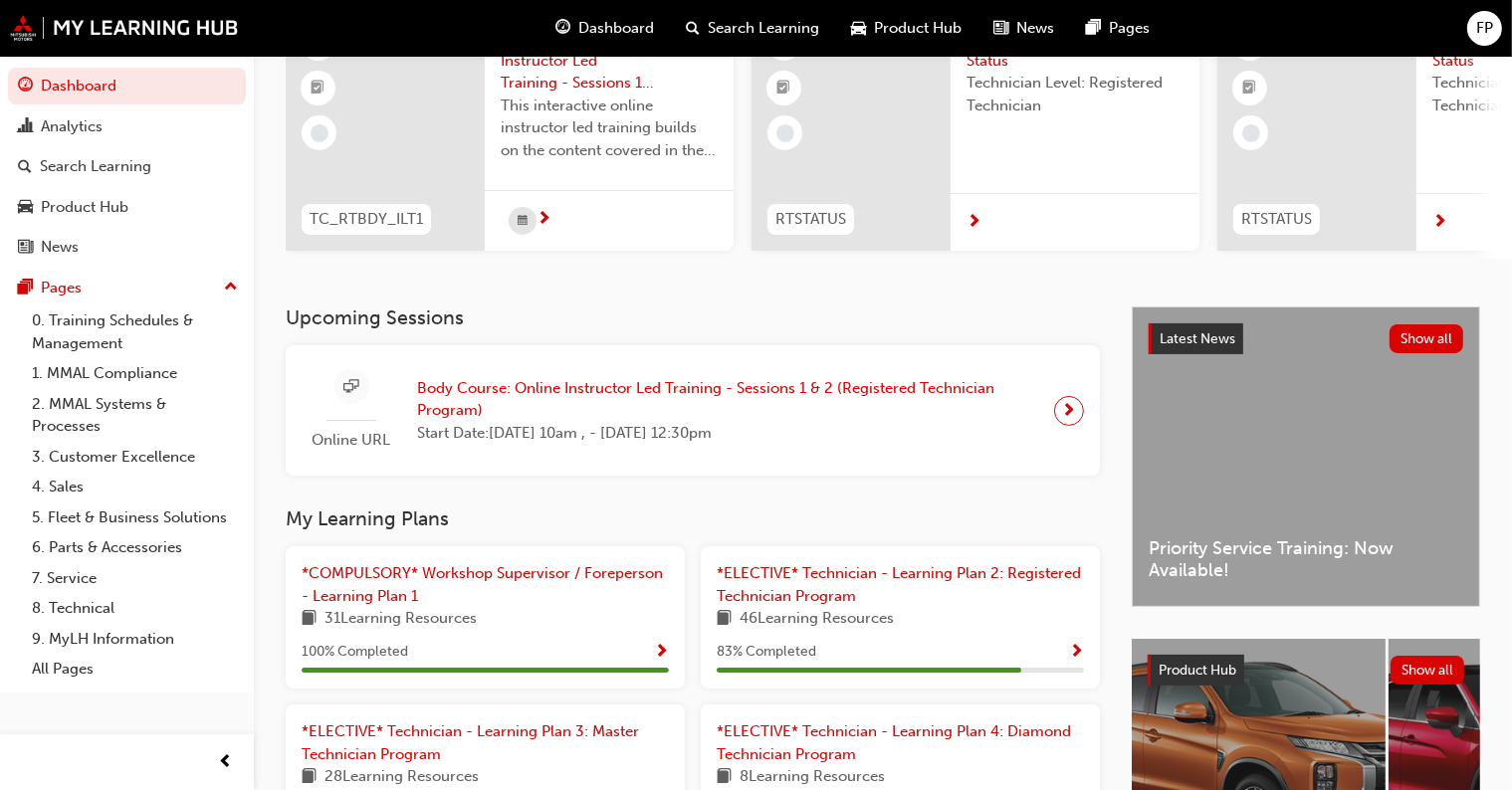 click on "Latest News Show all Priority Service Training: Now Available!" at bounding box center [1306, 457] 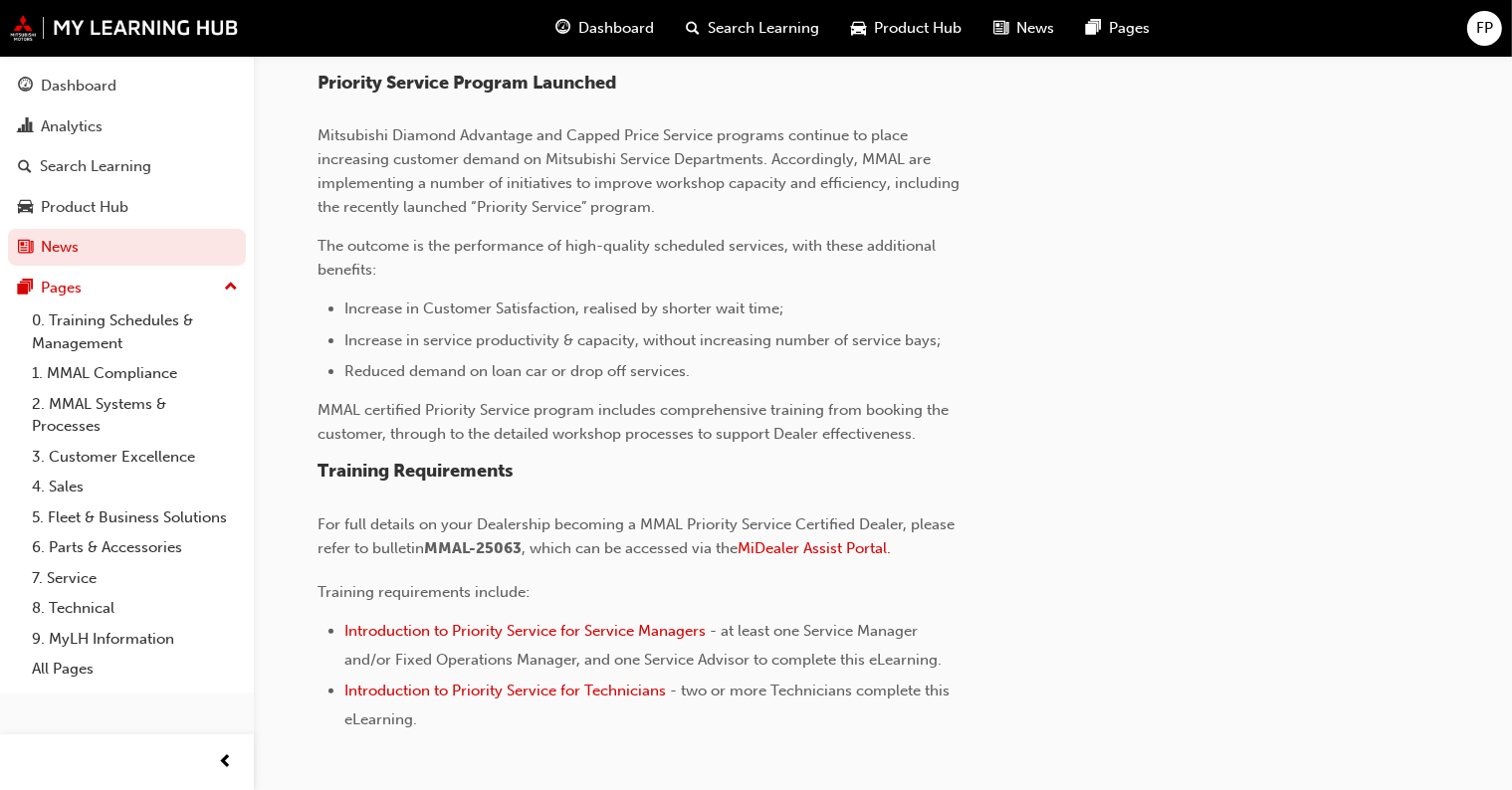 scroll, scrollTop: 642, scrollLeft: 0, axis: vertical 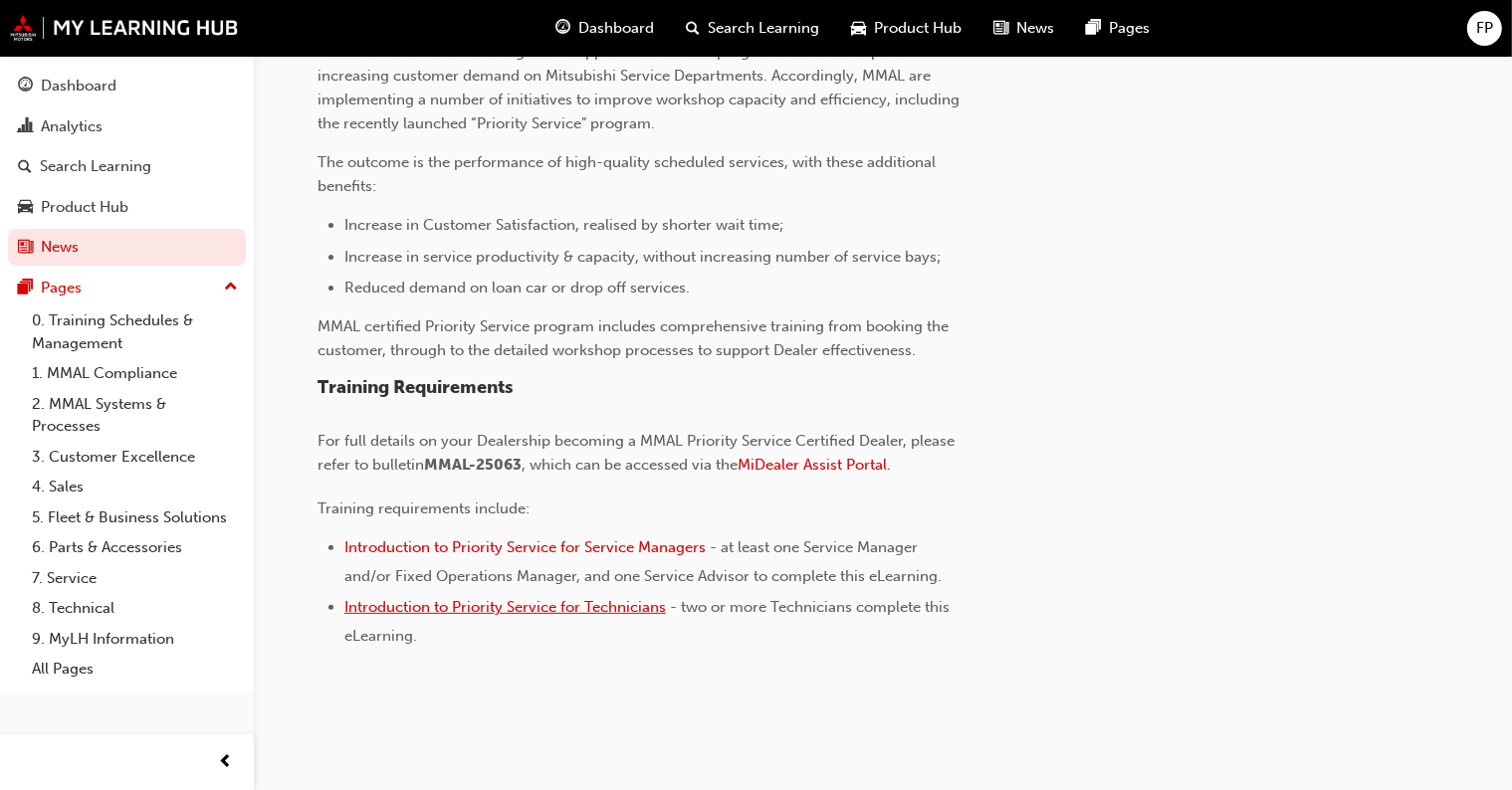 click on "Introduction to Priority Service for Technicians" at bounding box center (505, 607) 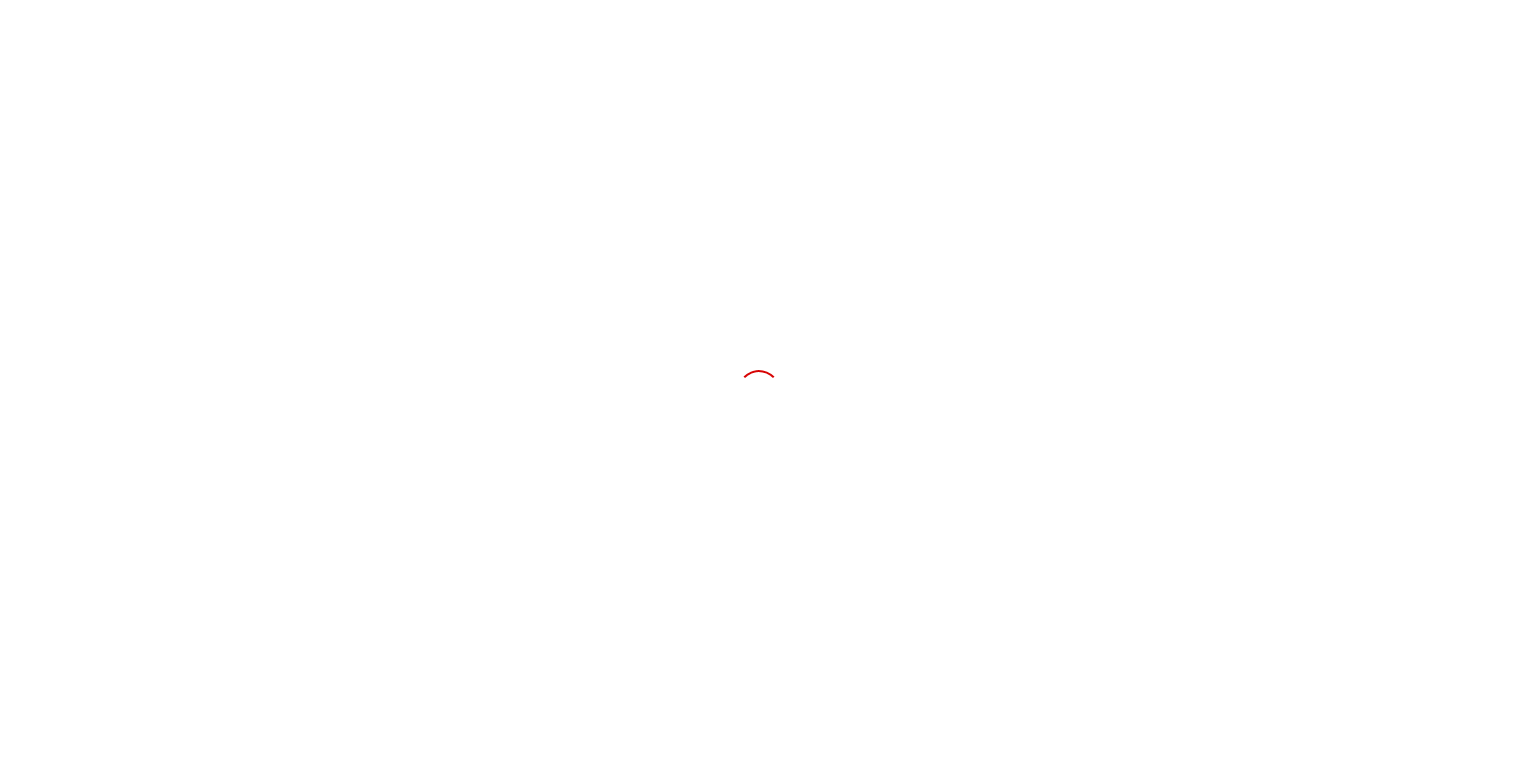 scroll, scrollTop: 0, scrollLeft: 0, axis: both 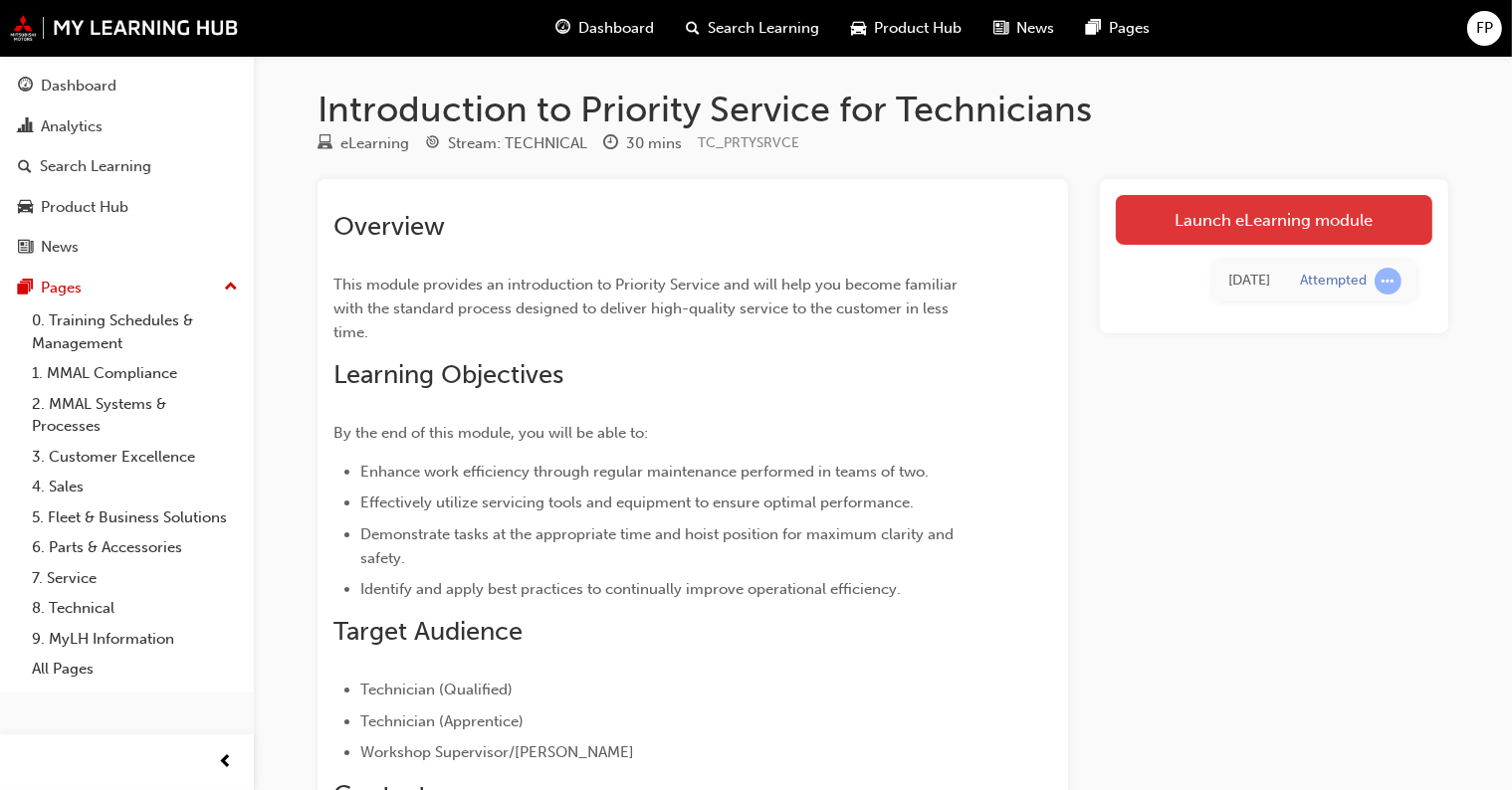 click on "Launch eLearning module" at bounding box center (1274, 220) 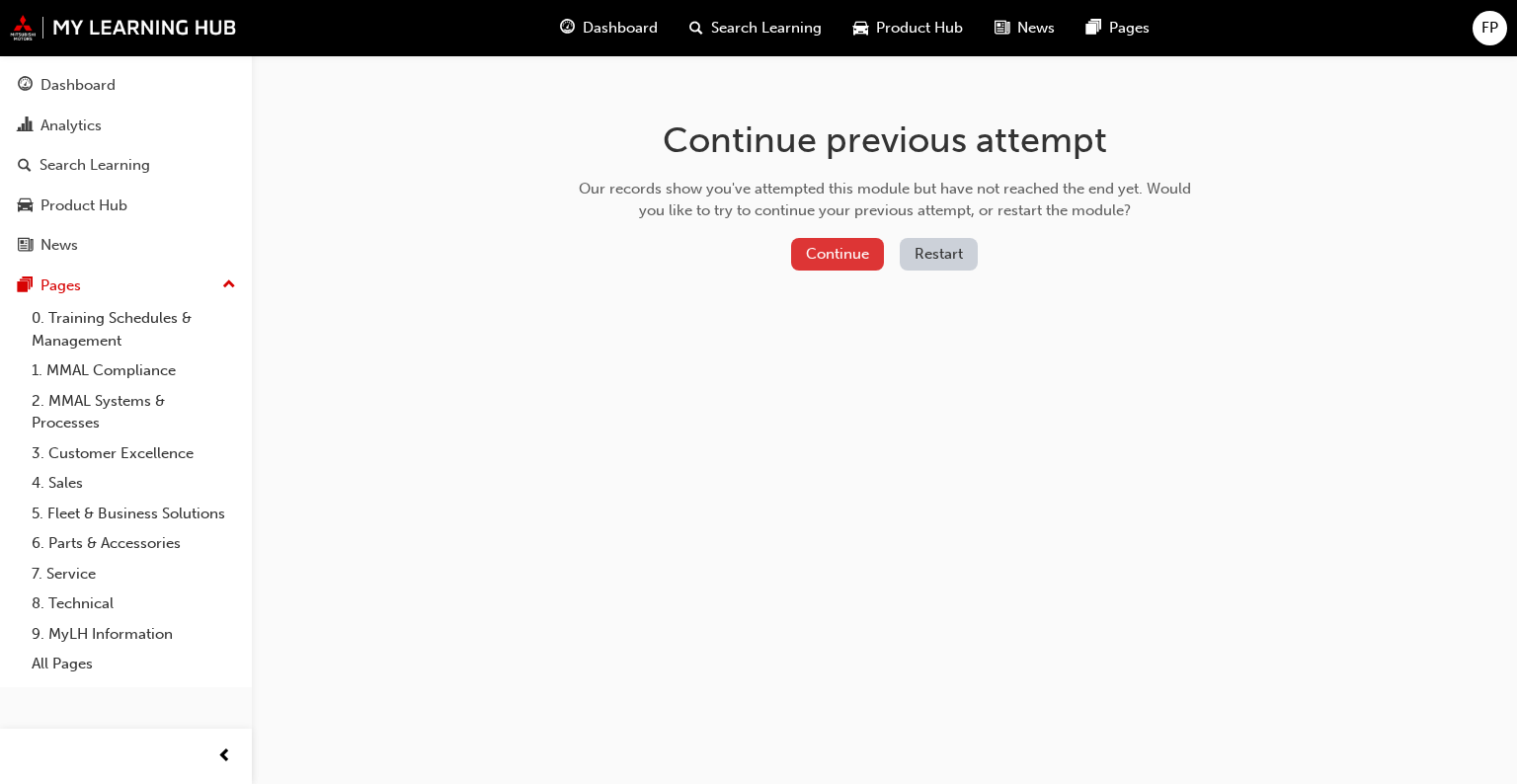 click on "Continue" at bounding box center (838, 254) 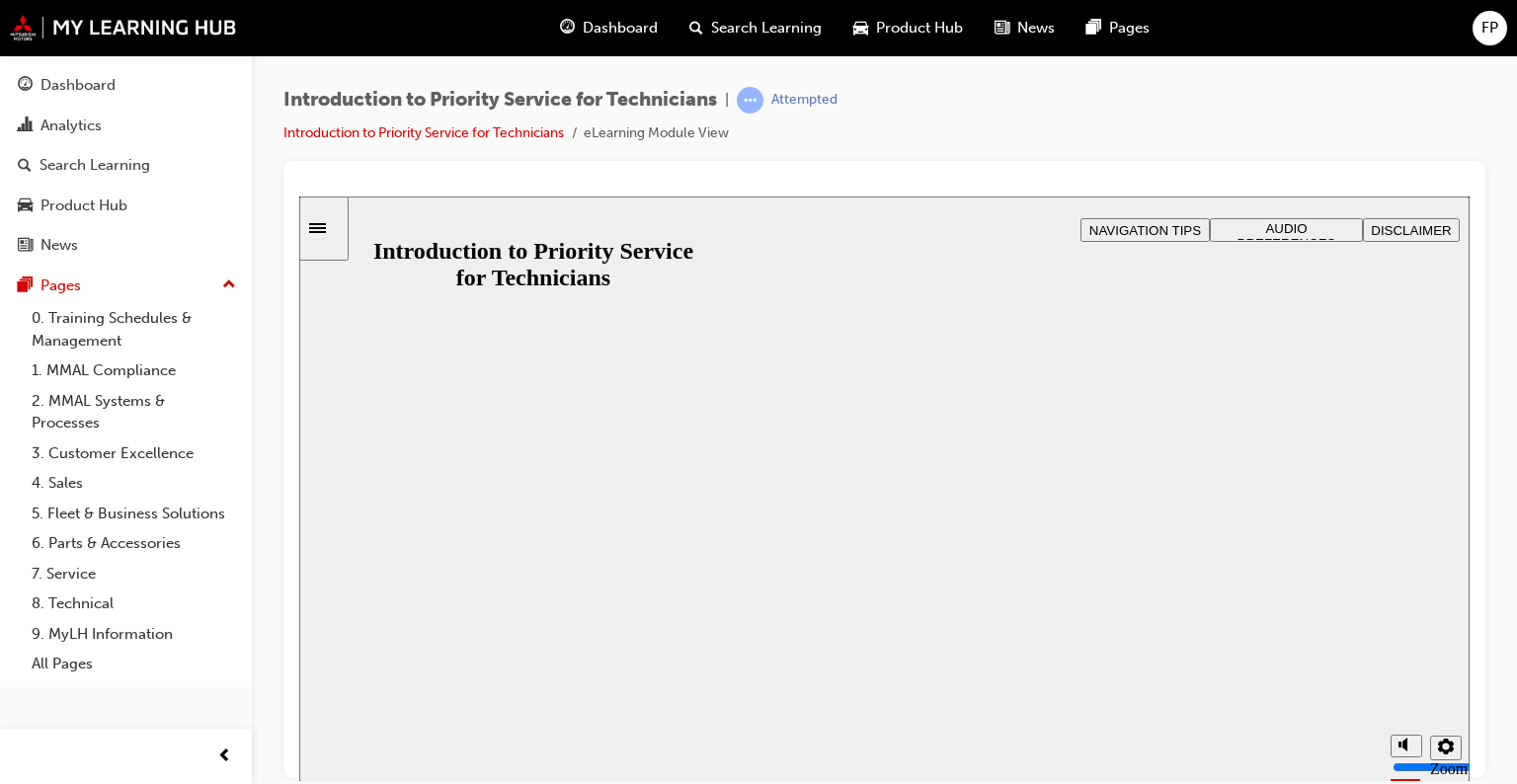 scroll, scrollTop: 0, scrollLeft: 0, axis: both 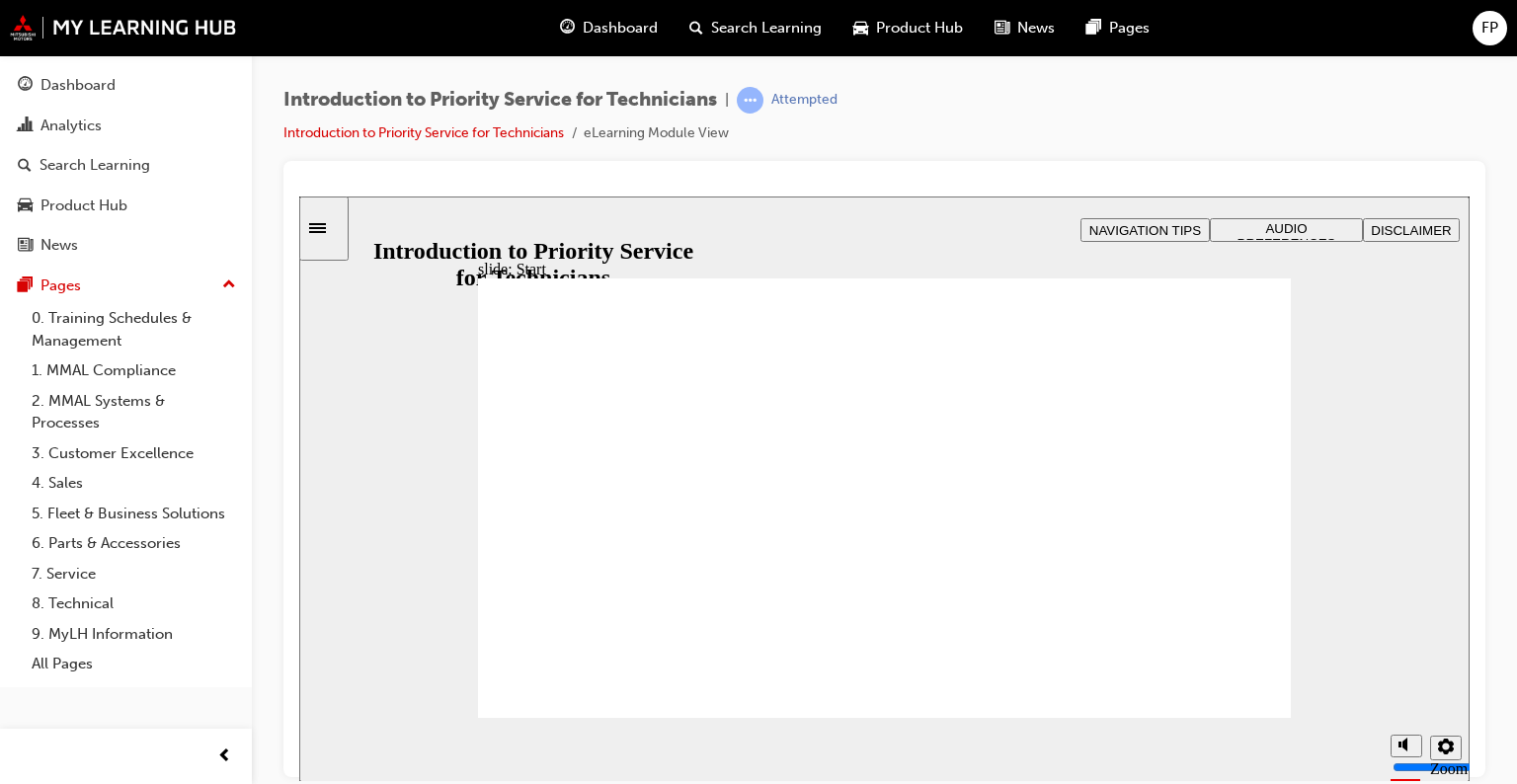 click 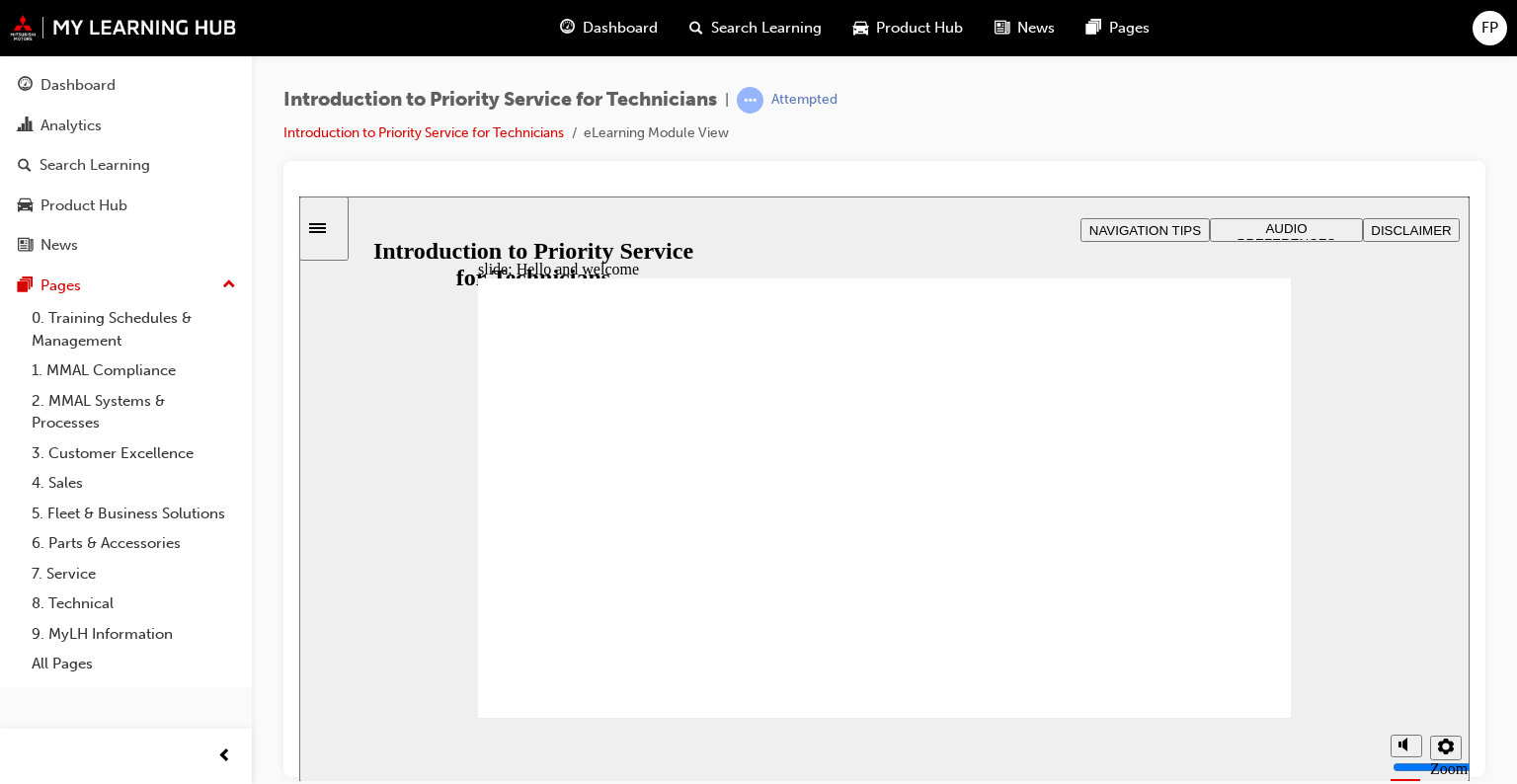 click at bounding box center (884, 1323) 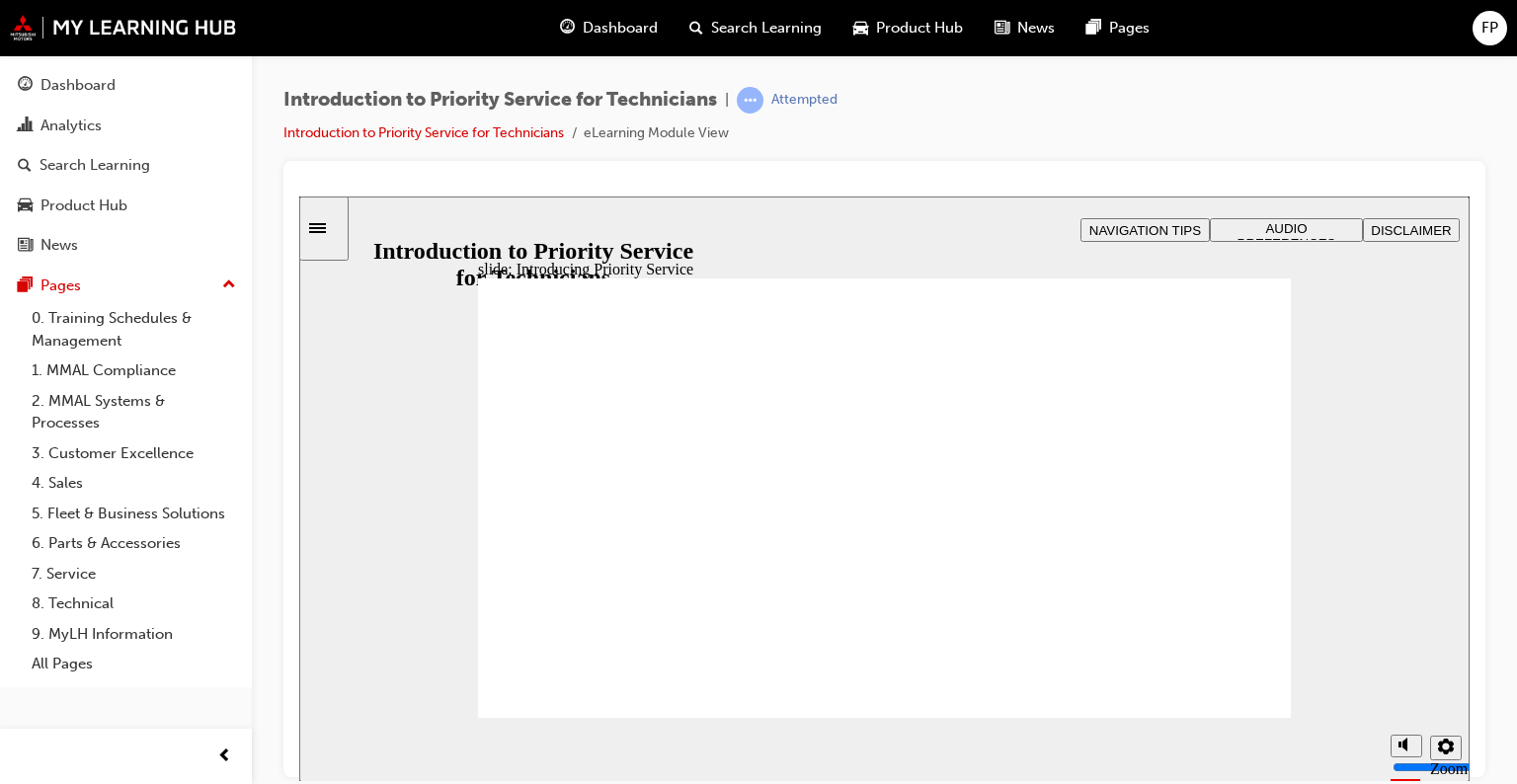 click 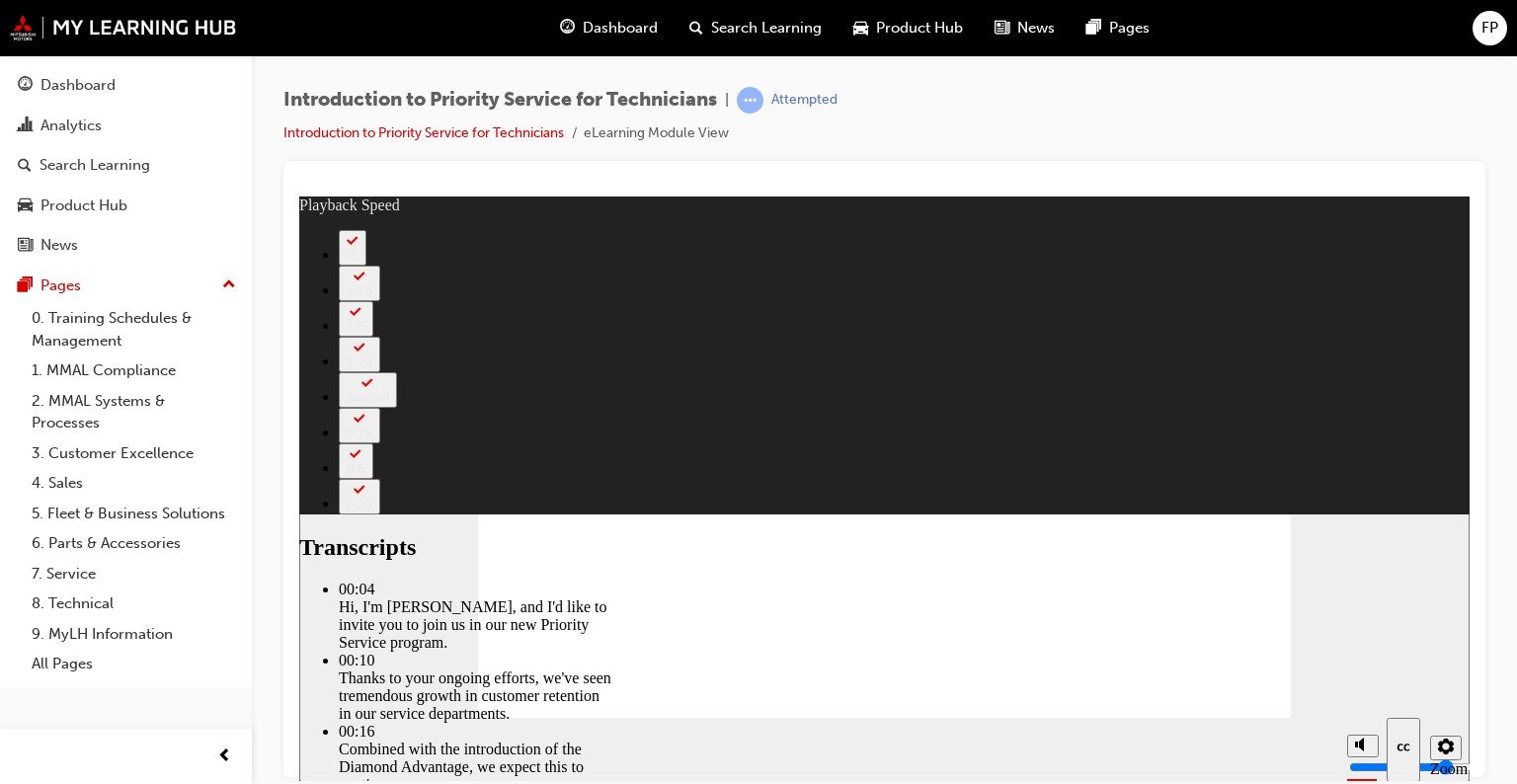 click on "Playback Speed
2
1.75
1.5 1.25 0.75" at bounding box center [884, 748] 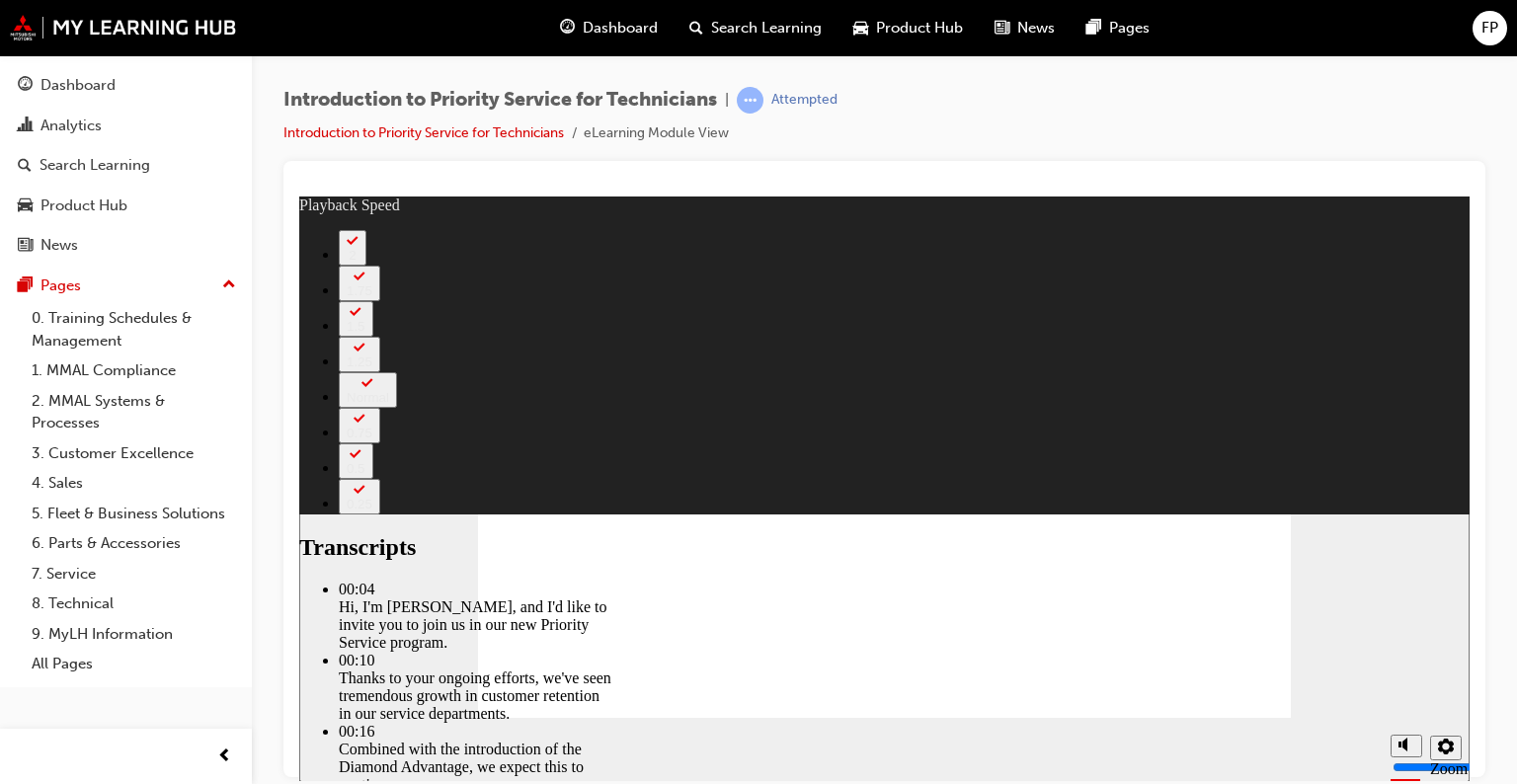 click 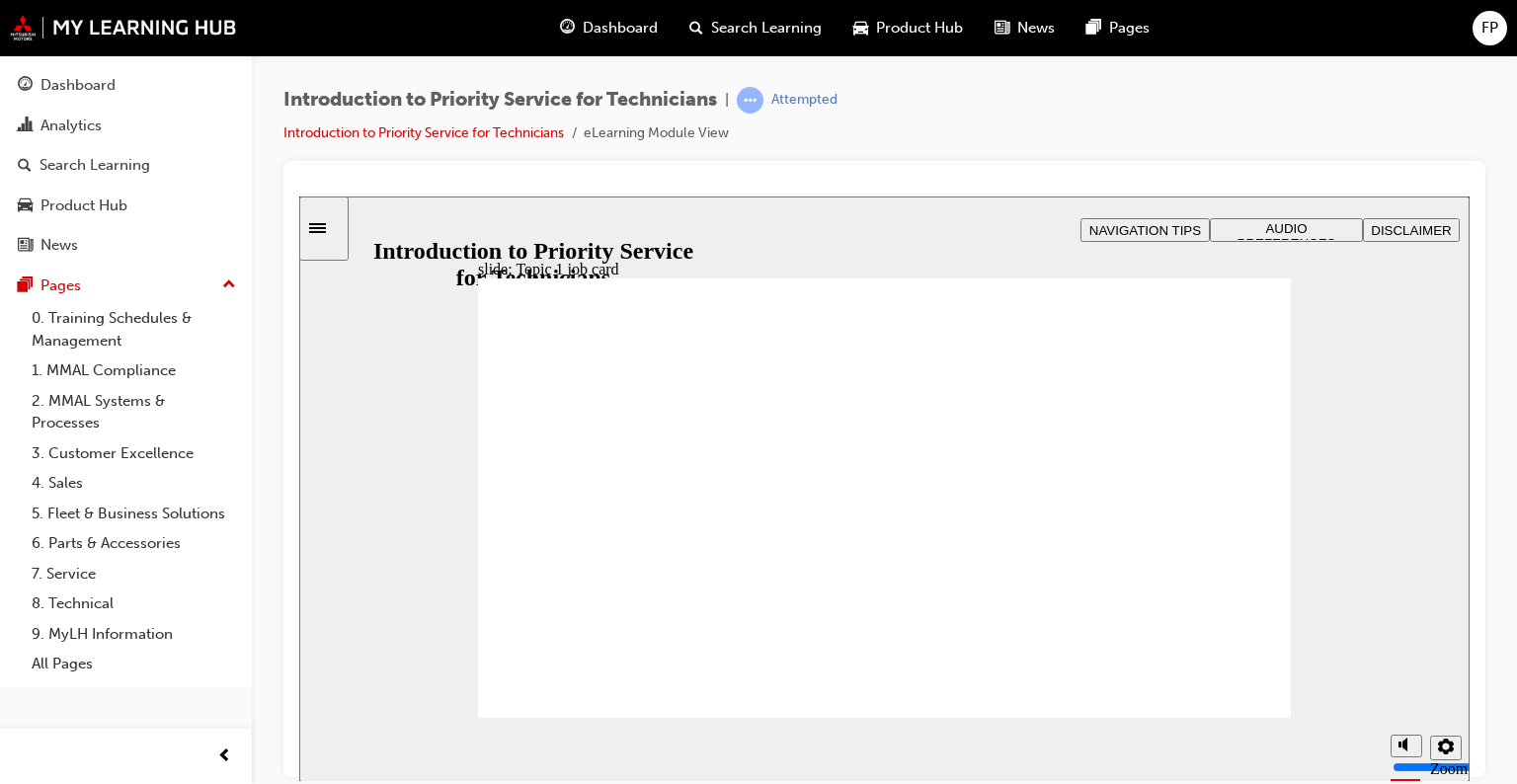 click 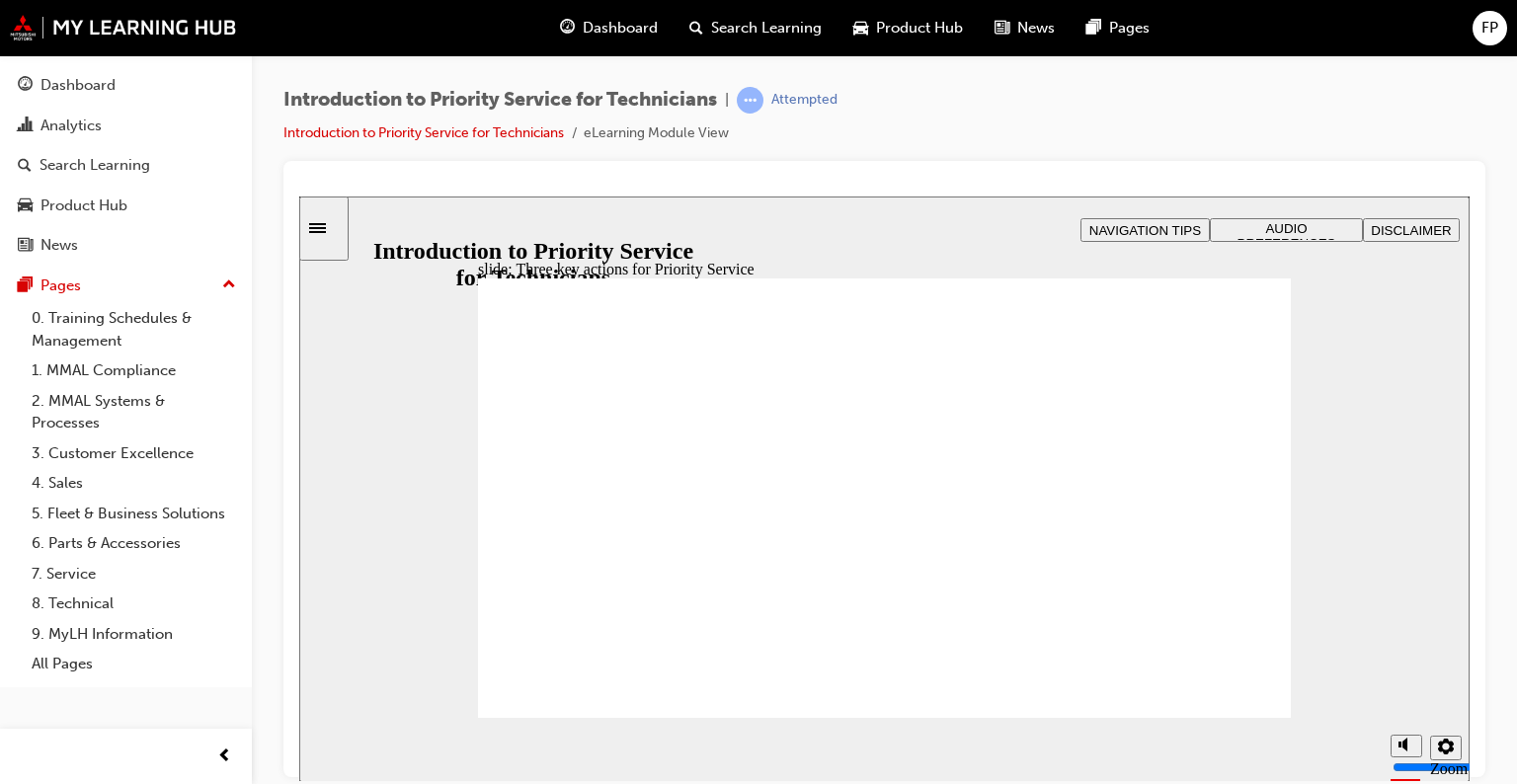 click 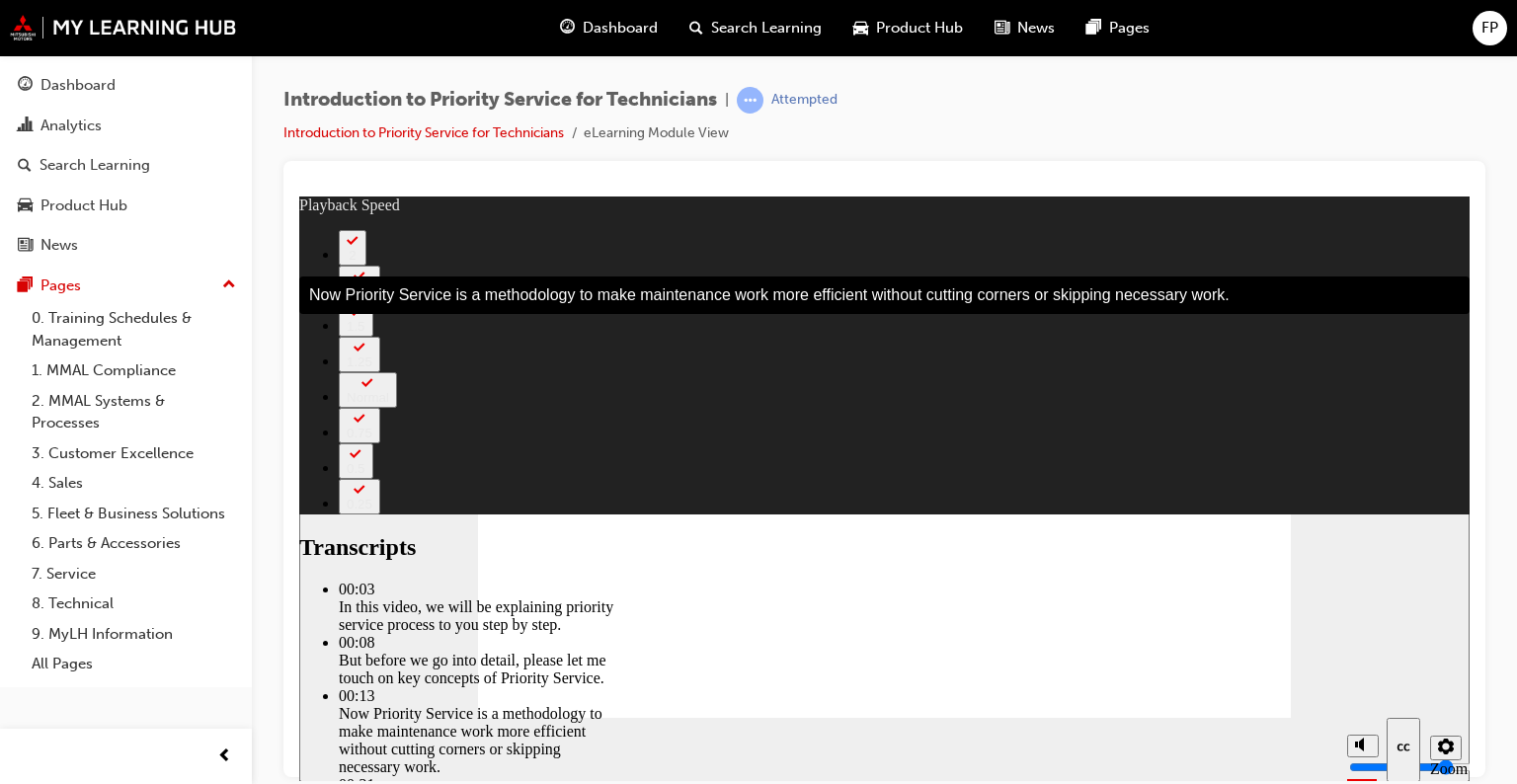 click at bounding box center [676, 3411] 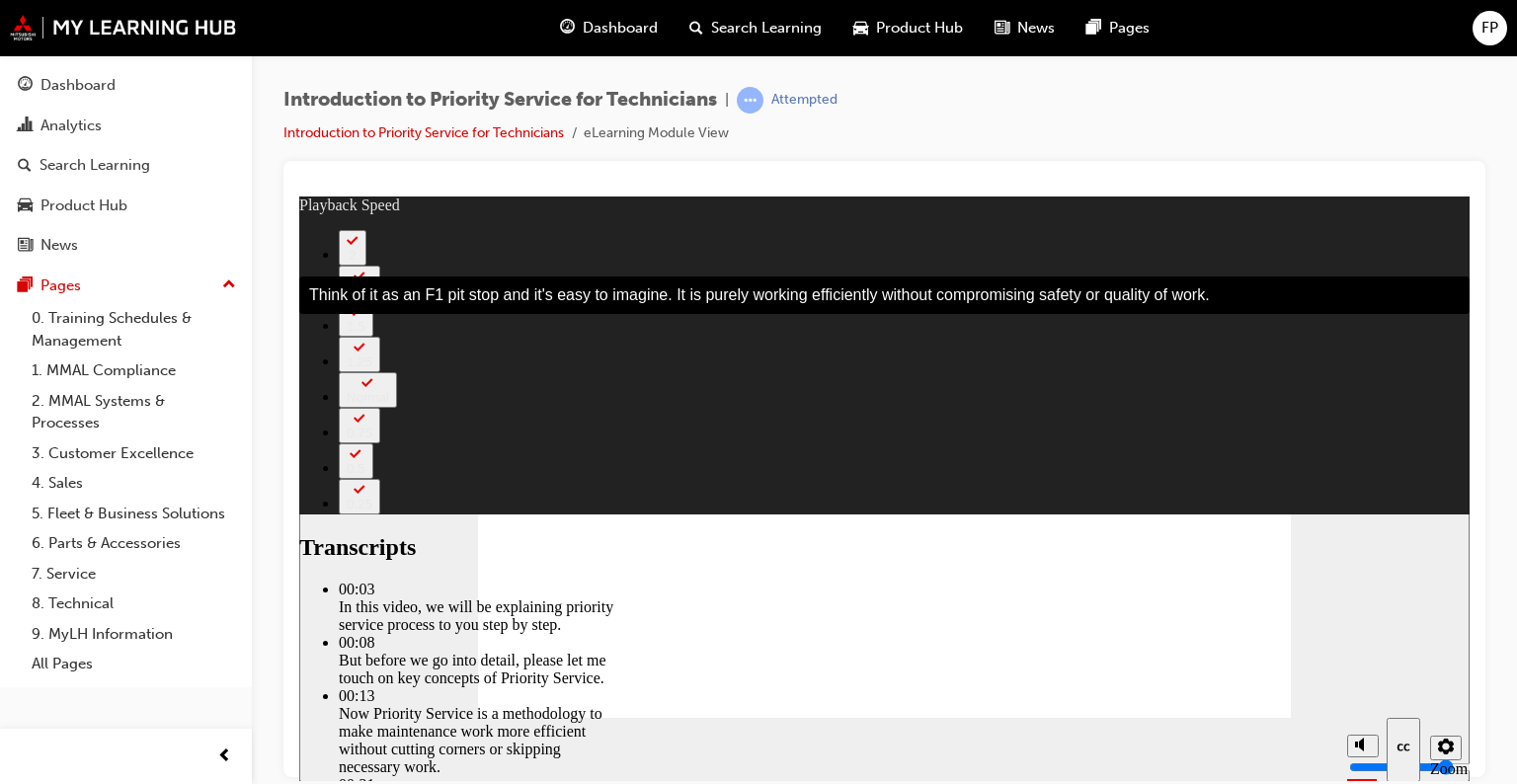click 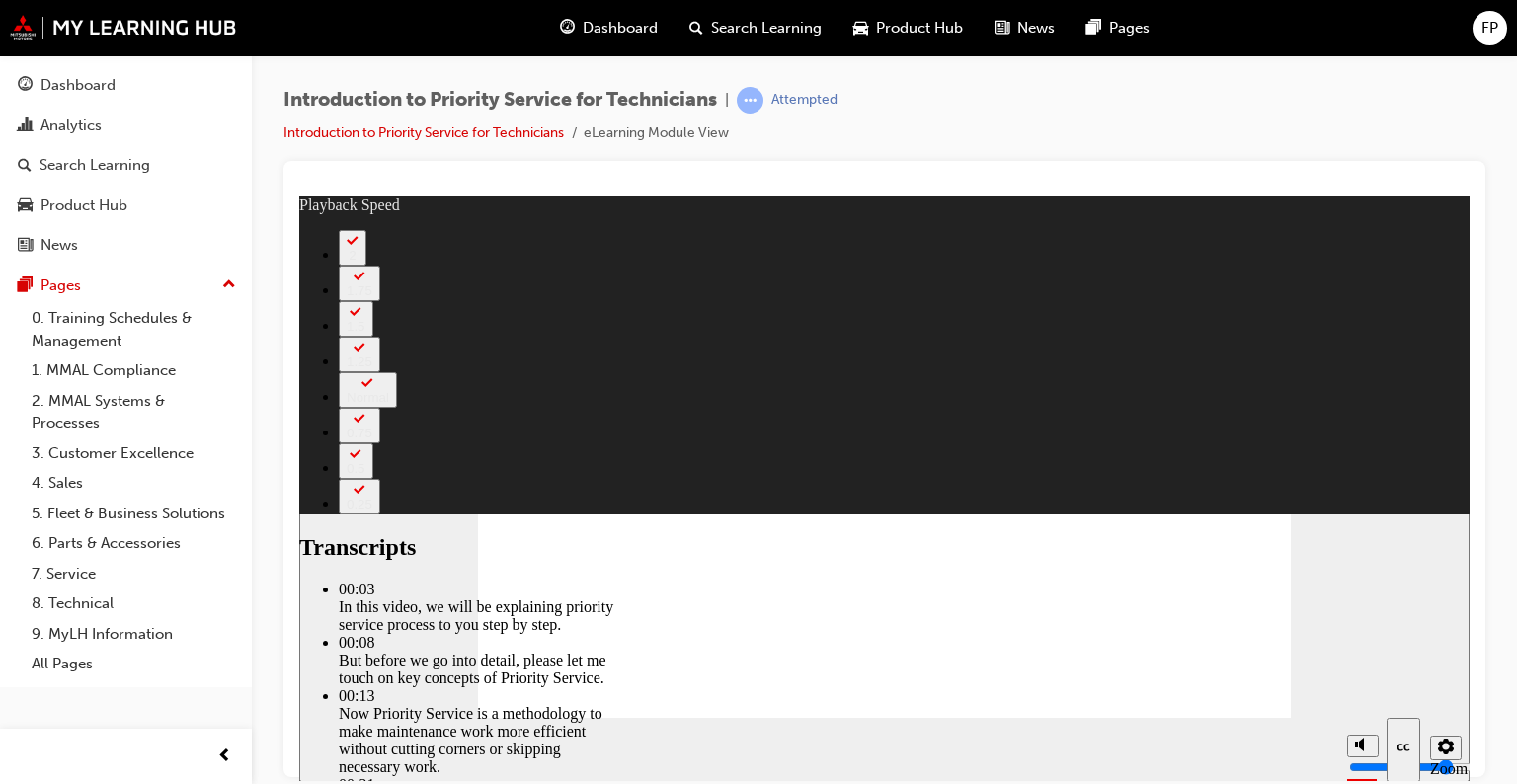click at bounding box center (879, 4441) 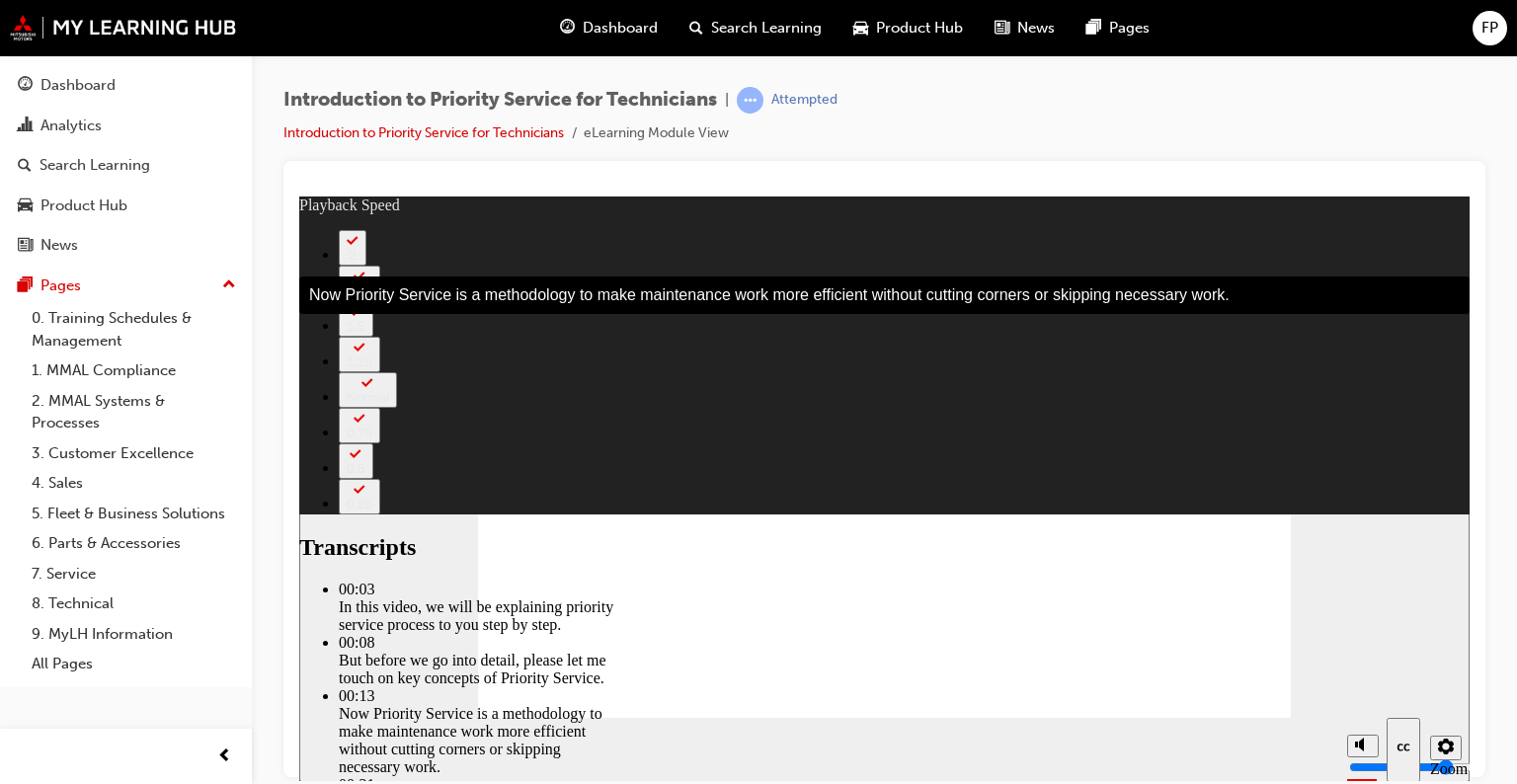 click 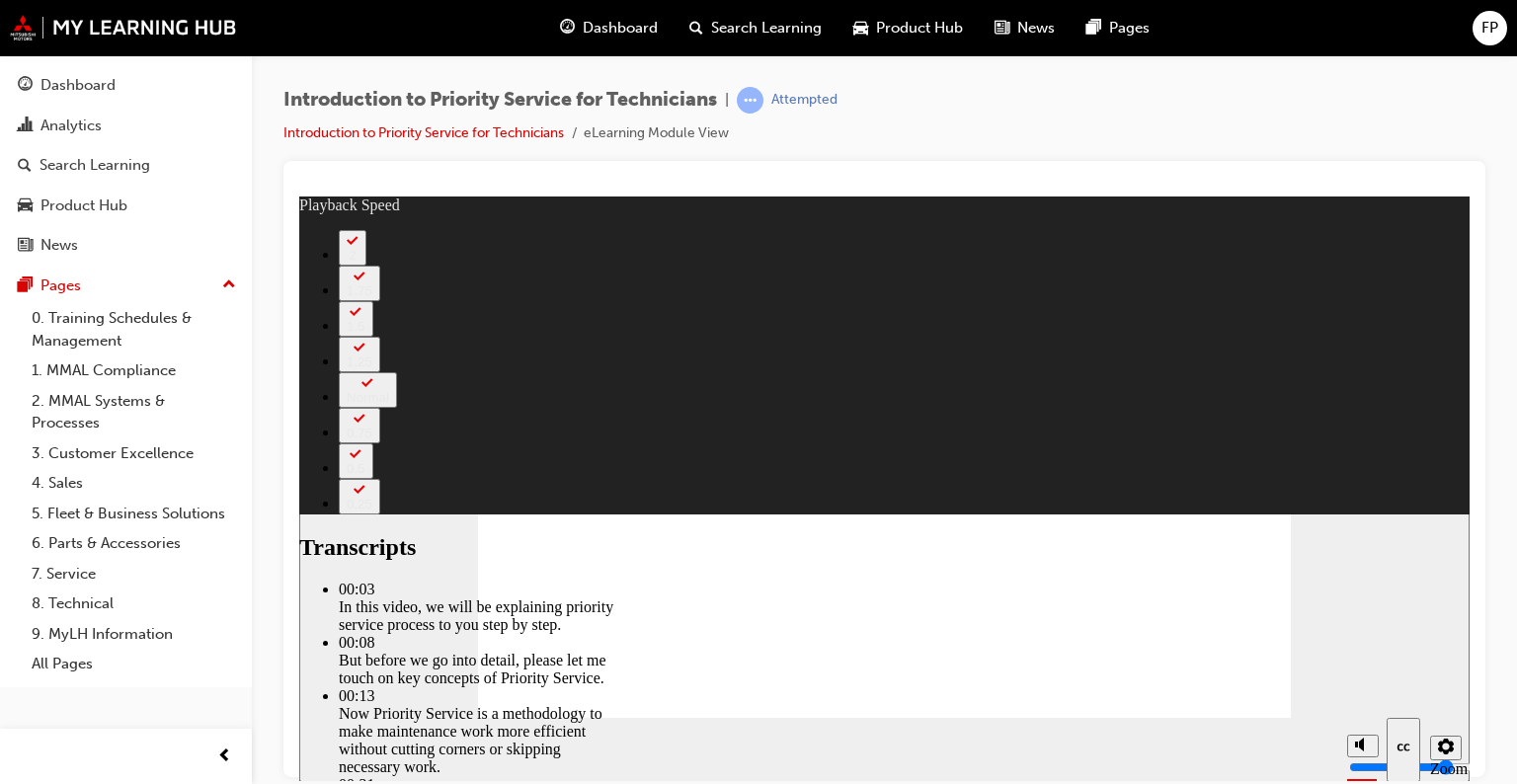 click 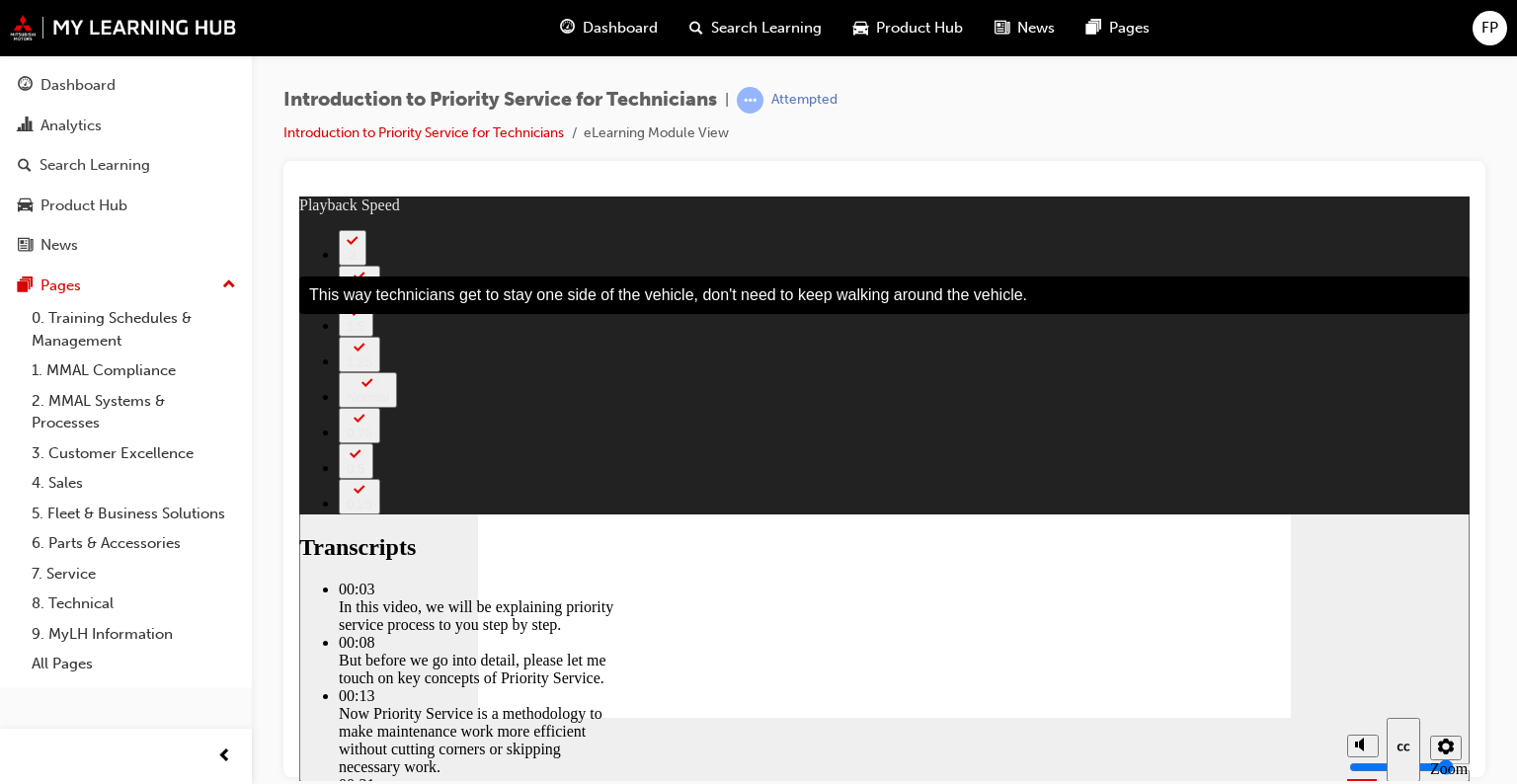 click 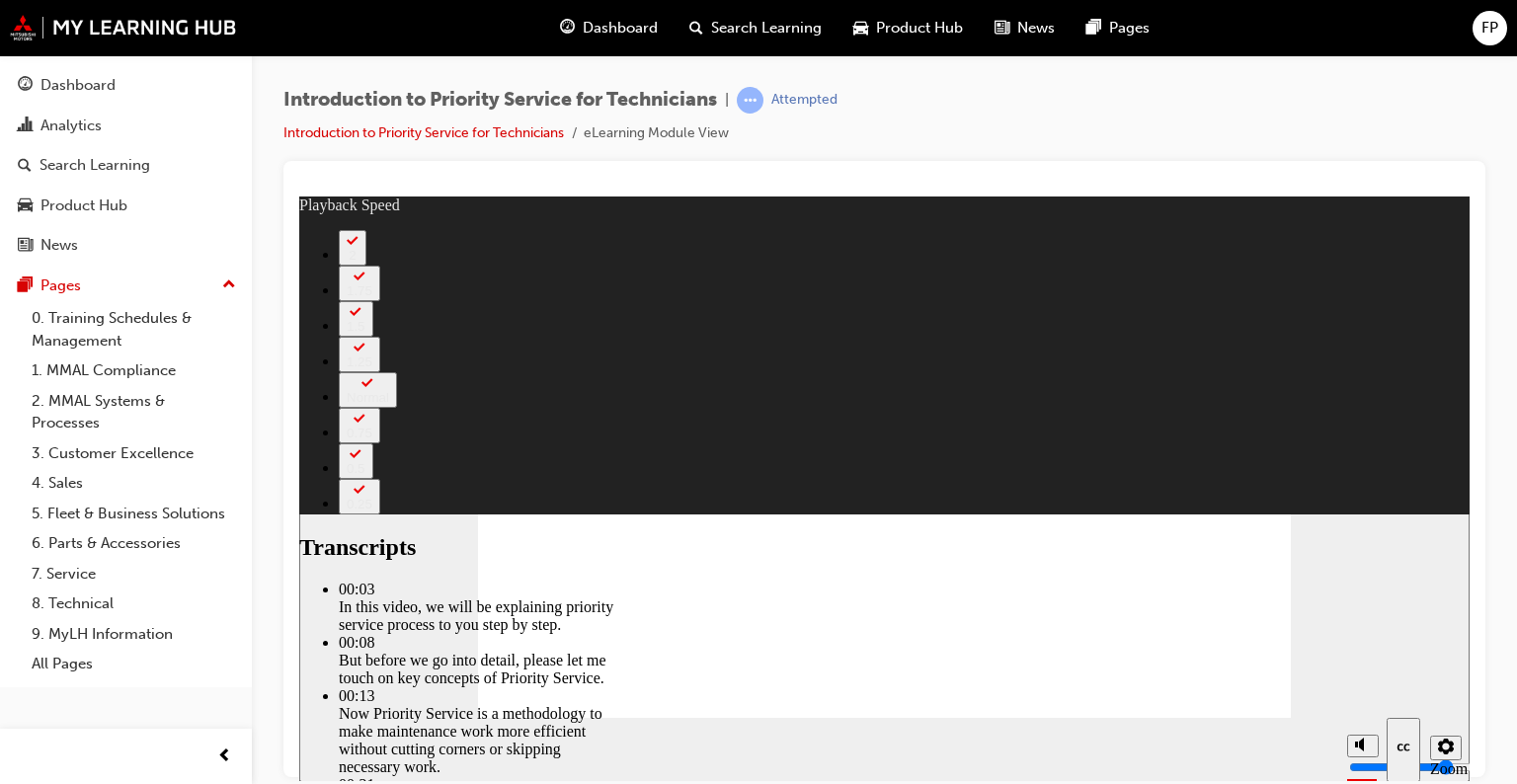 click 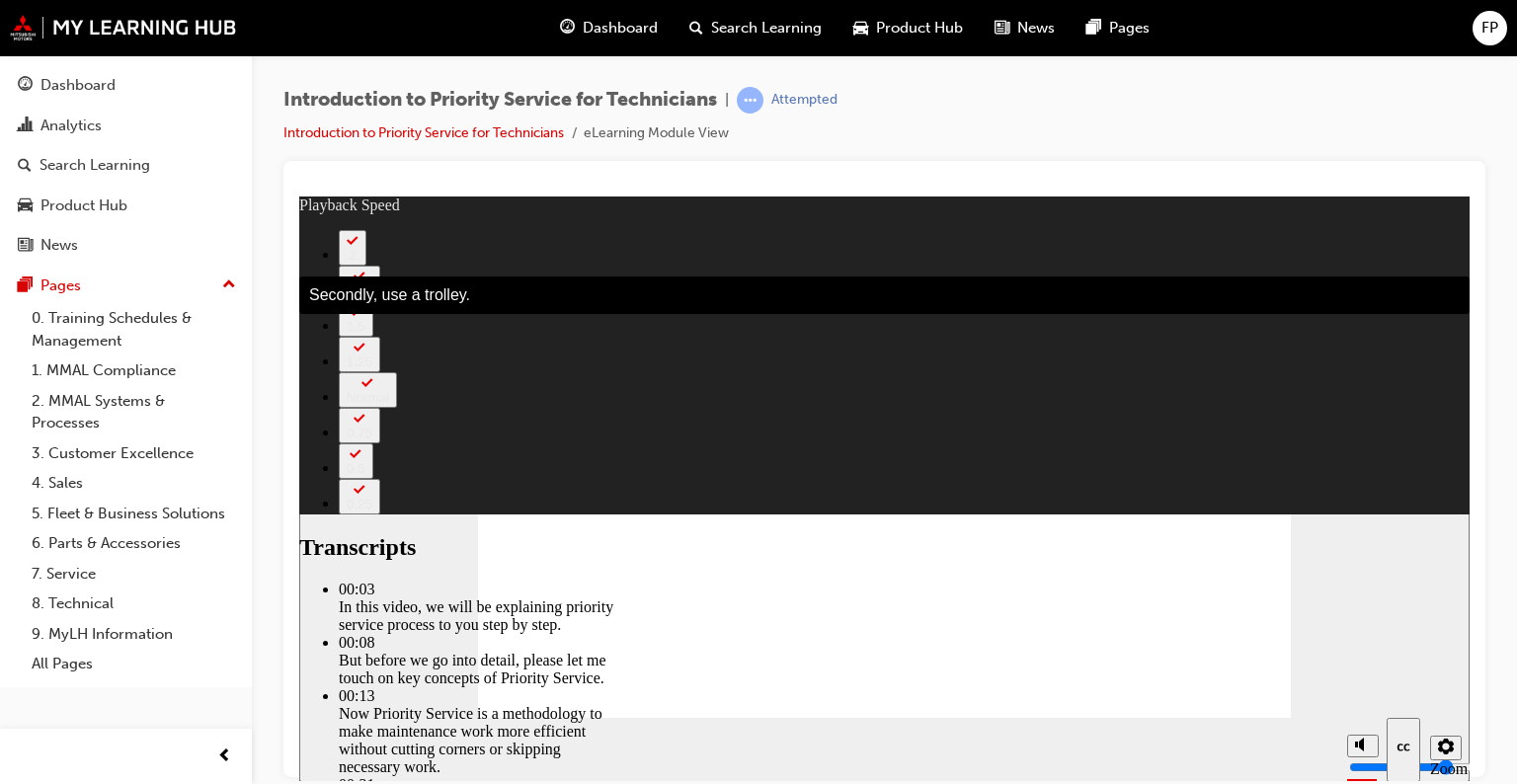 click 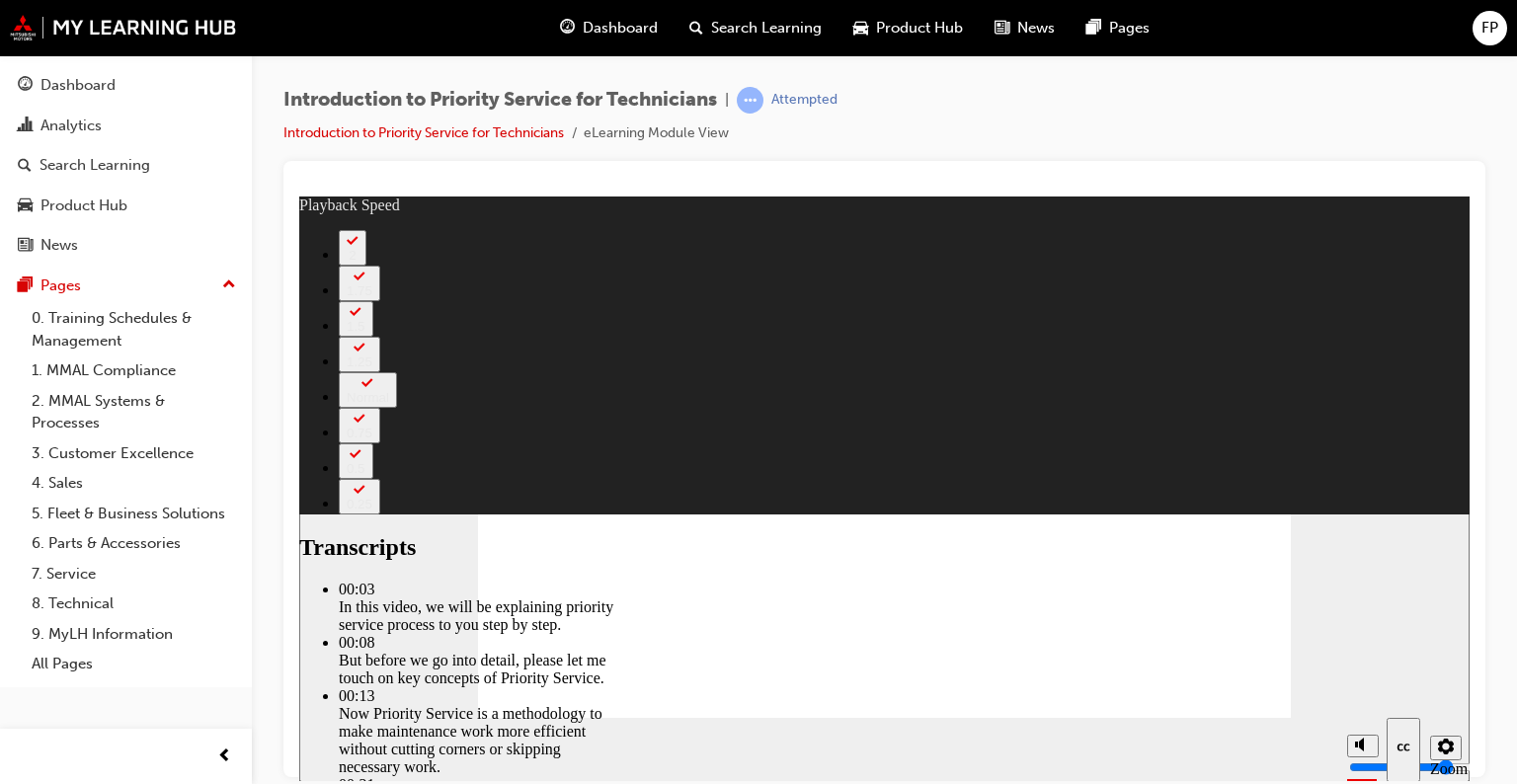 click 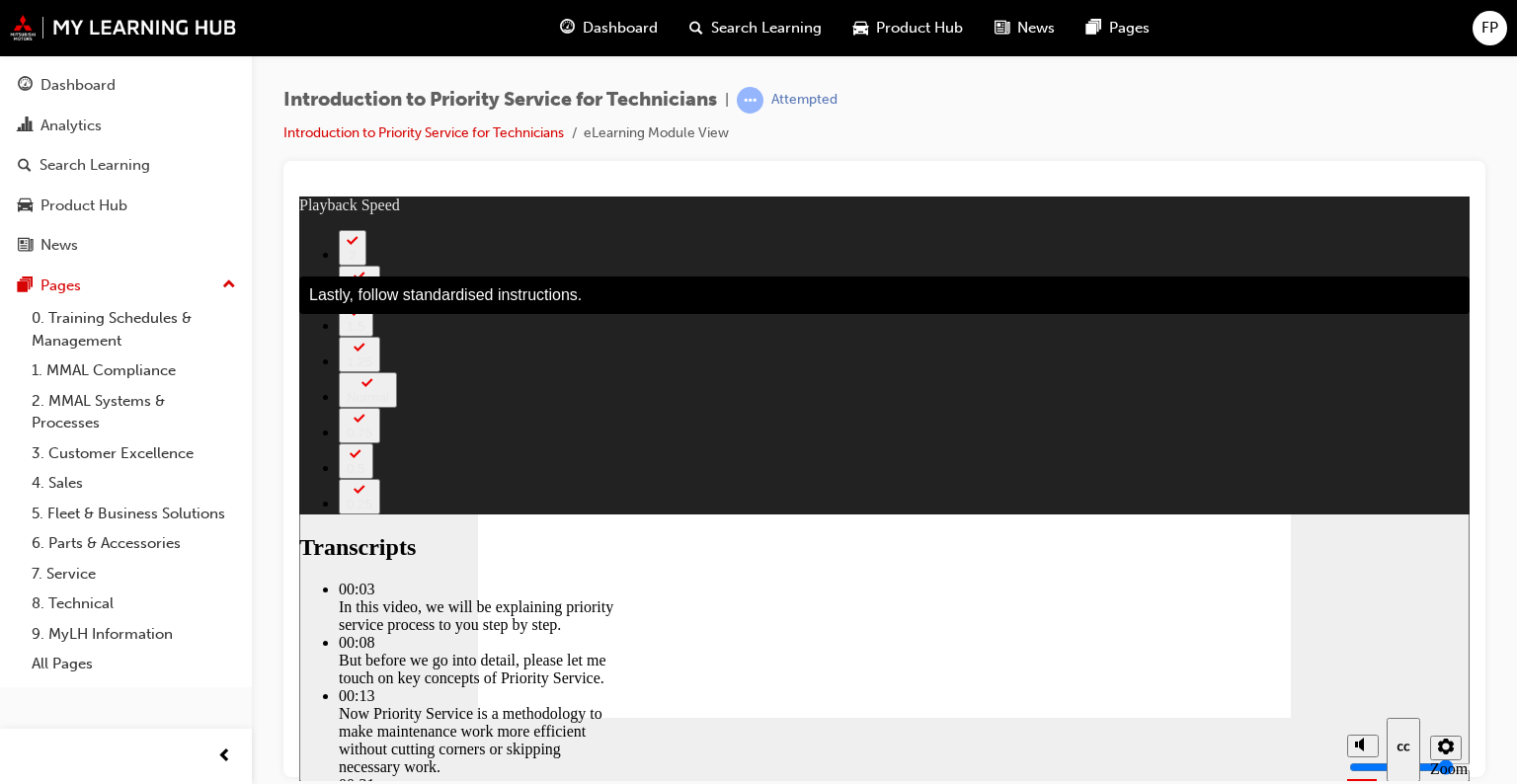 click 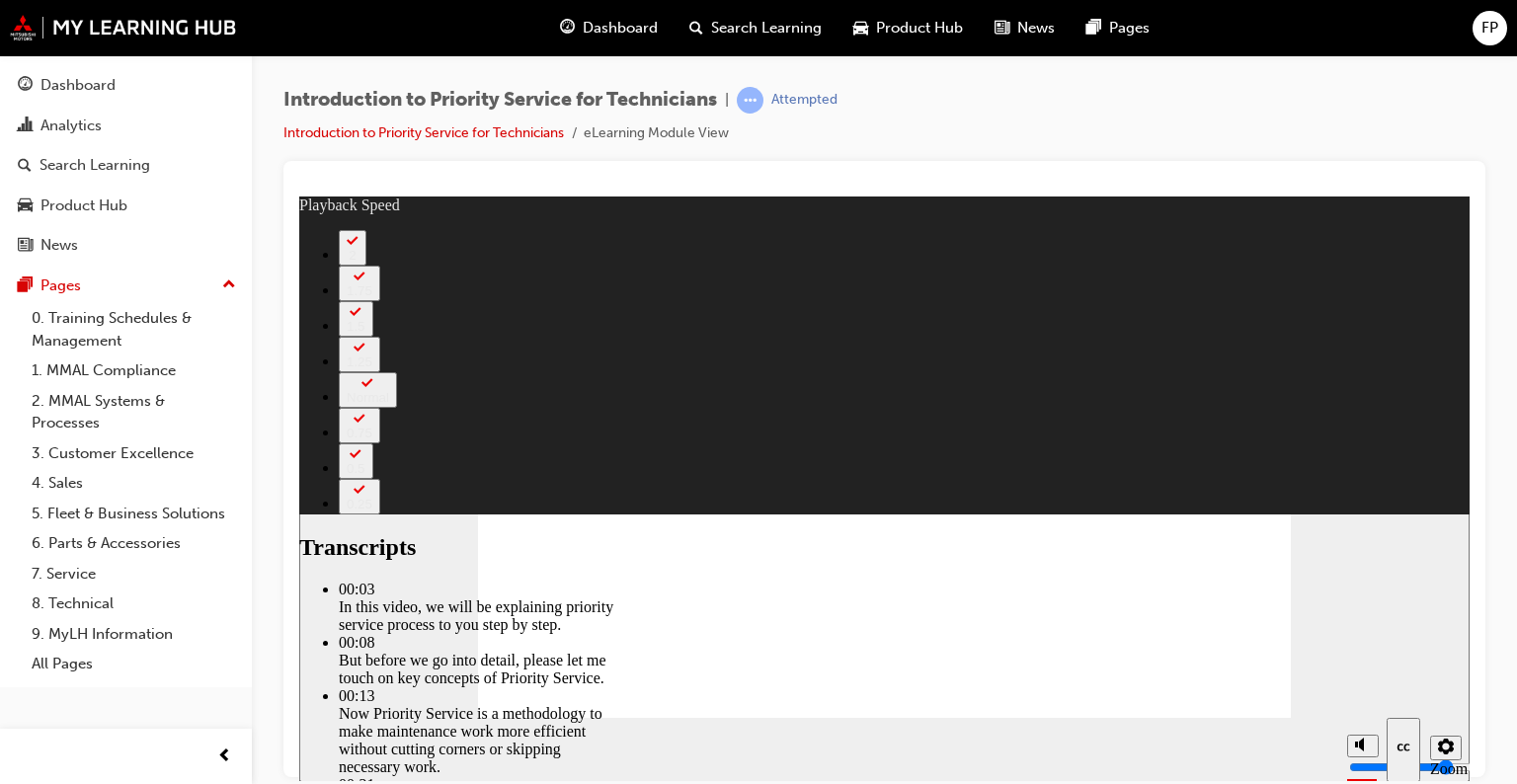 click 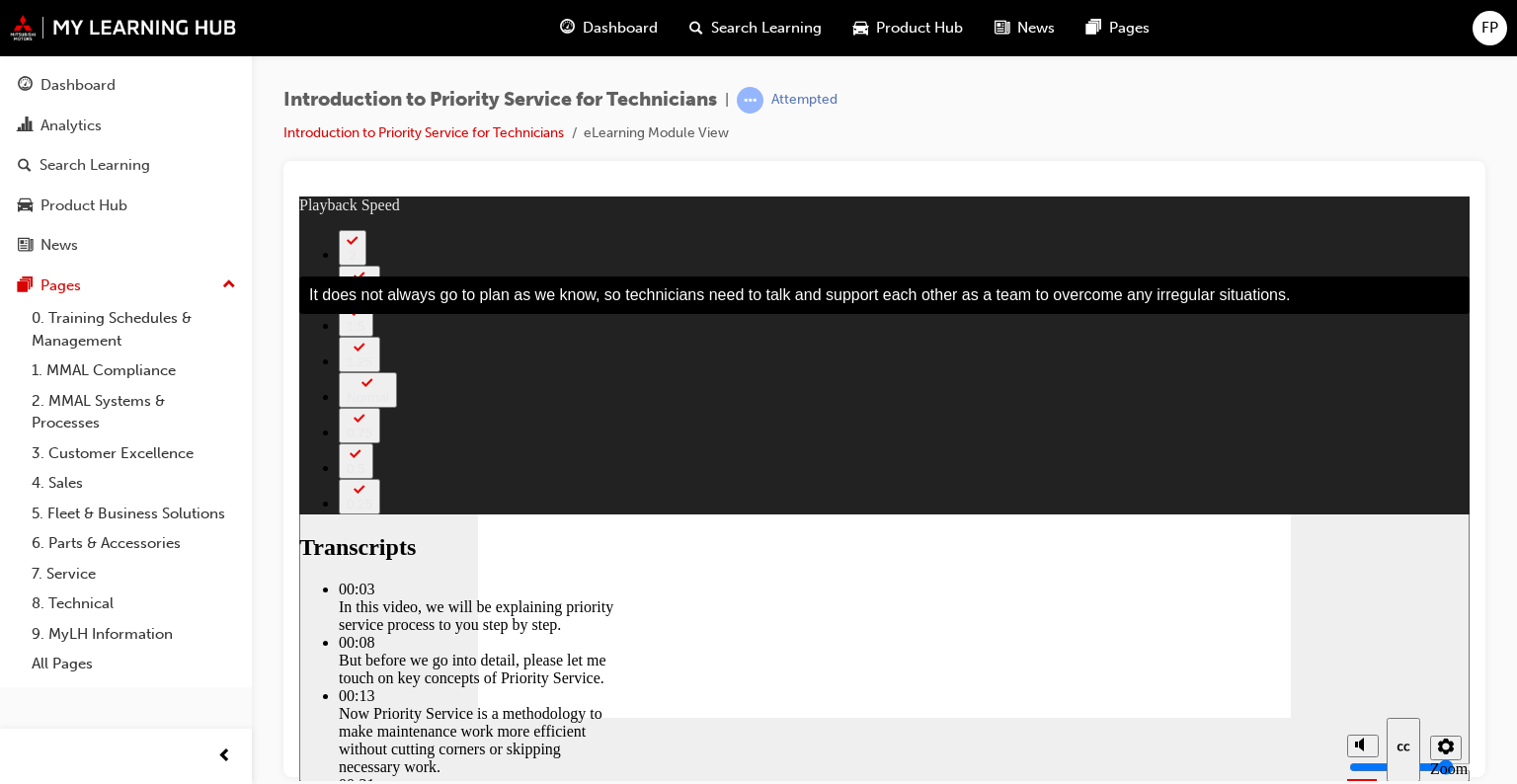 click 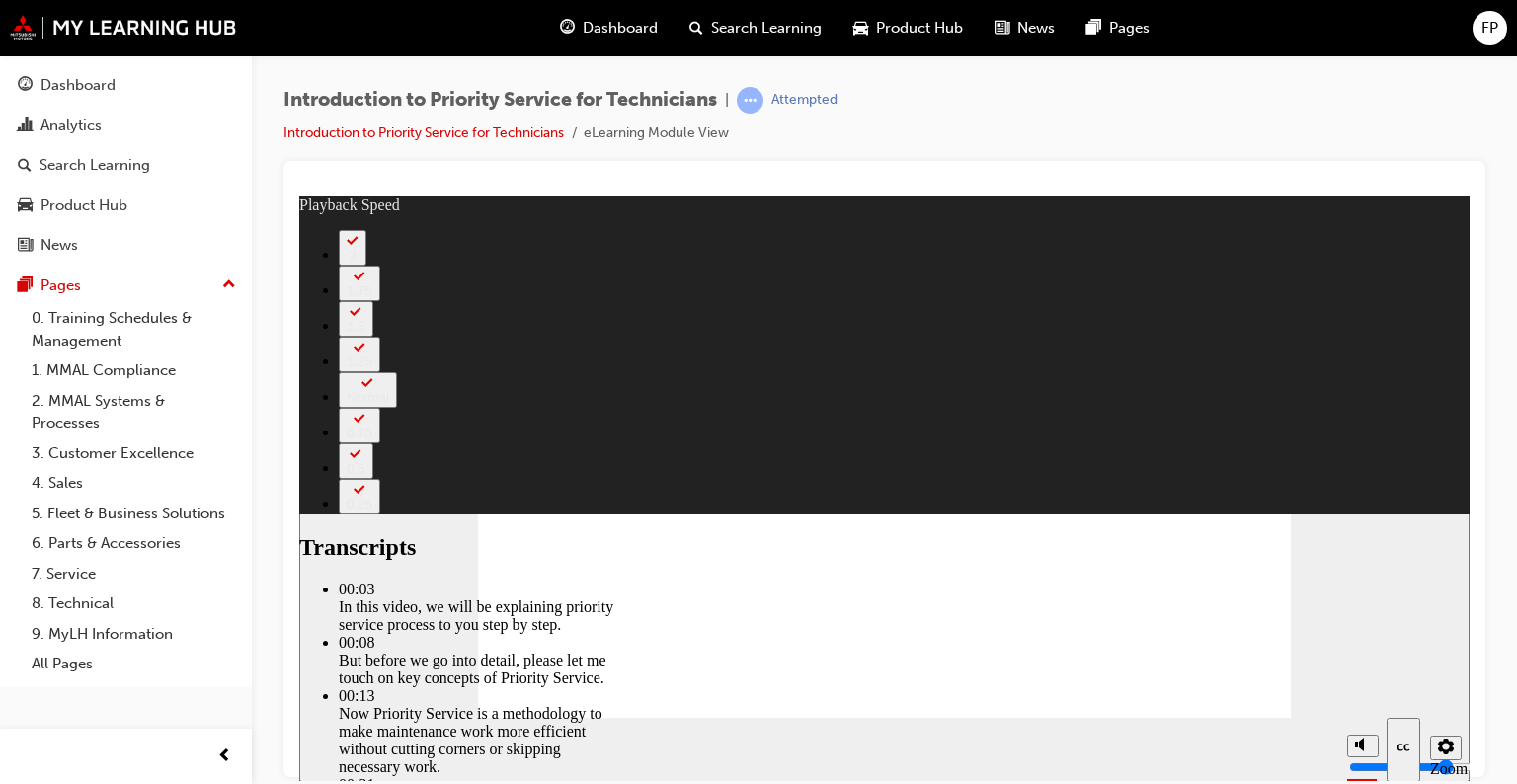click 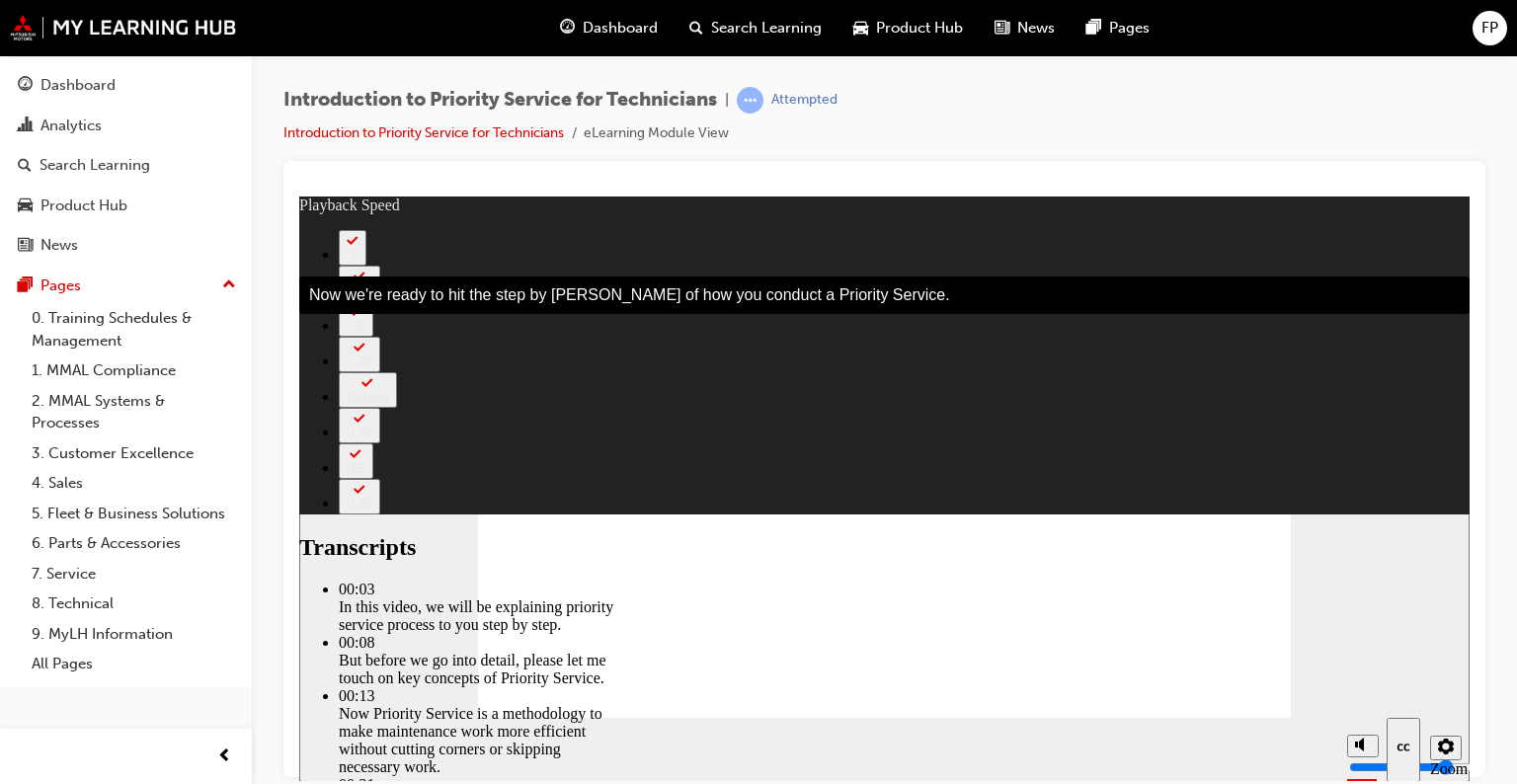 click 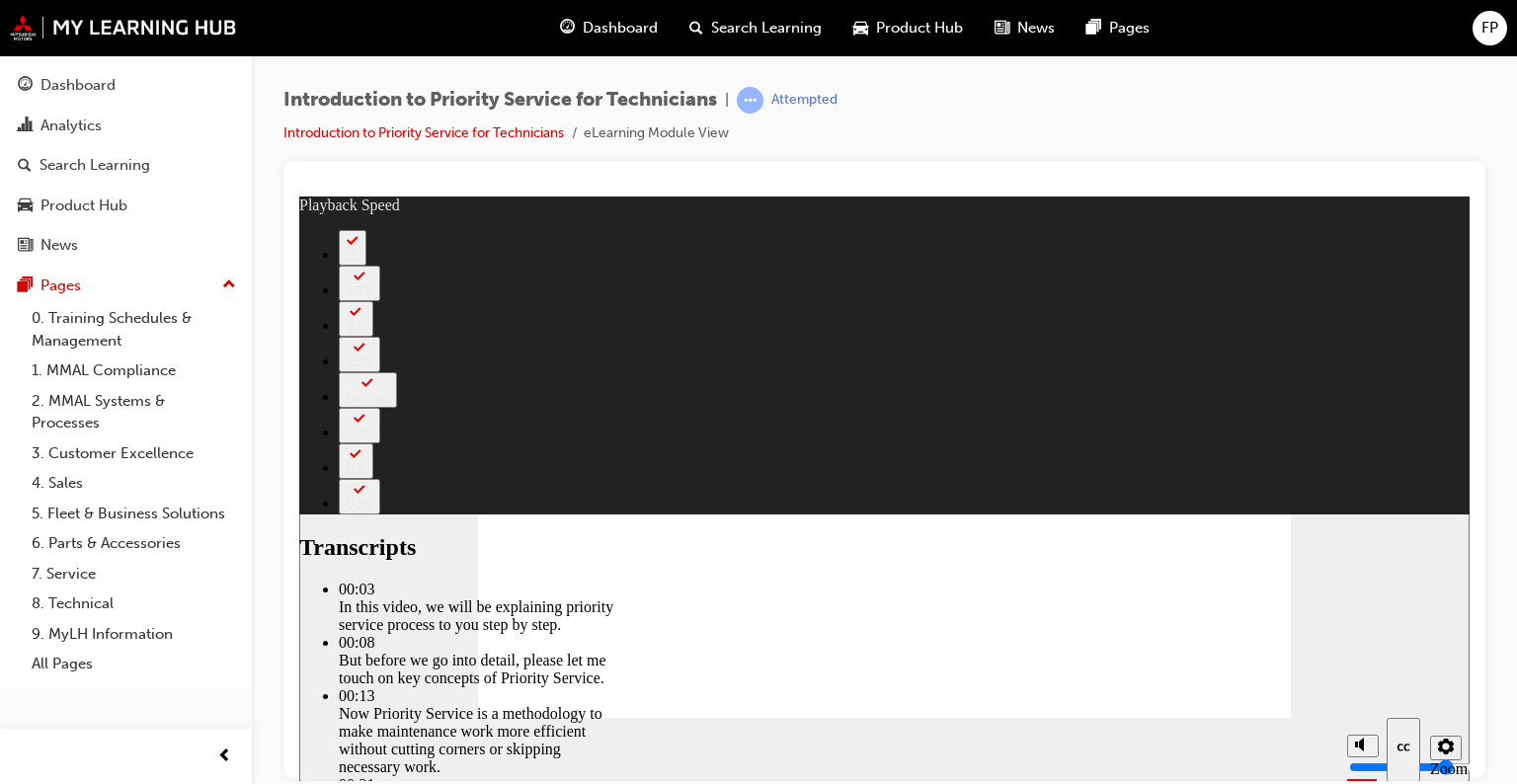 click 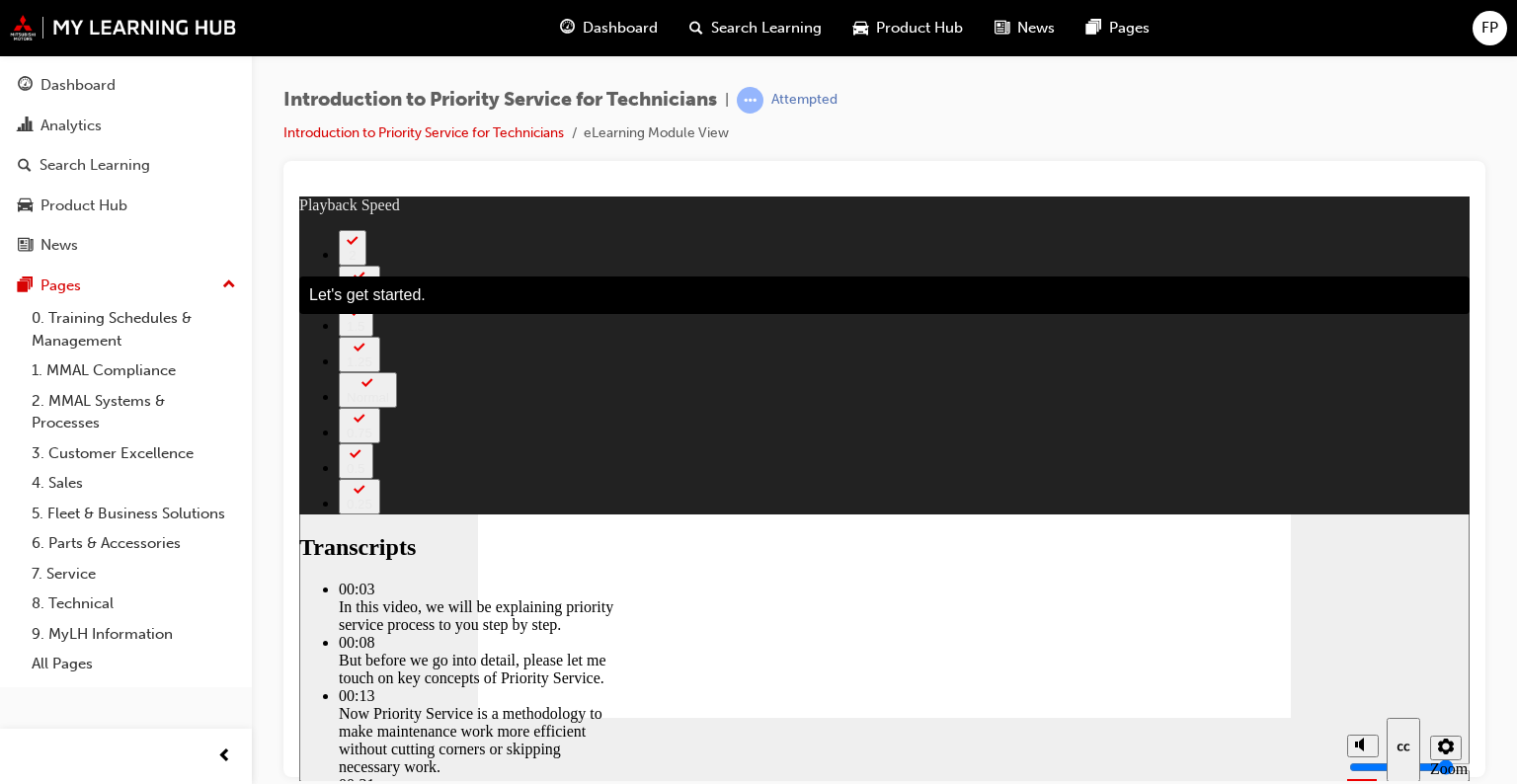click 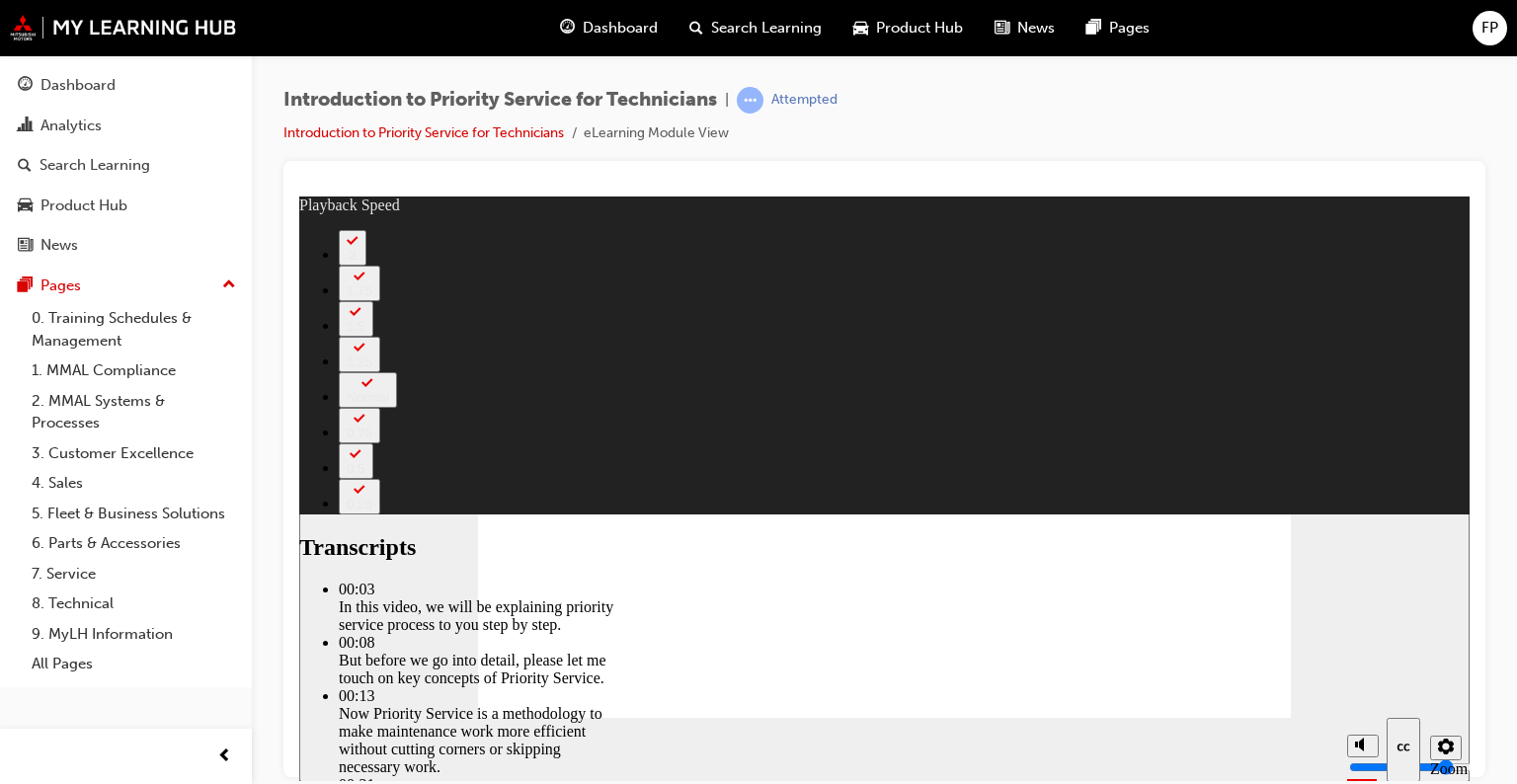 click 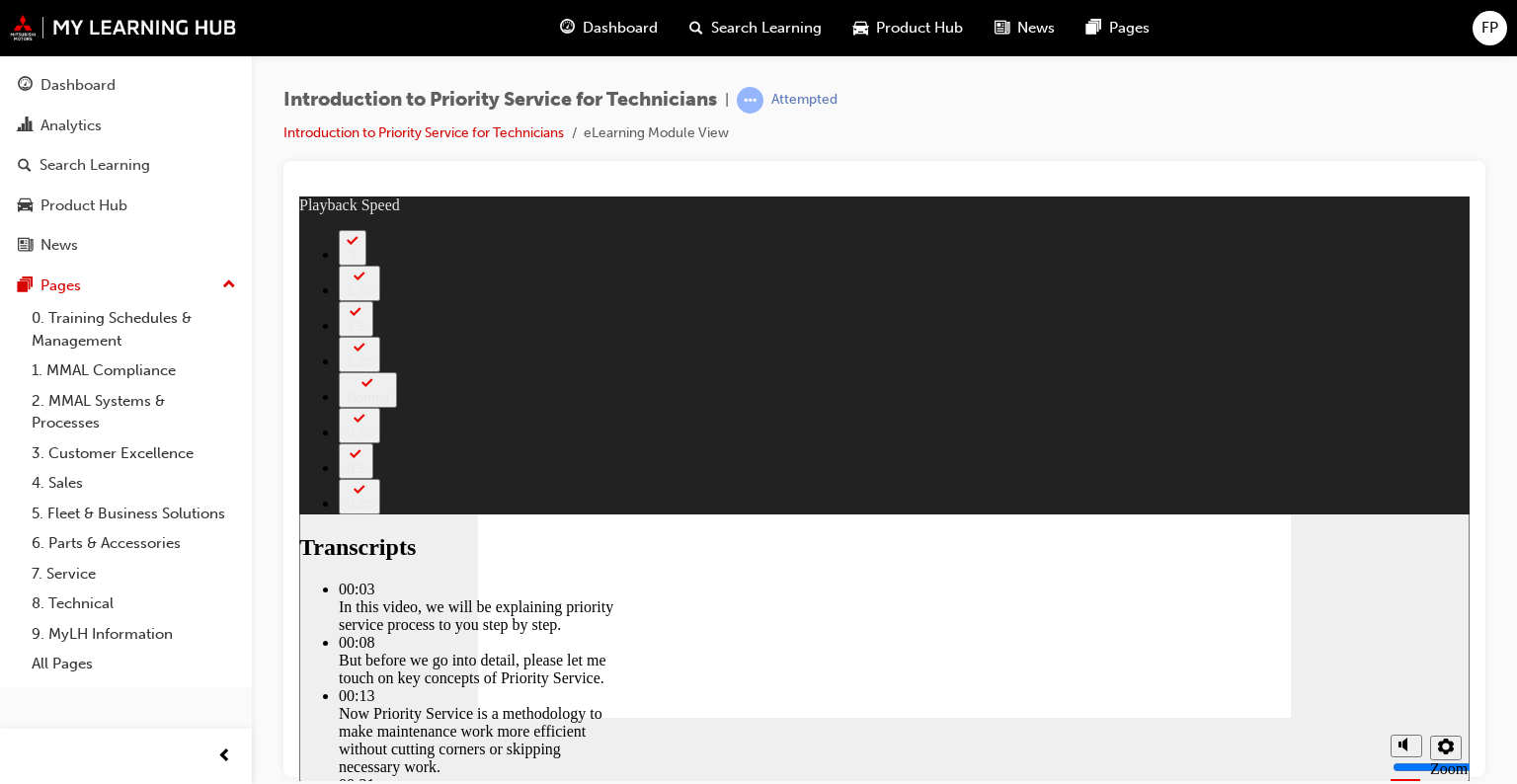 click 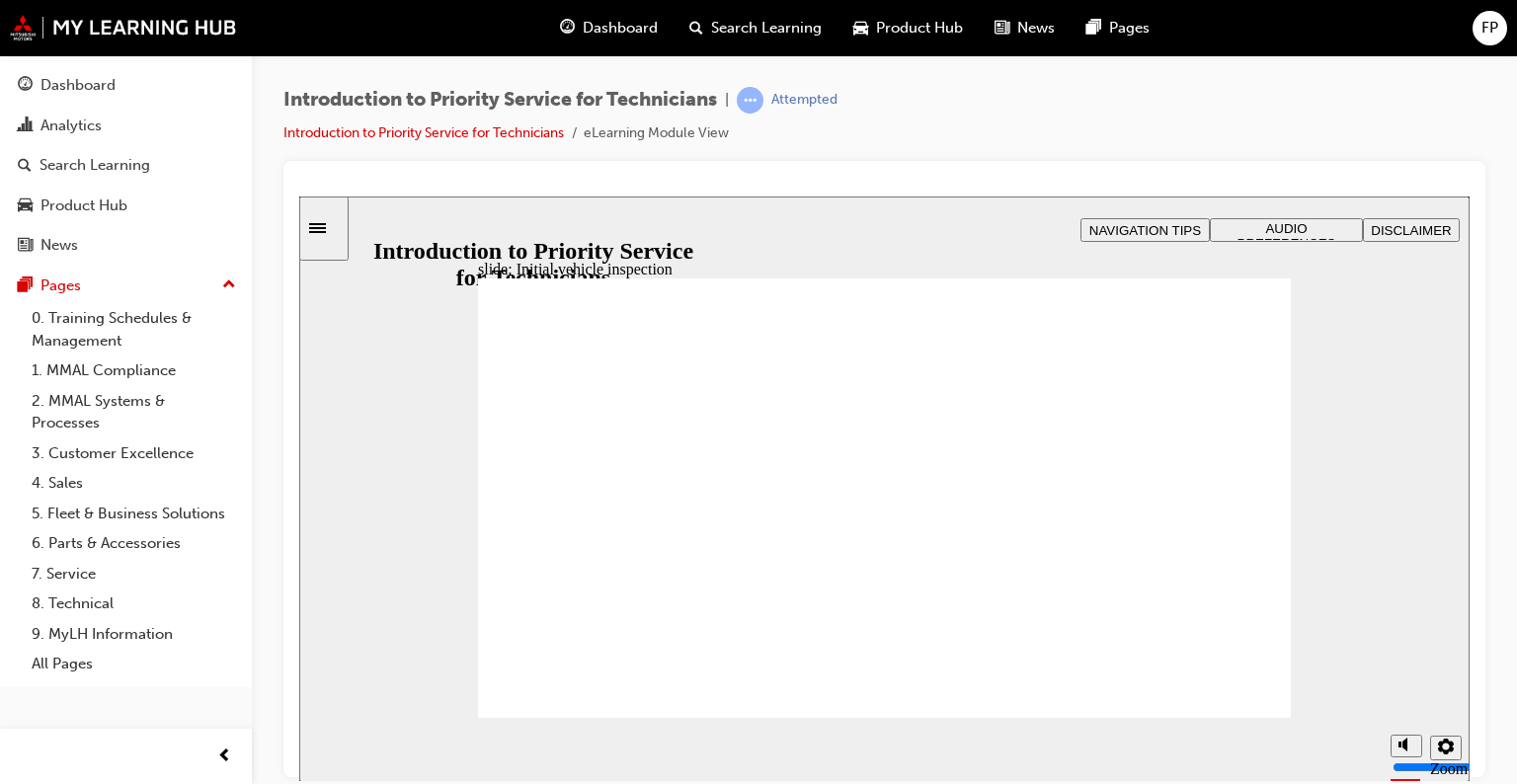 click 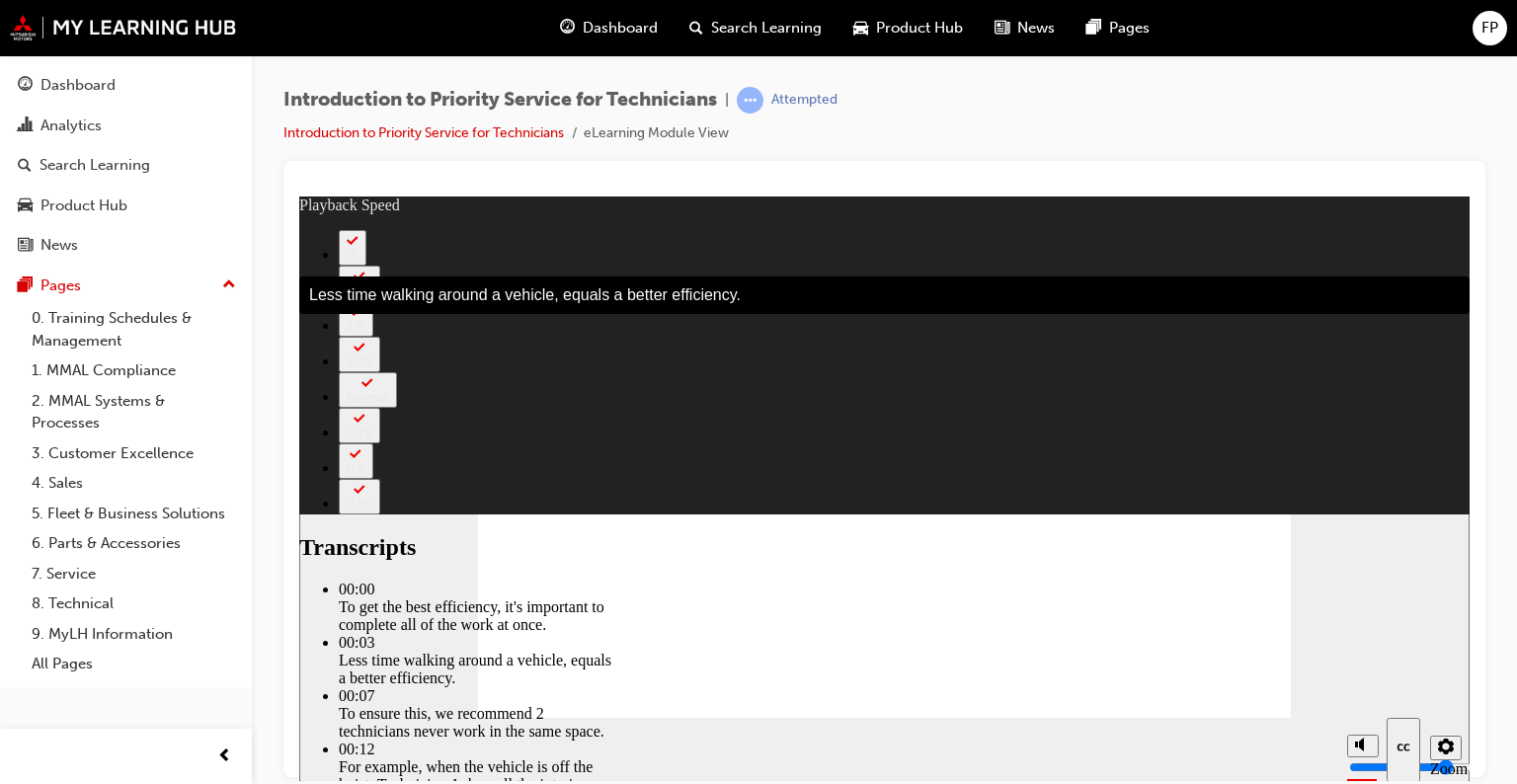 click 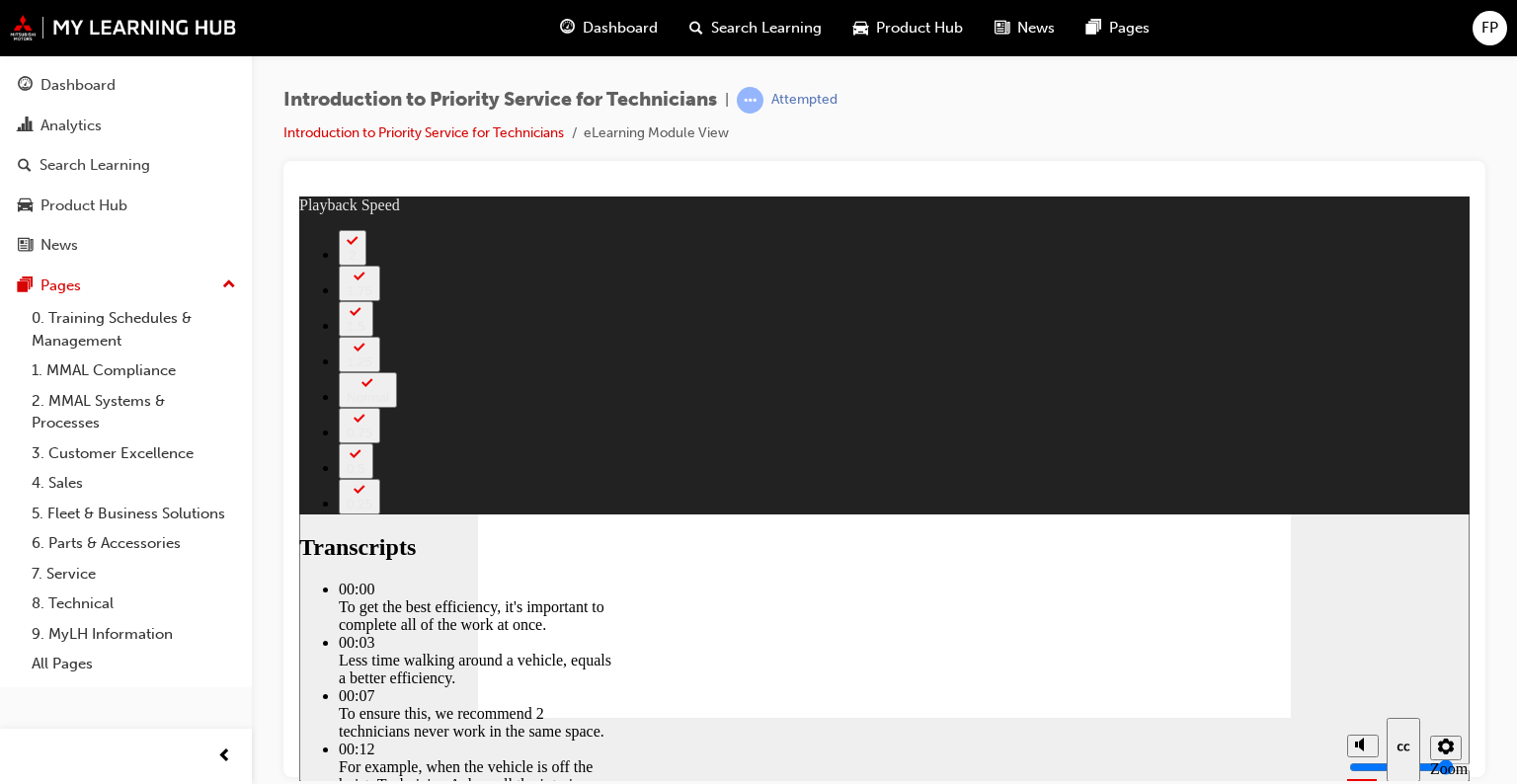 click 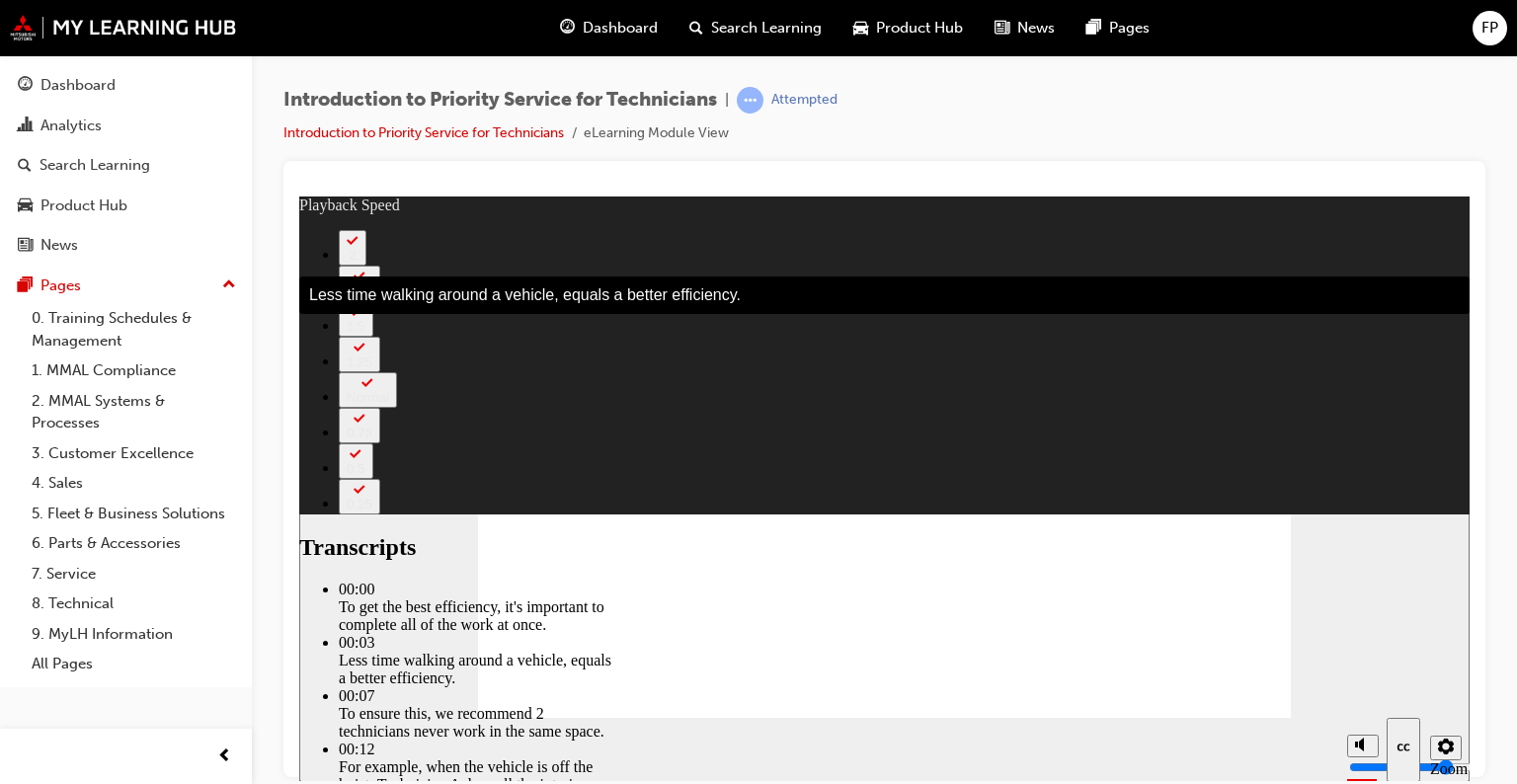 click 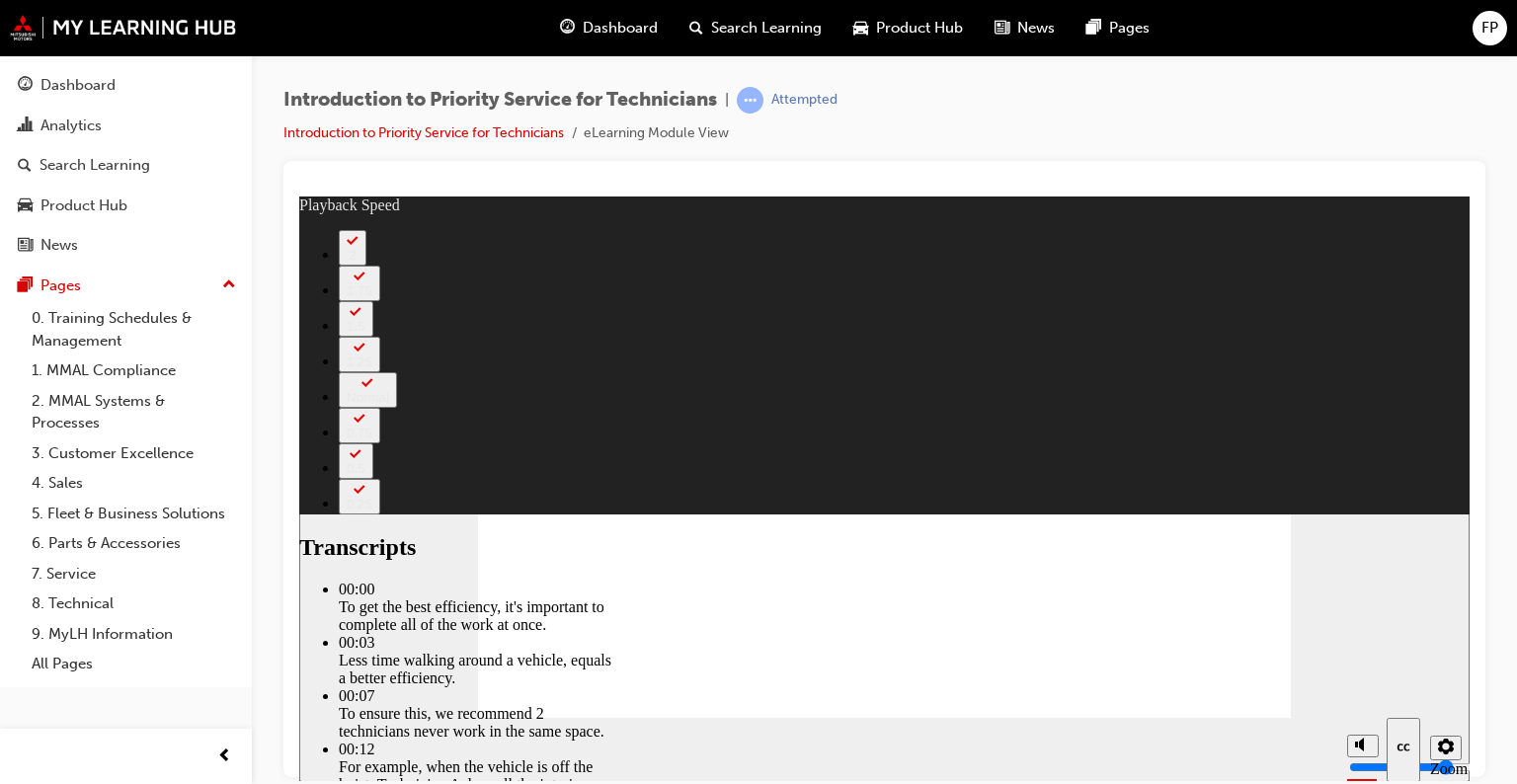 click 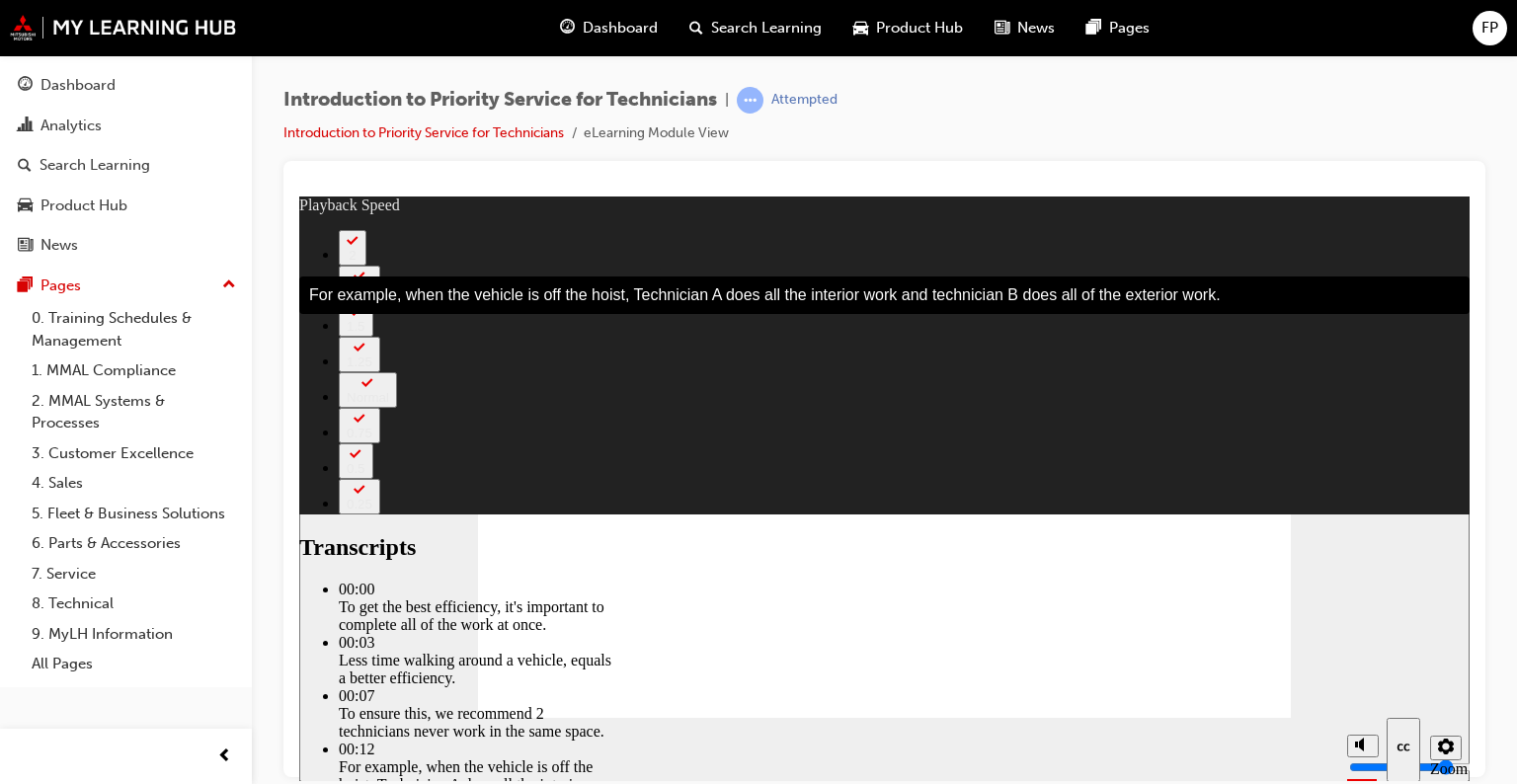 click 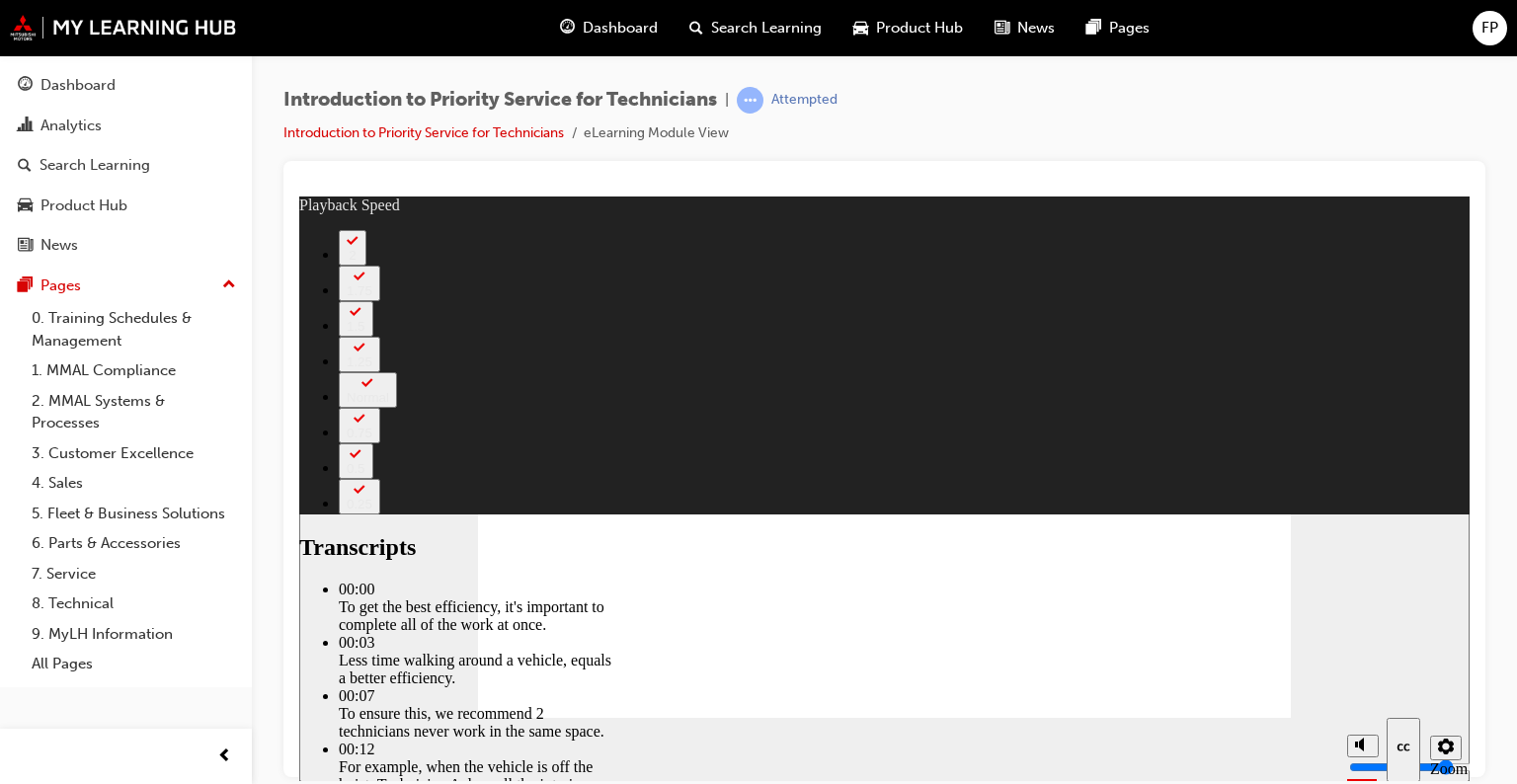 click 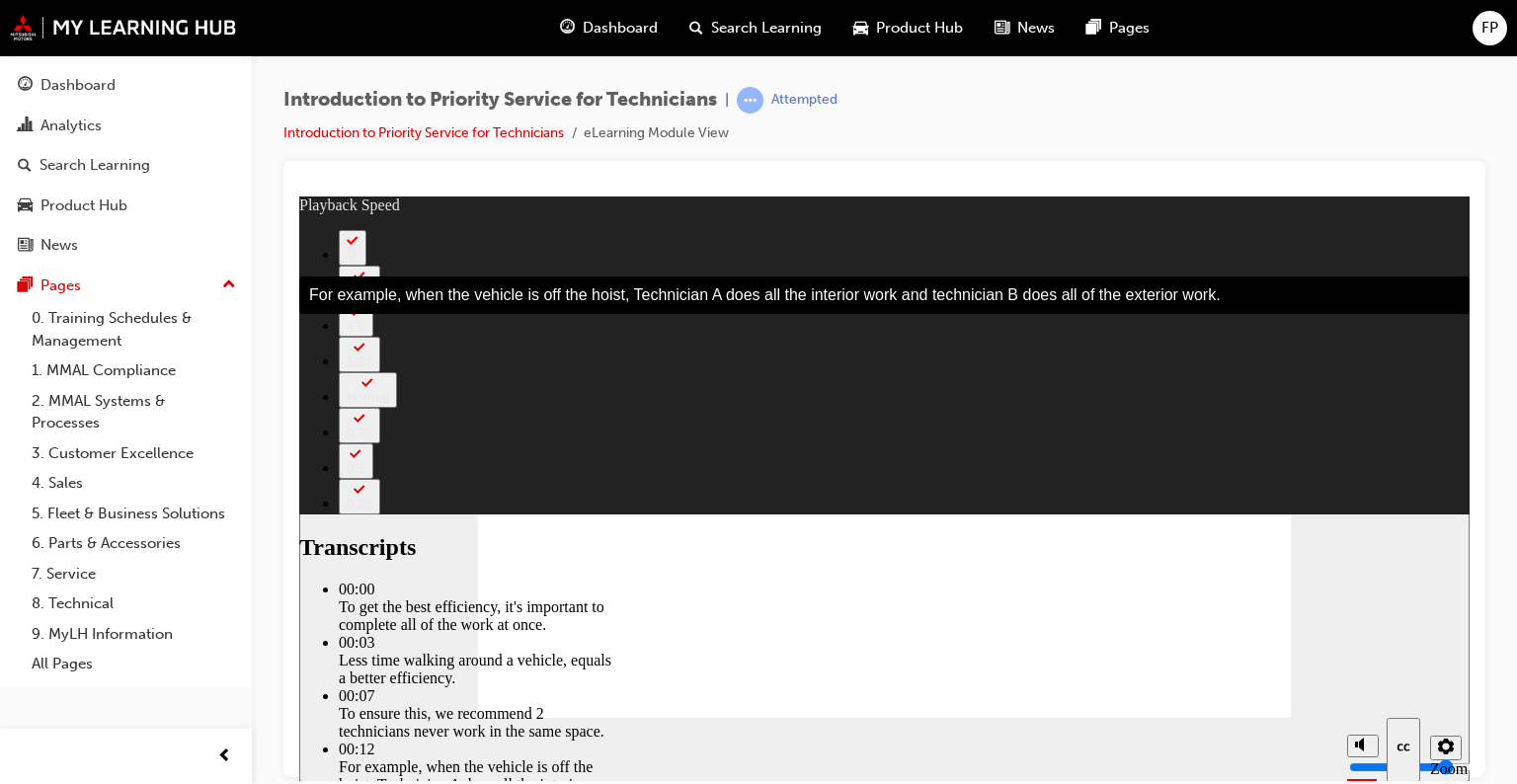 click 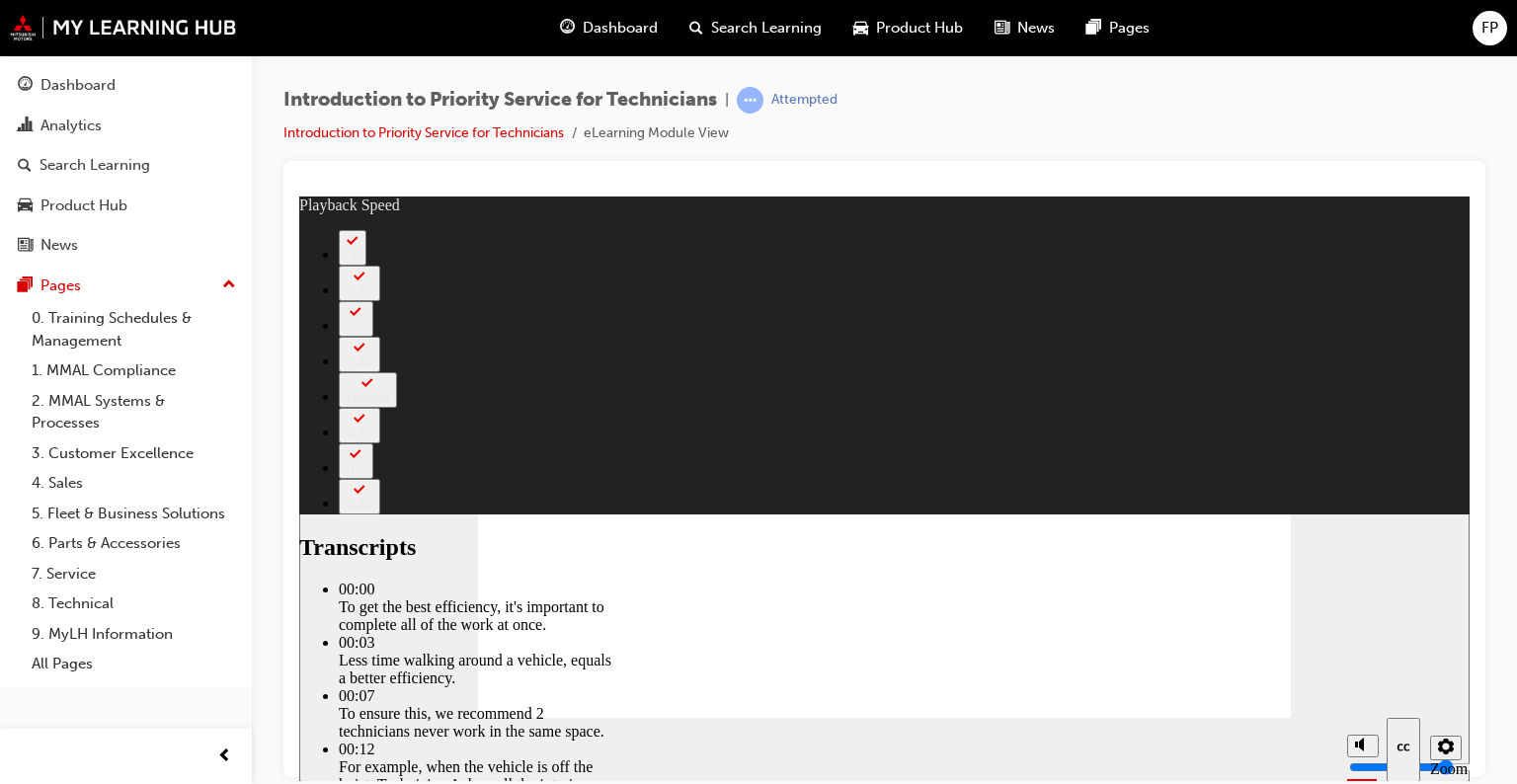 click 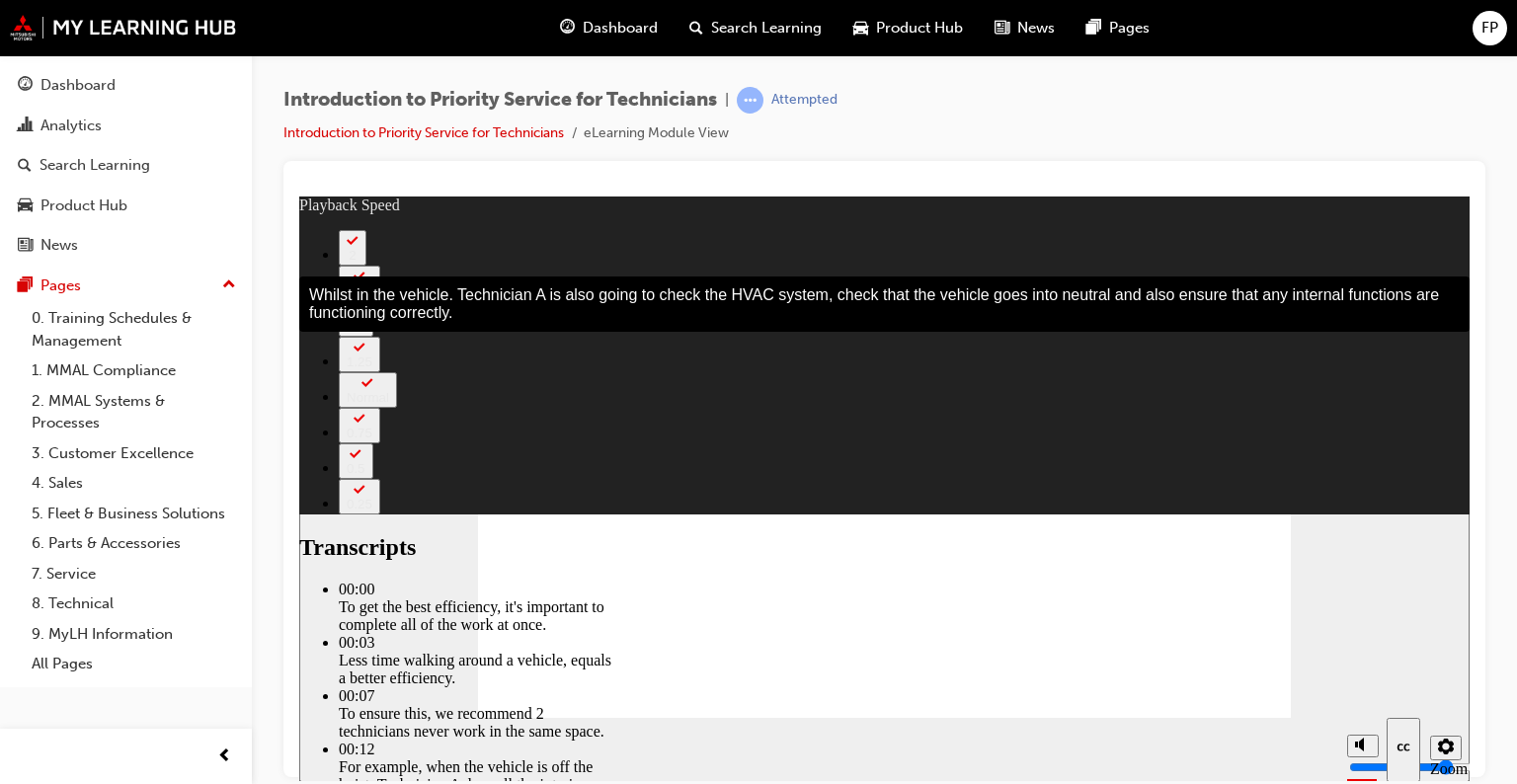 click 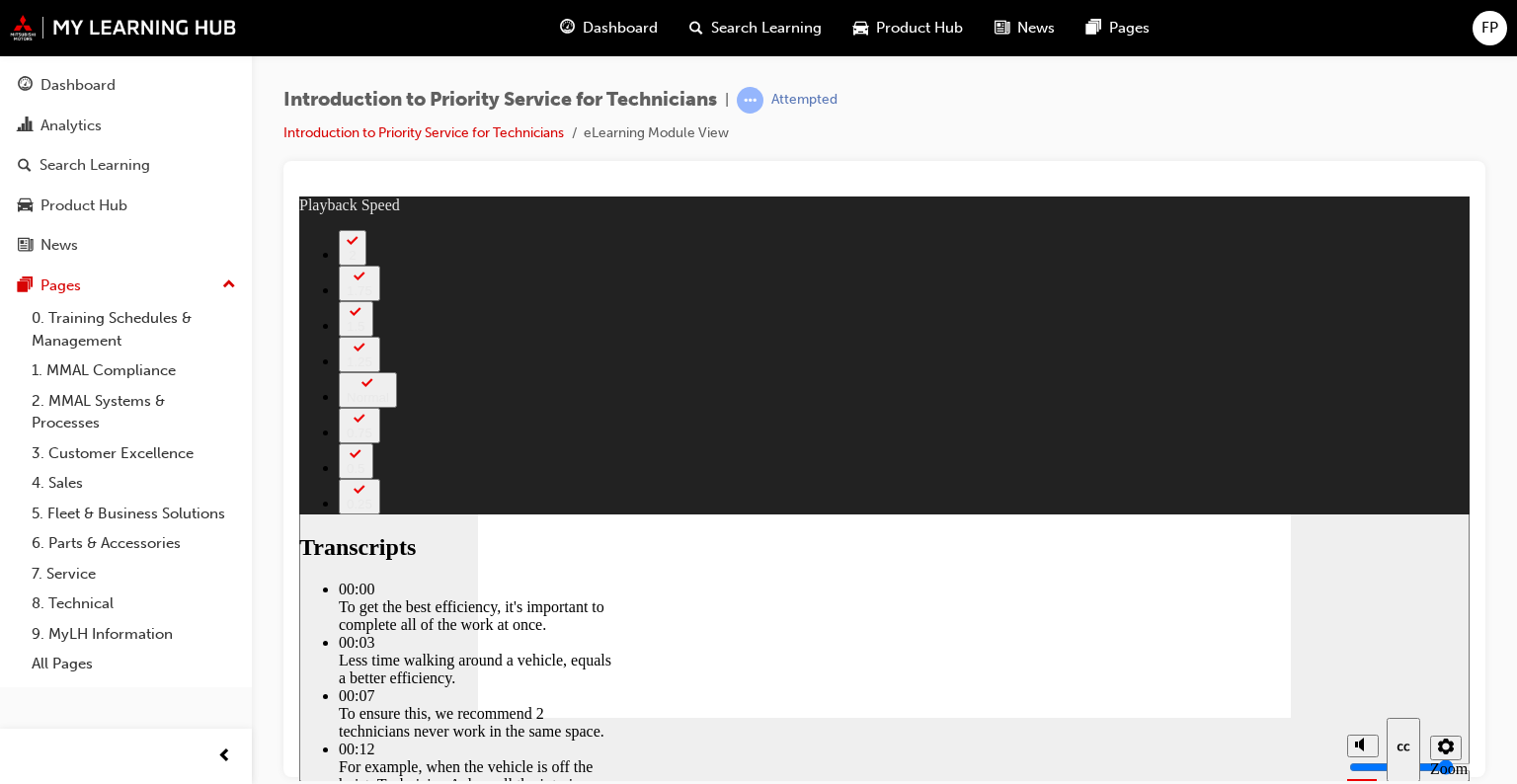 click 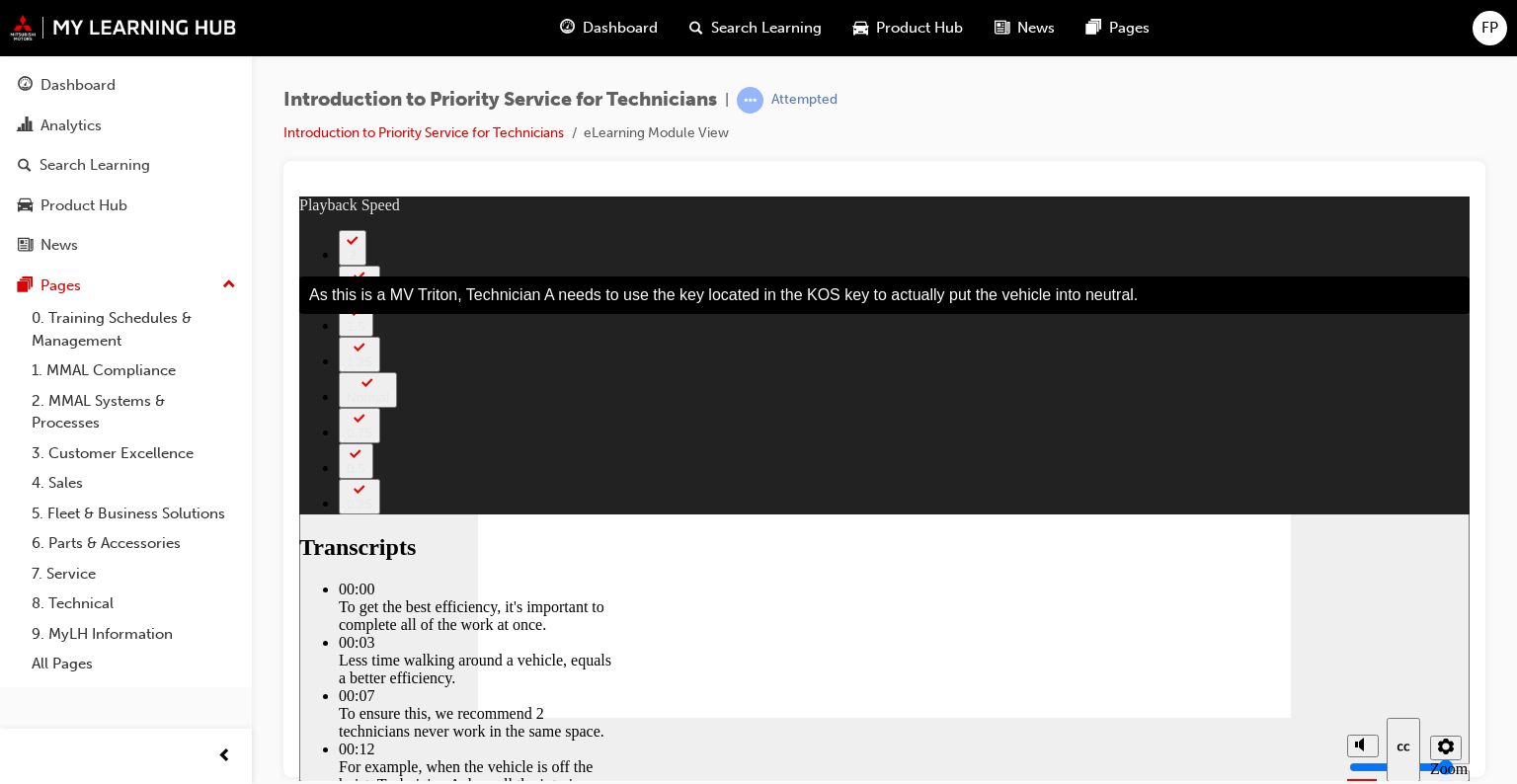 click 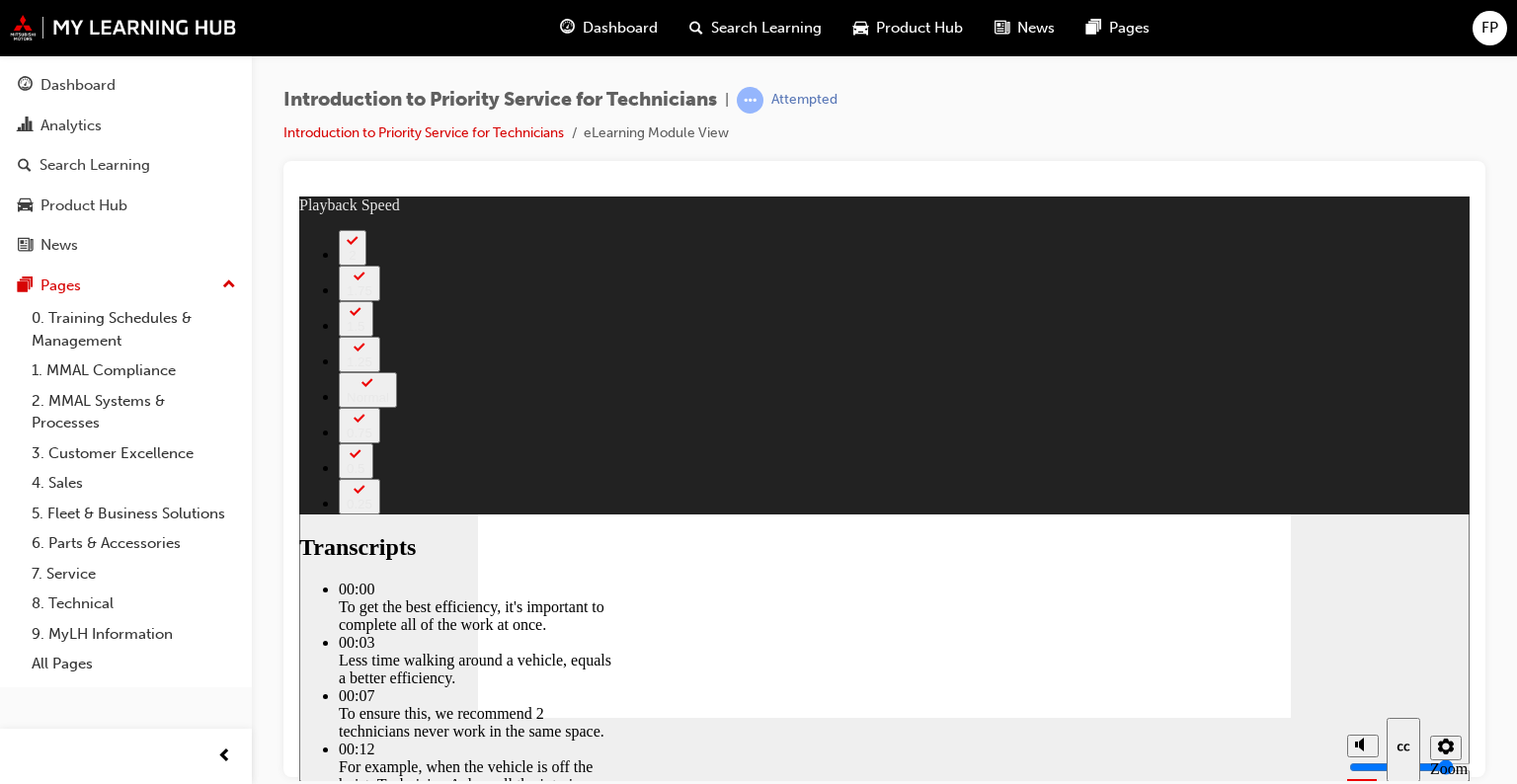 click 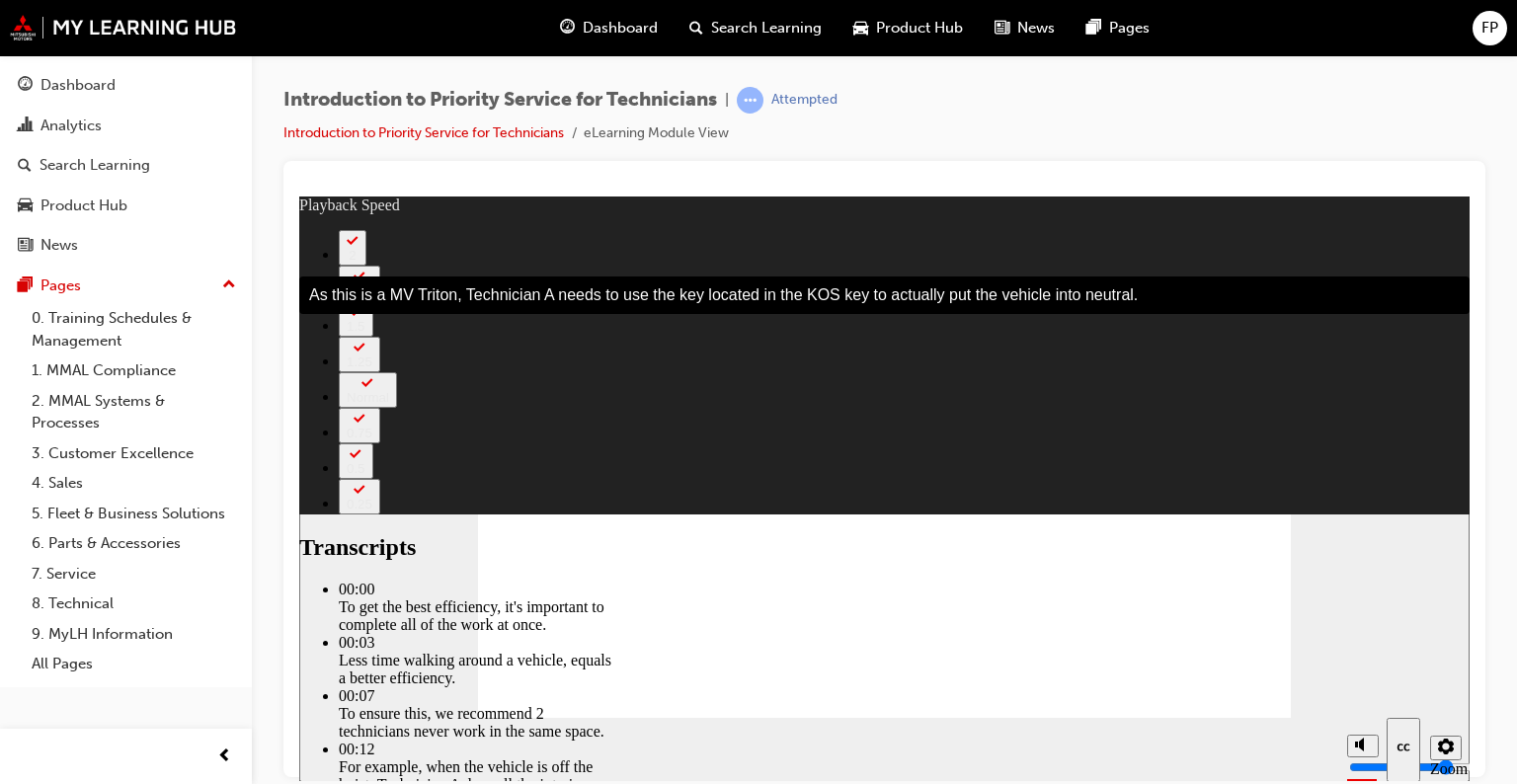 click 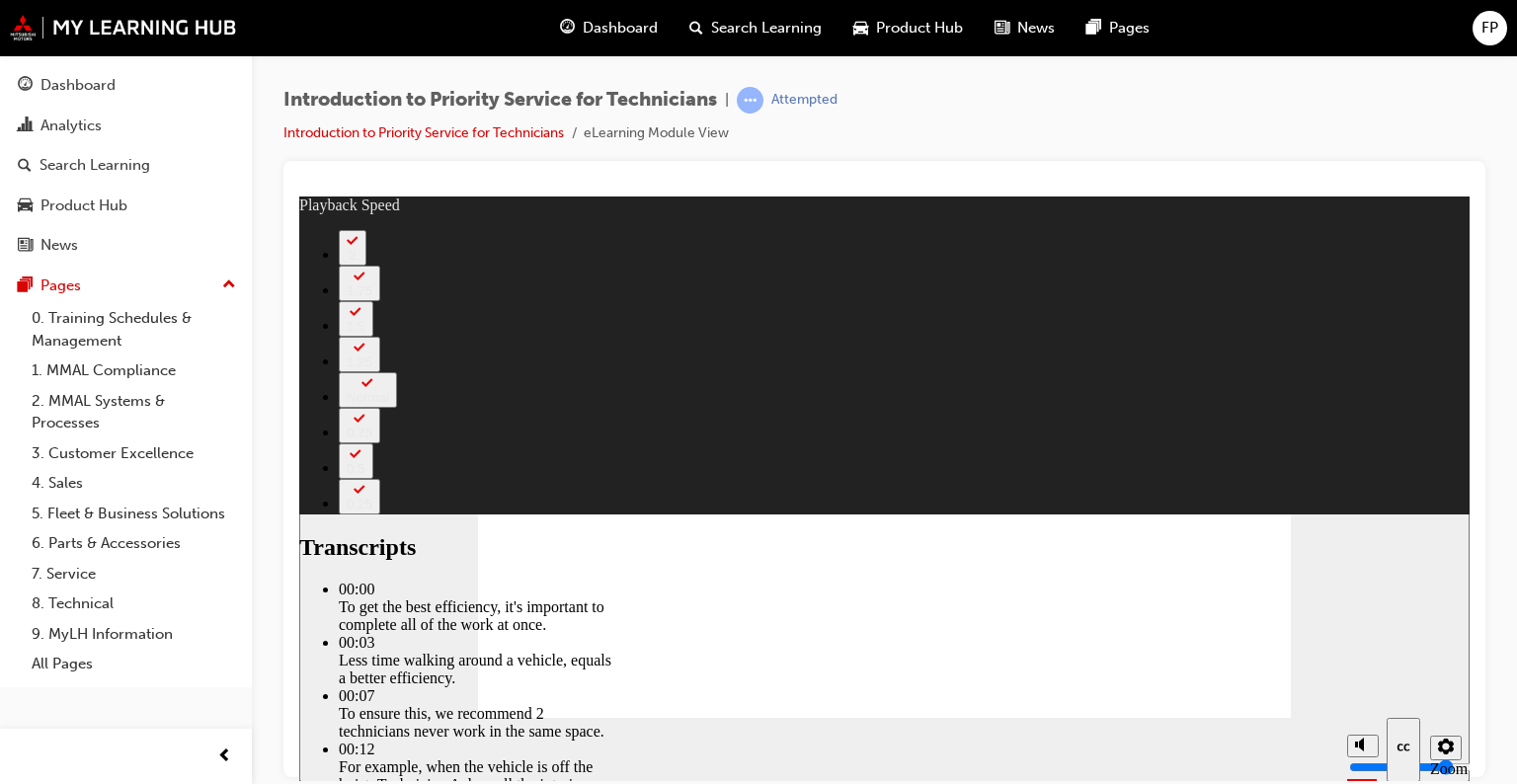 click 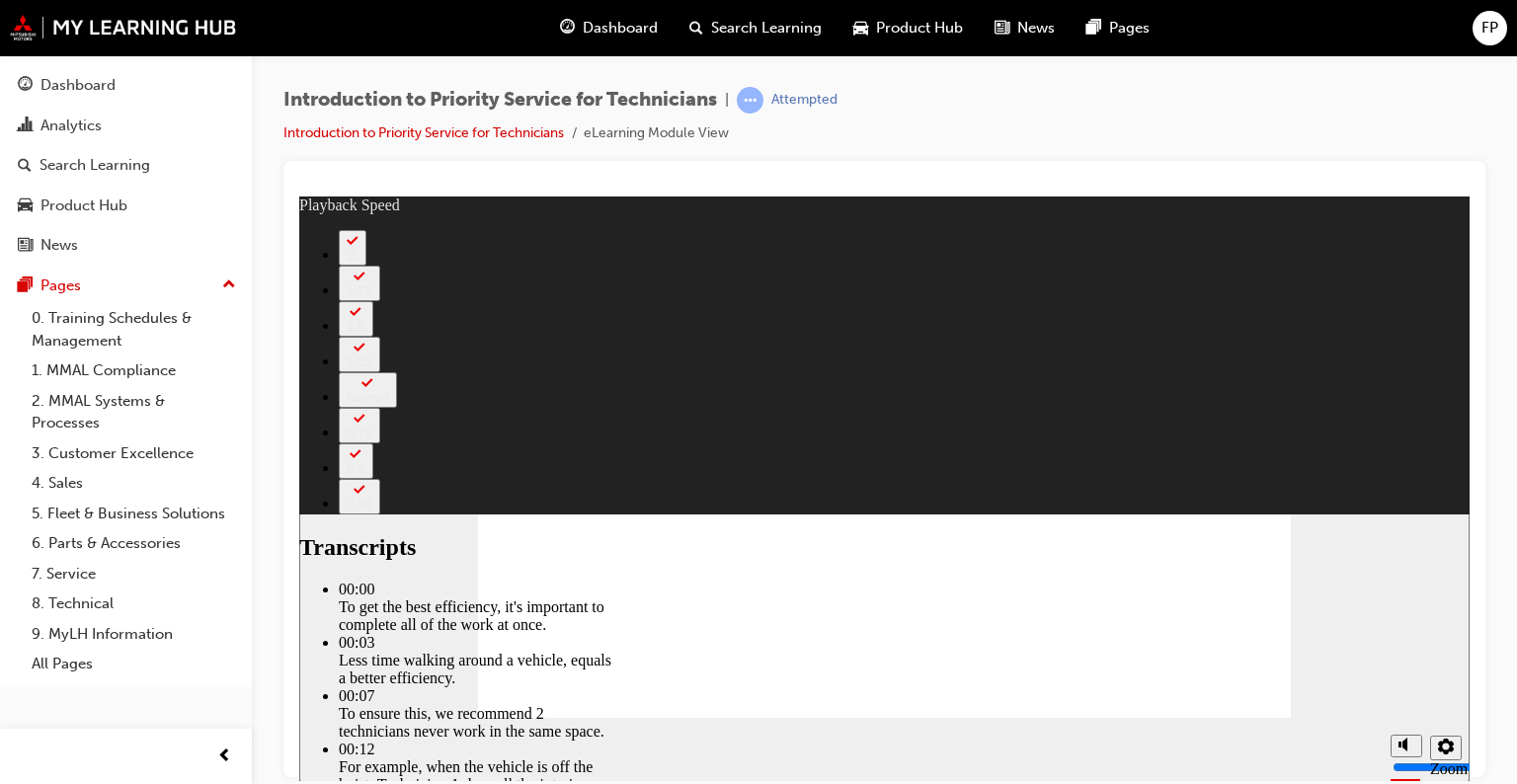 click 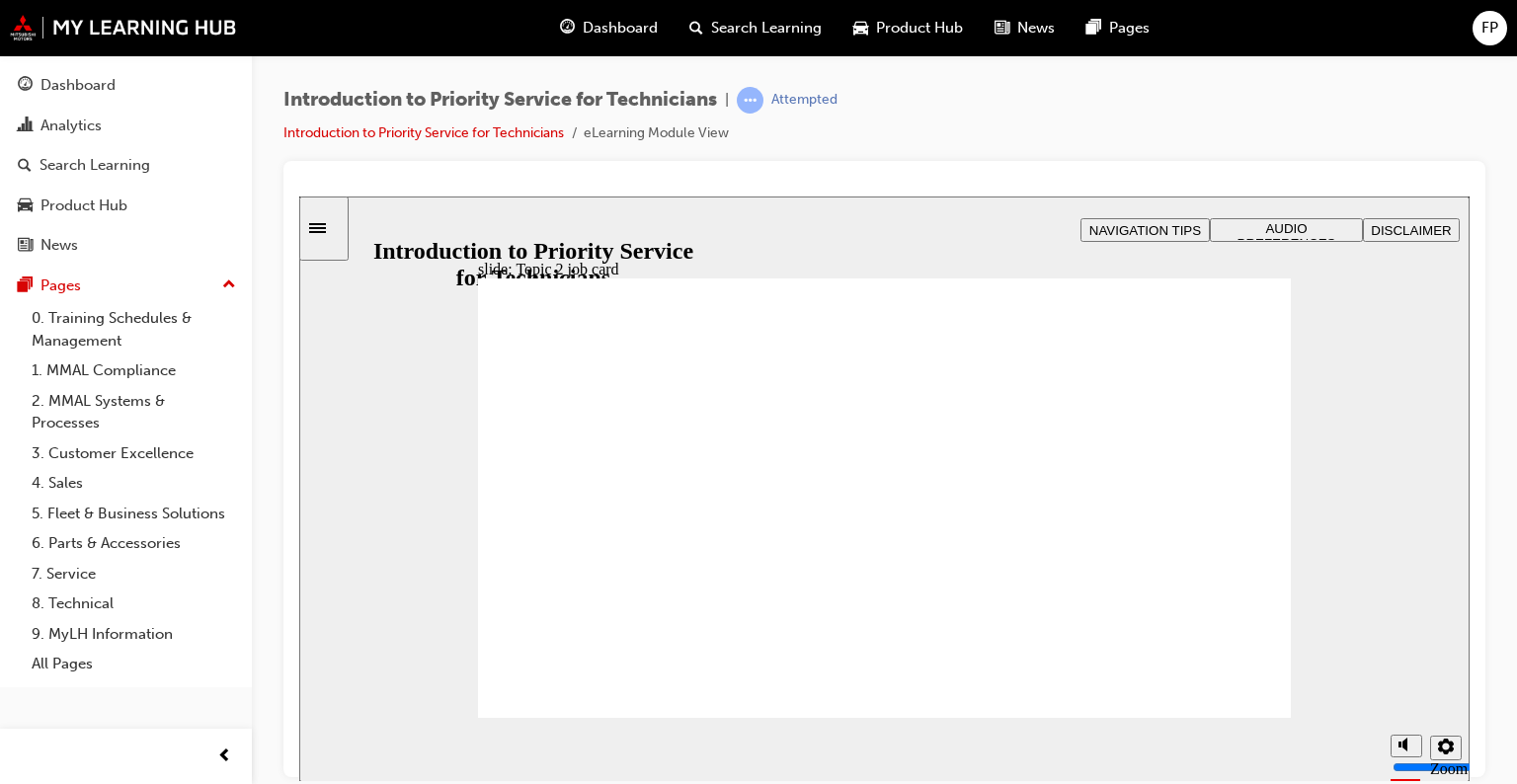 click 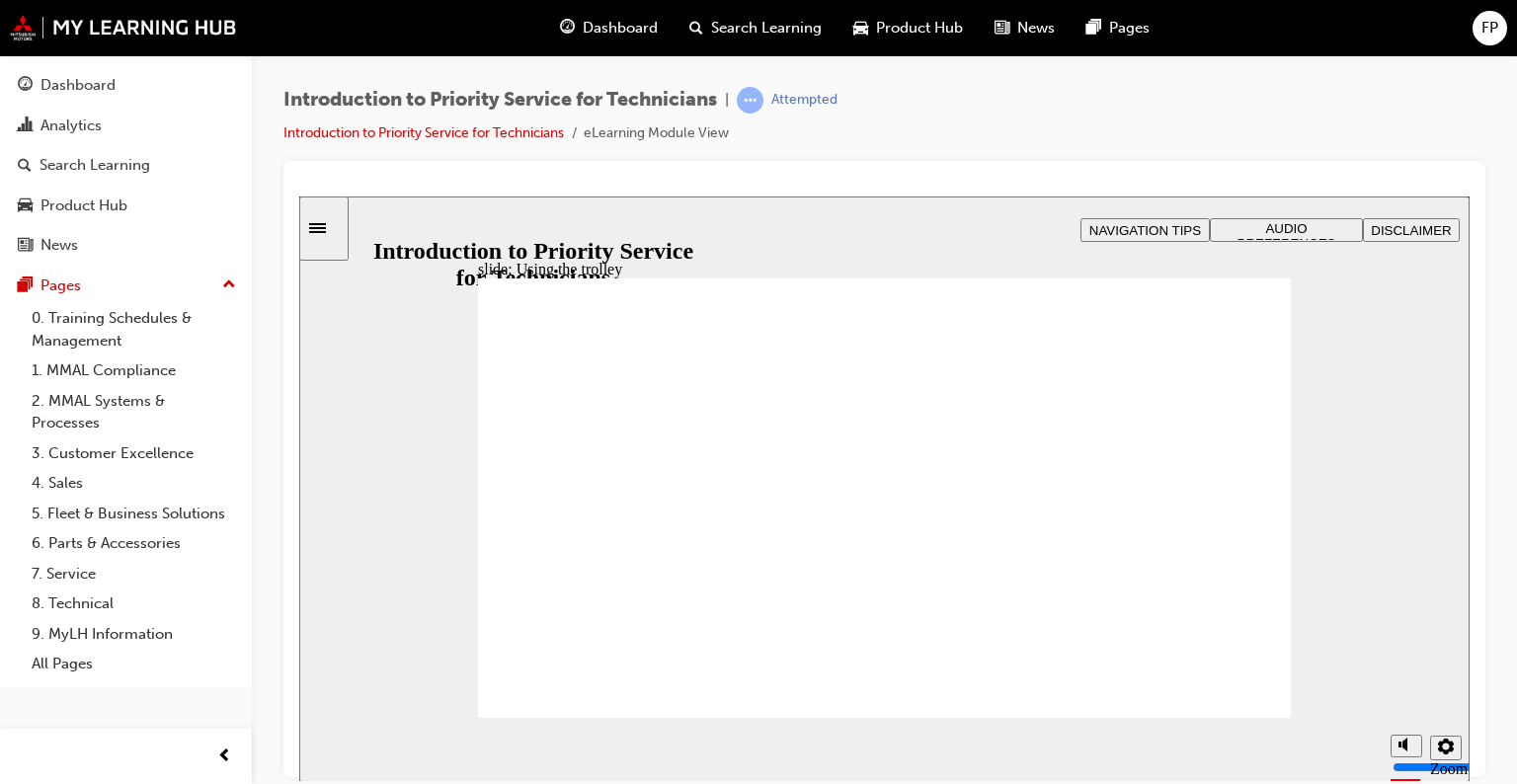 click 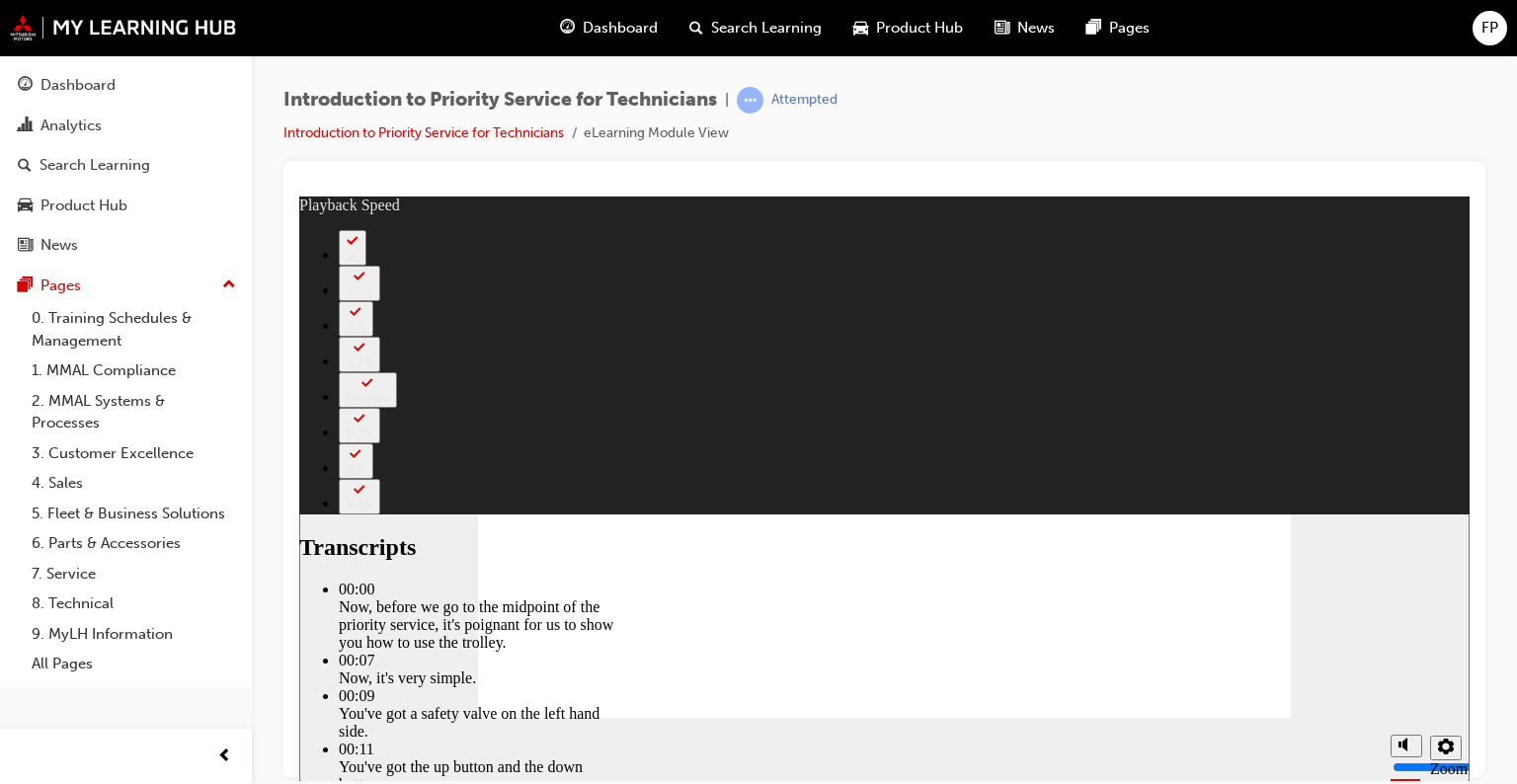 type on "67" 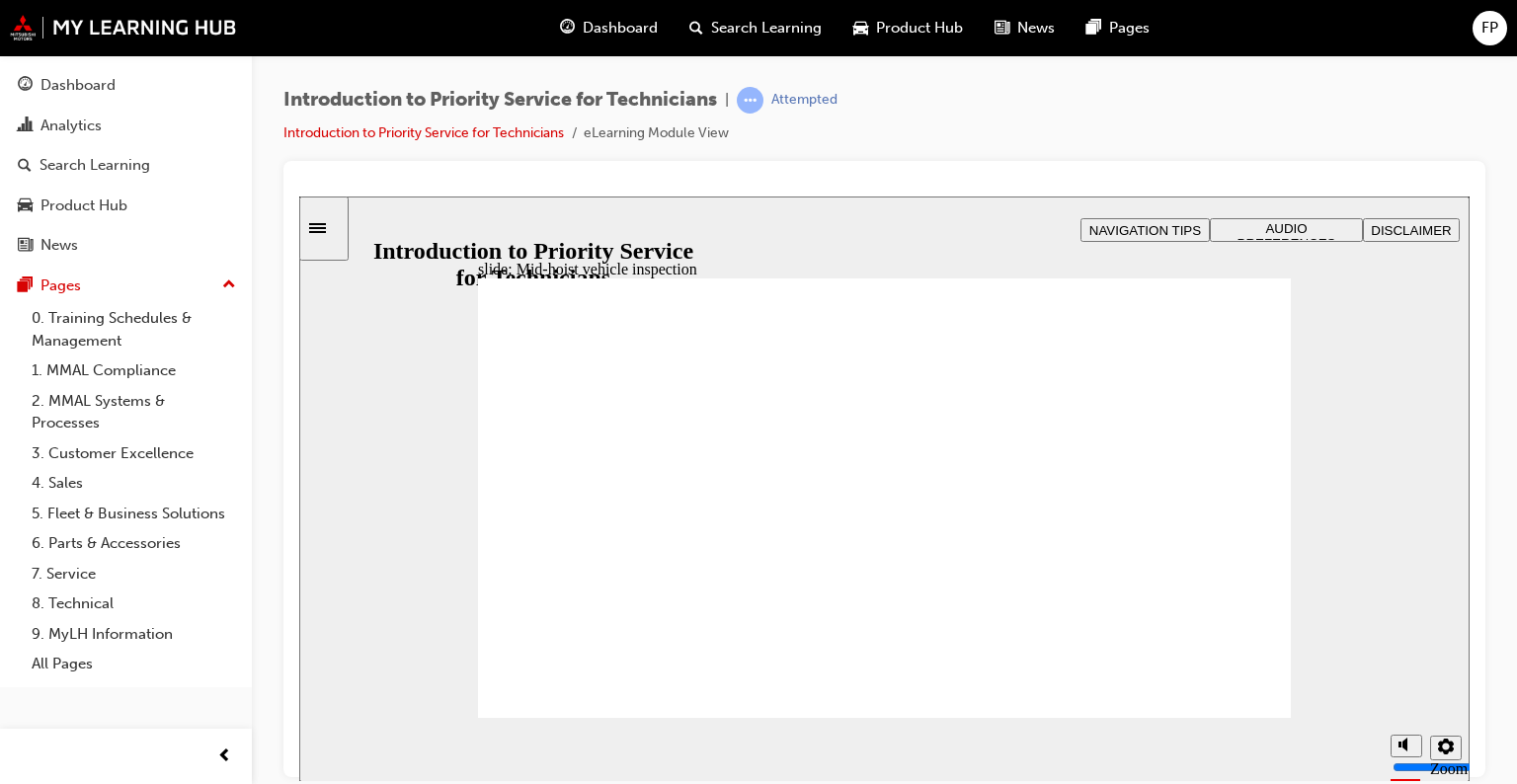 click 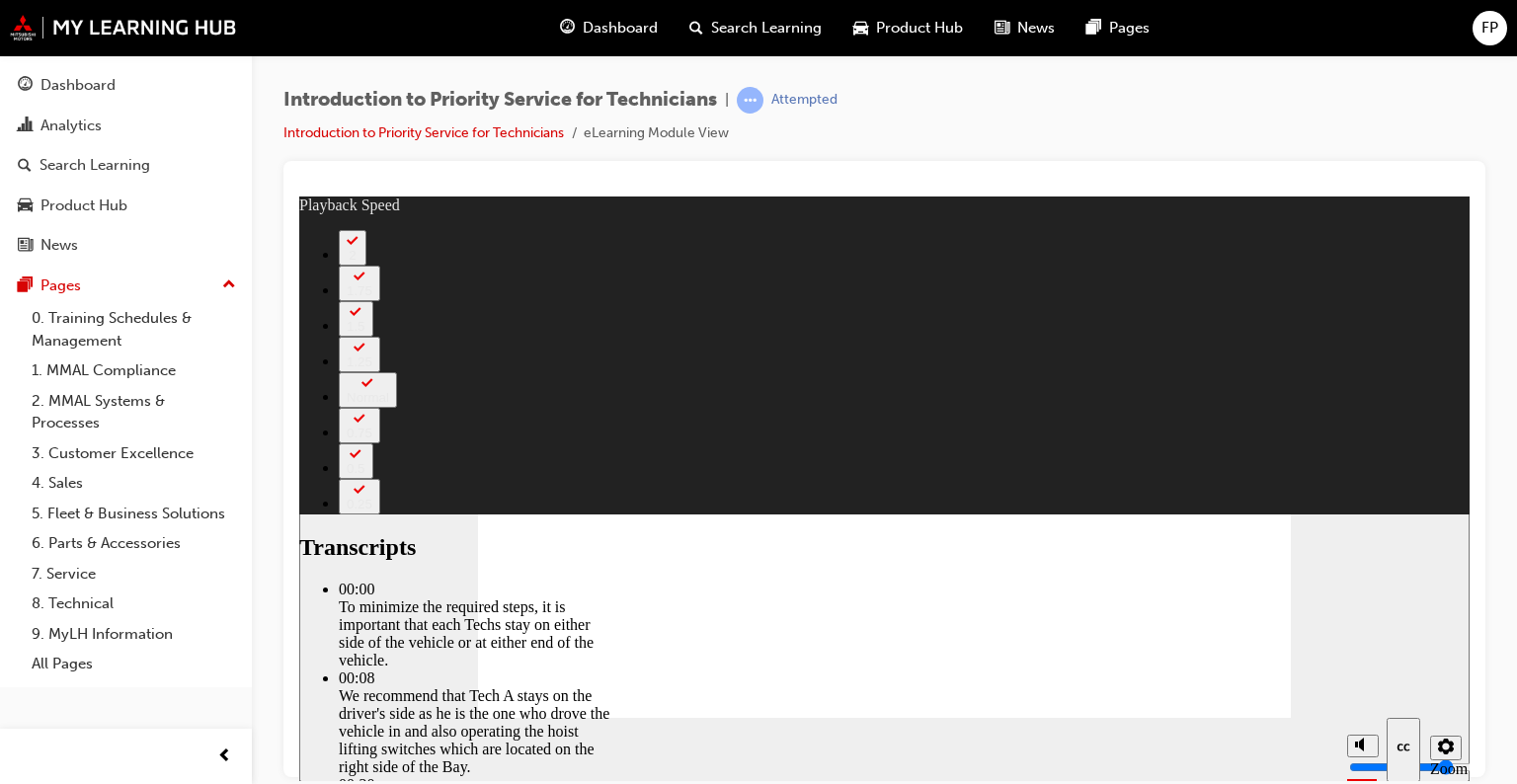 type on "308" 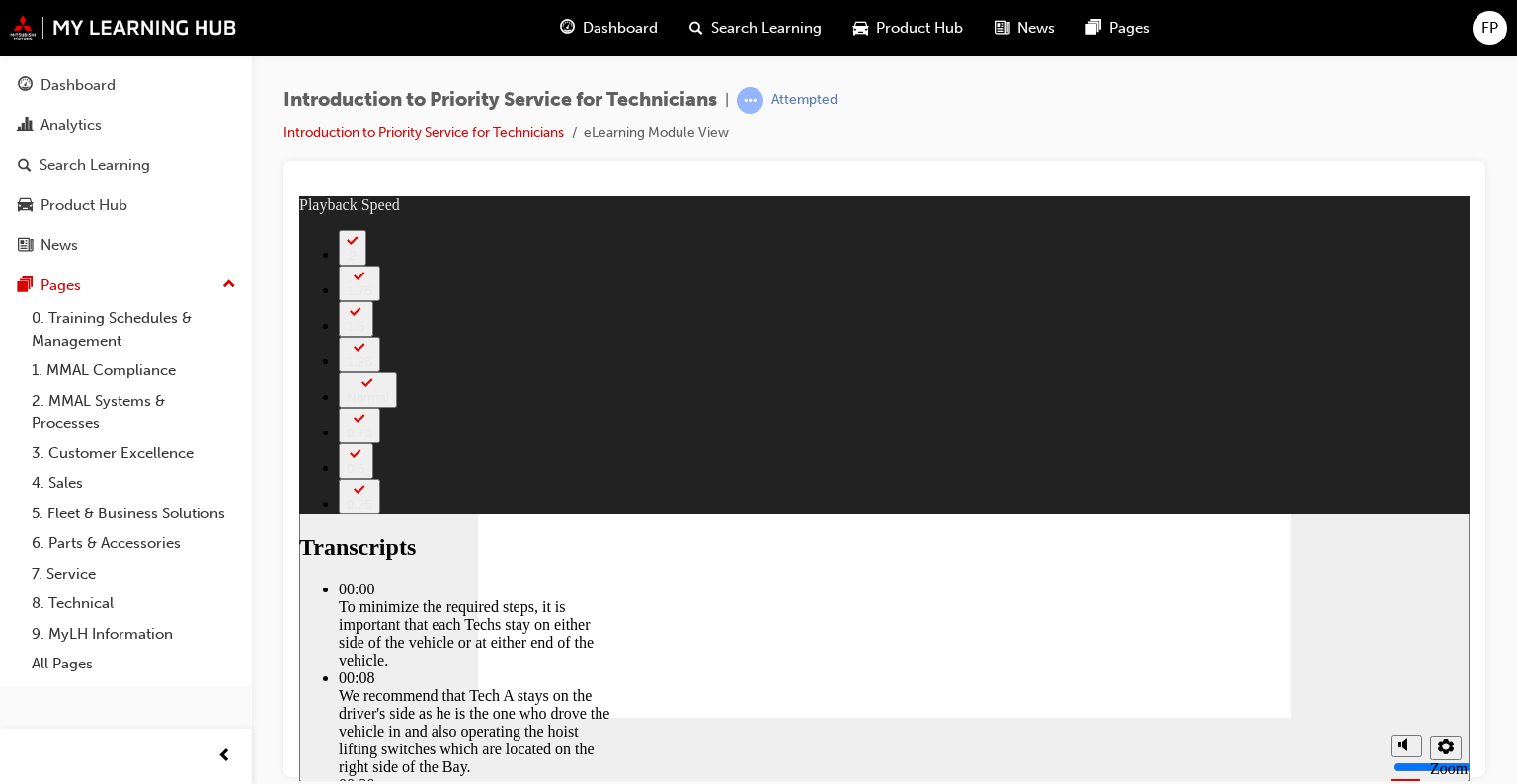 click 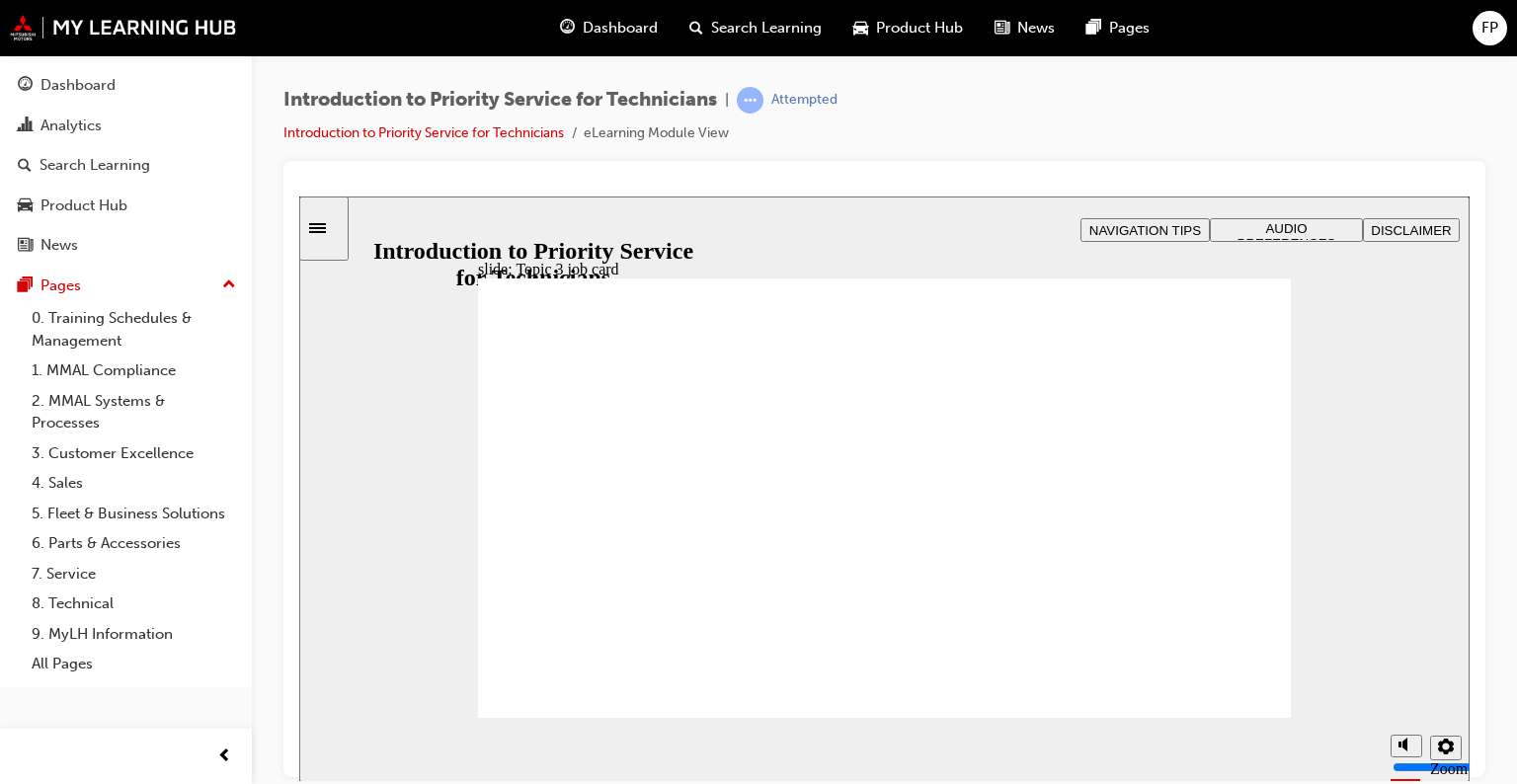 click 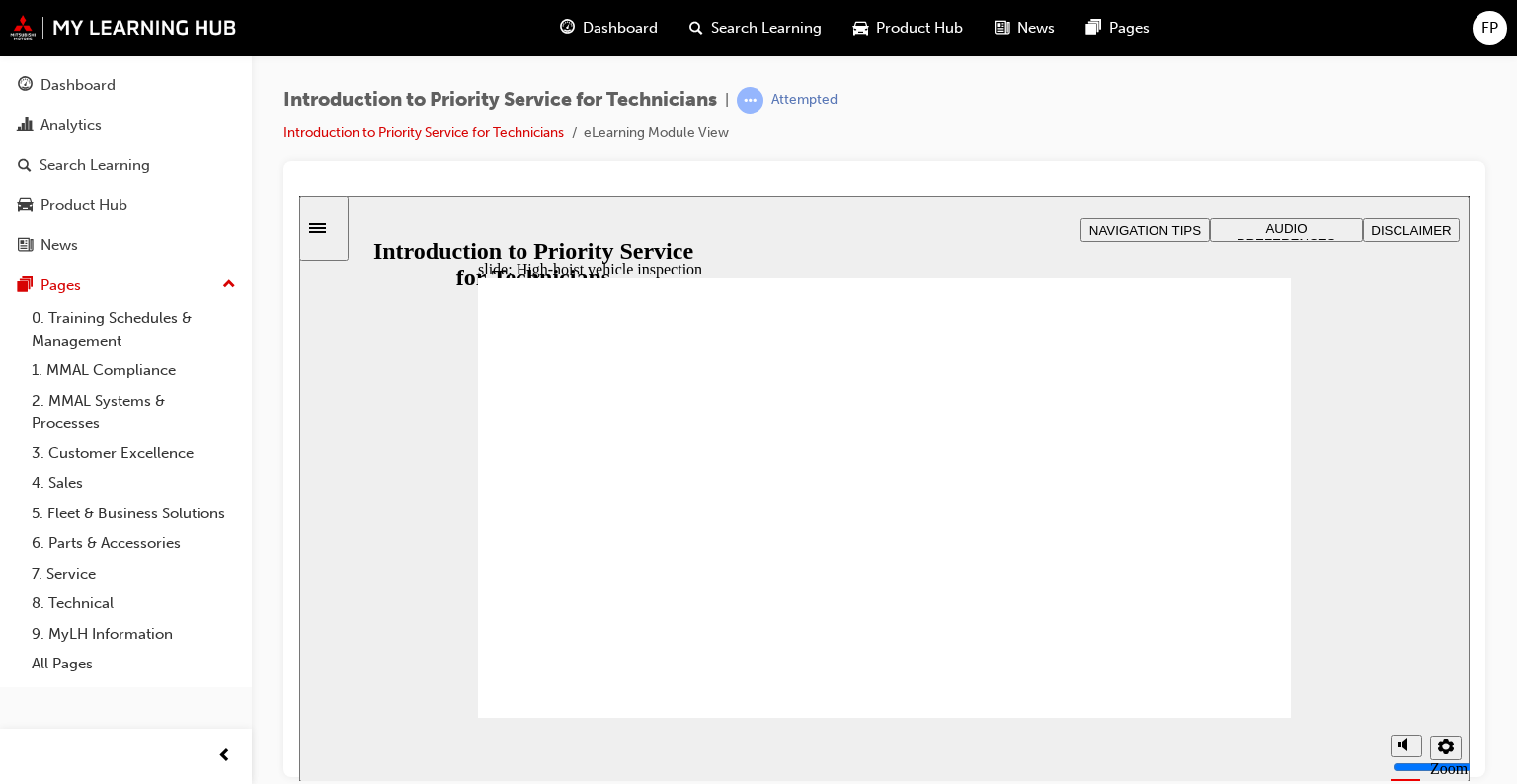 click 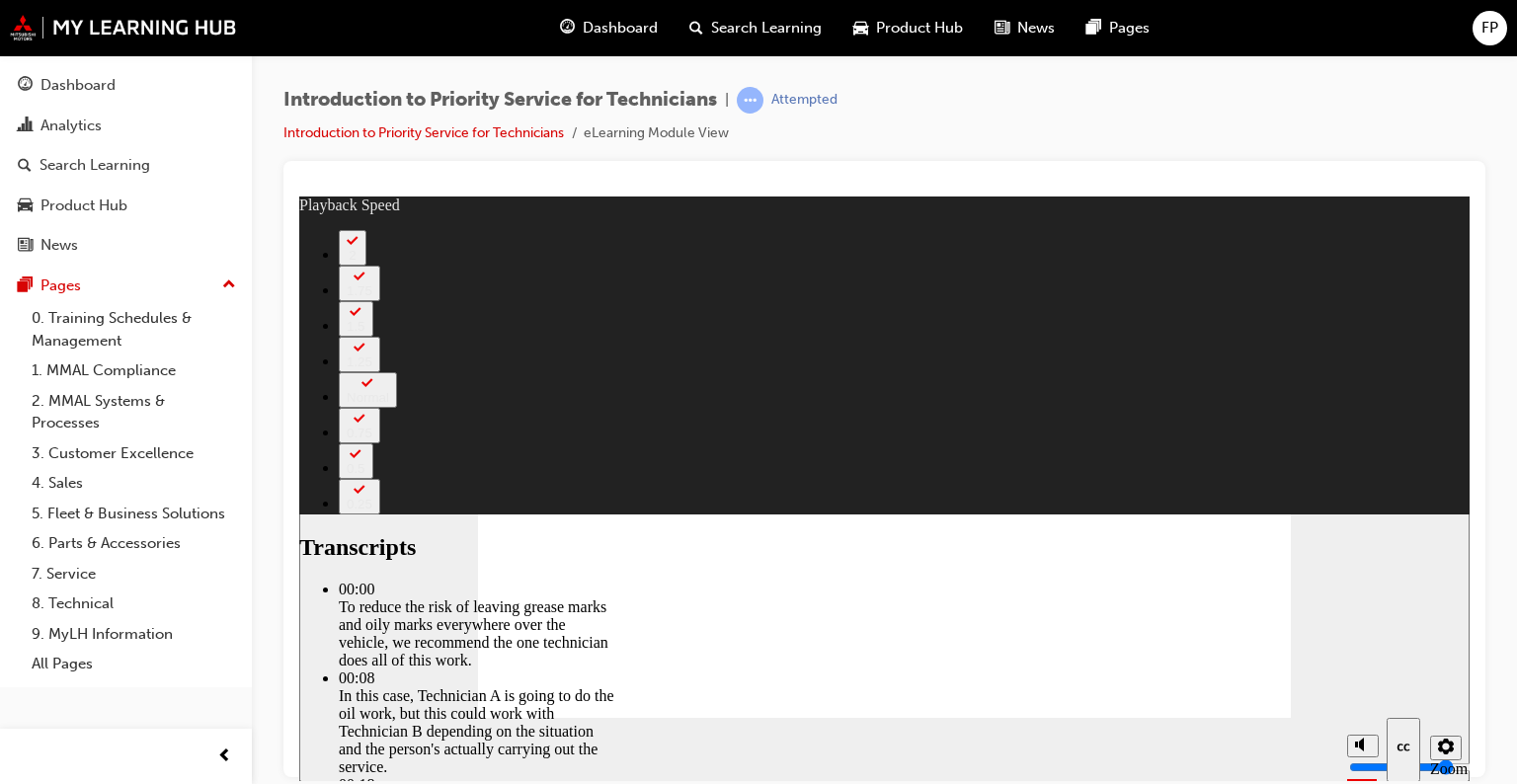 type on "511" 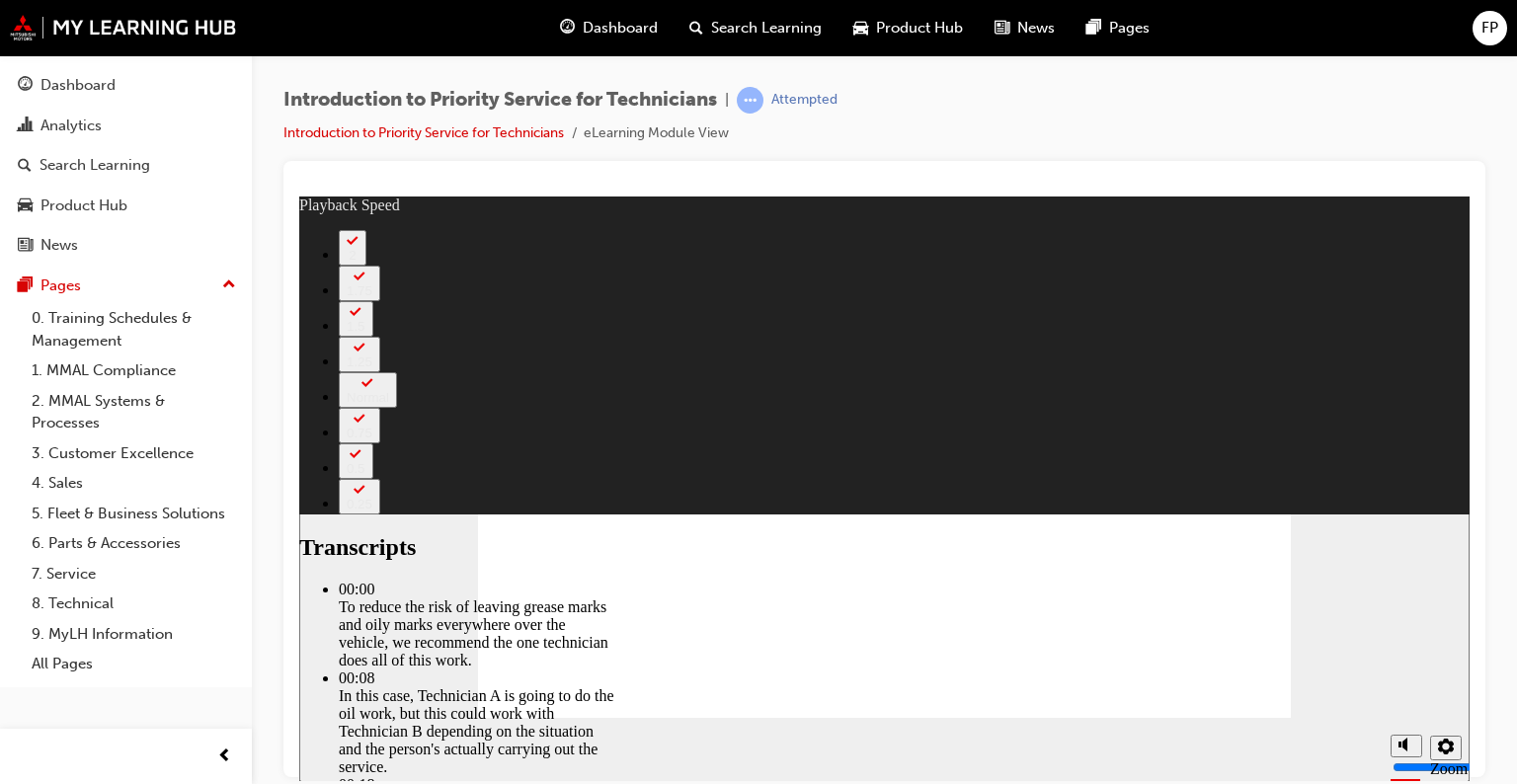 click 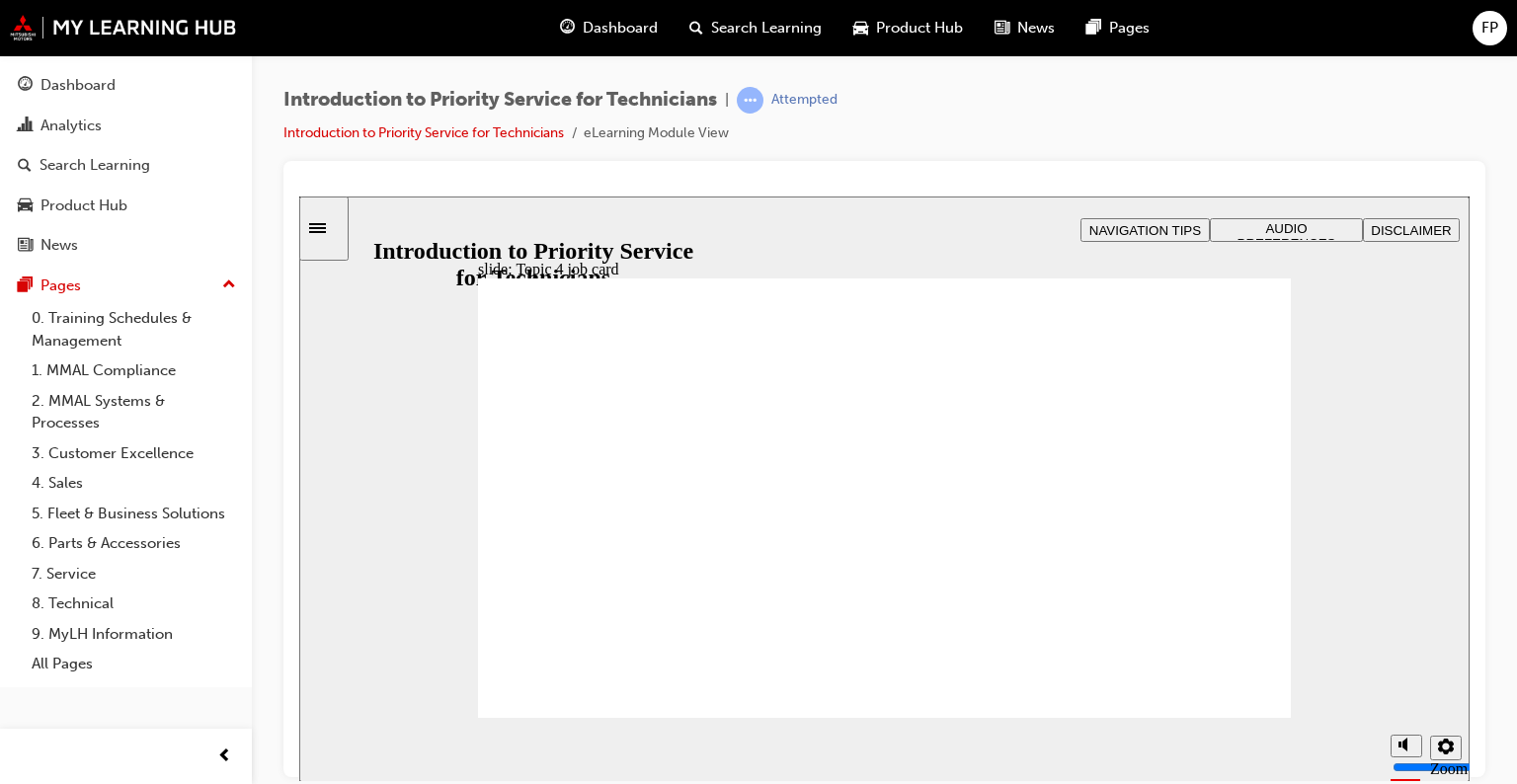 click 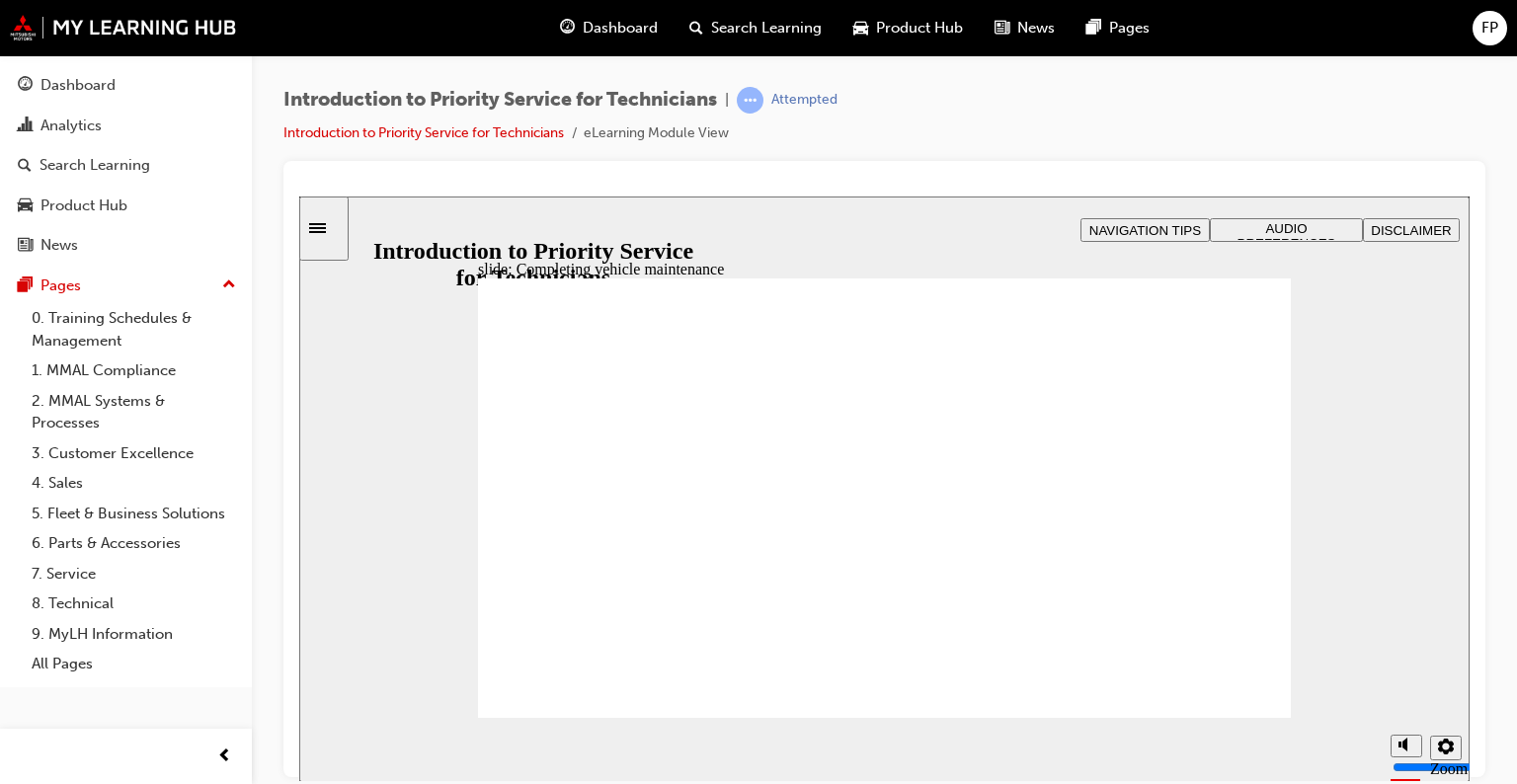 click 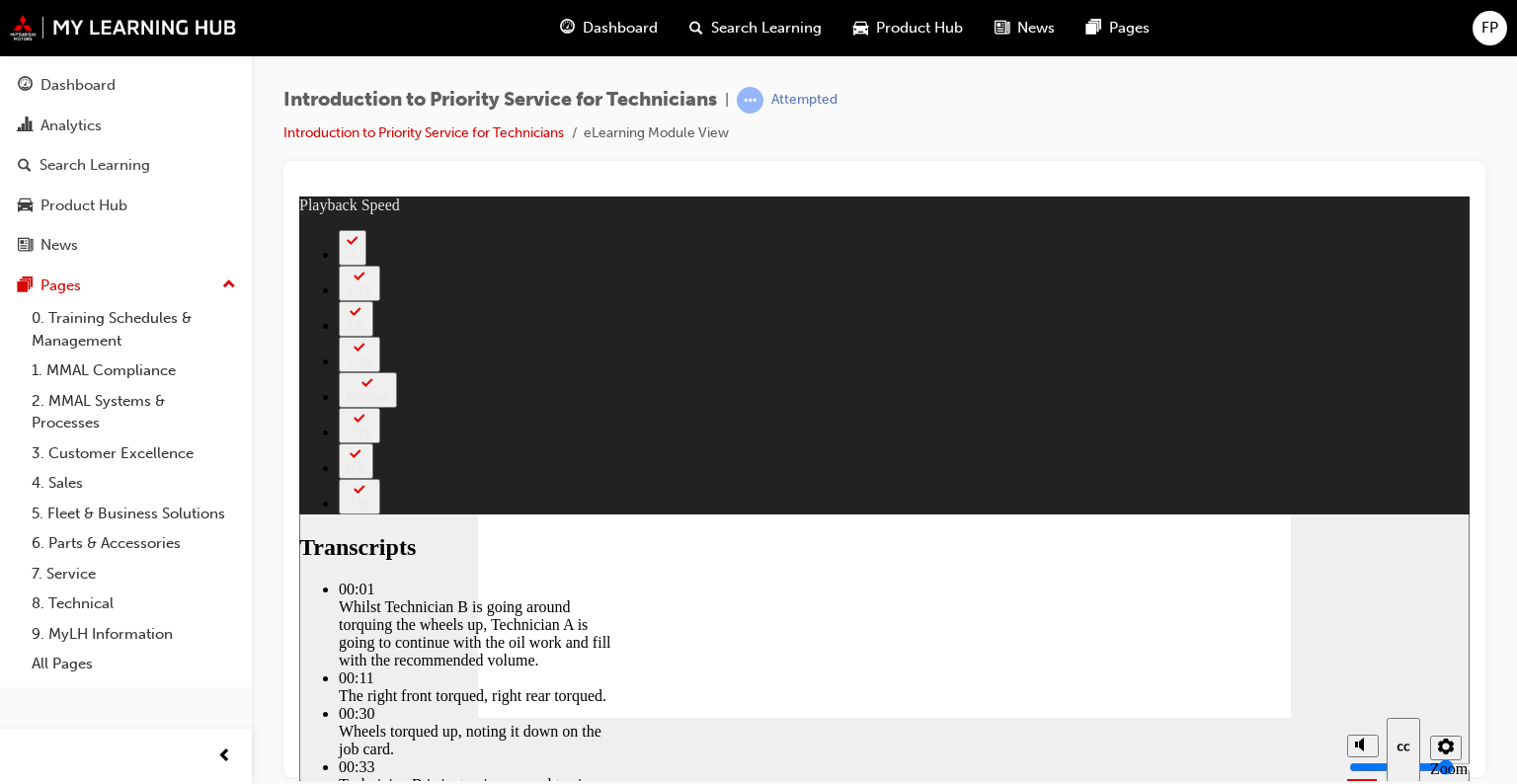 type on "406" 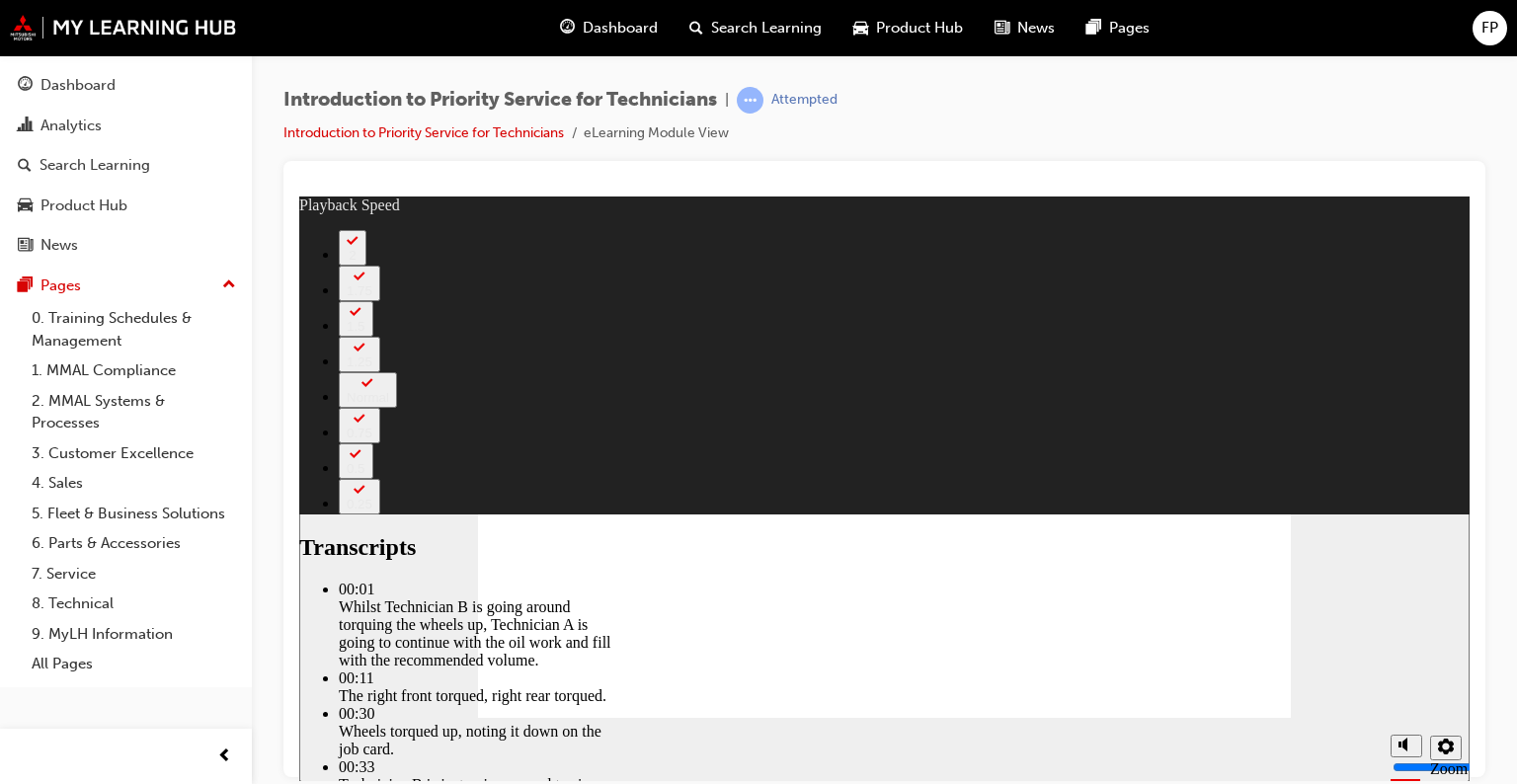 click 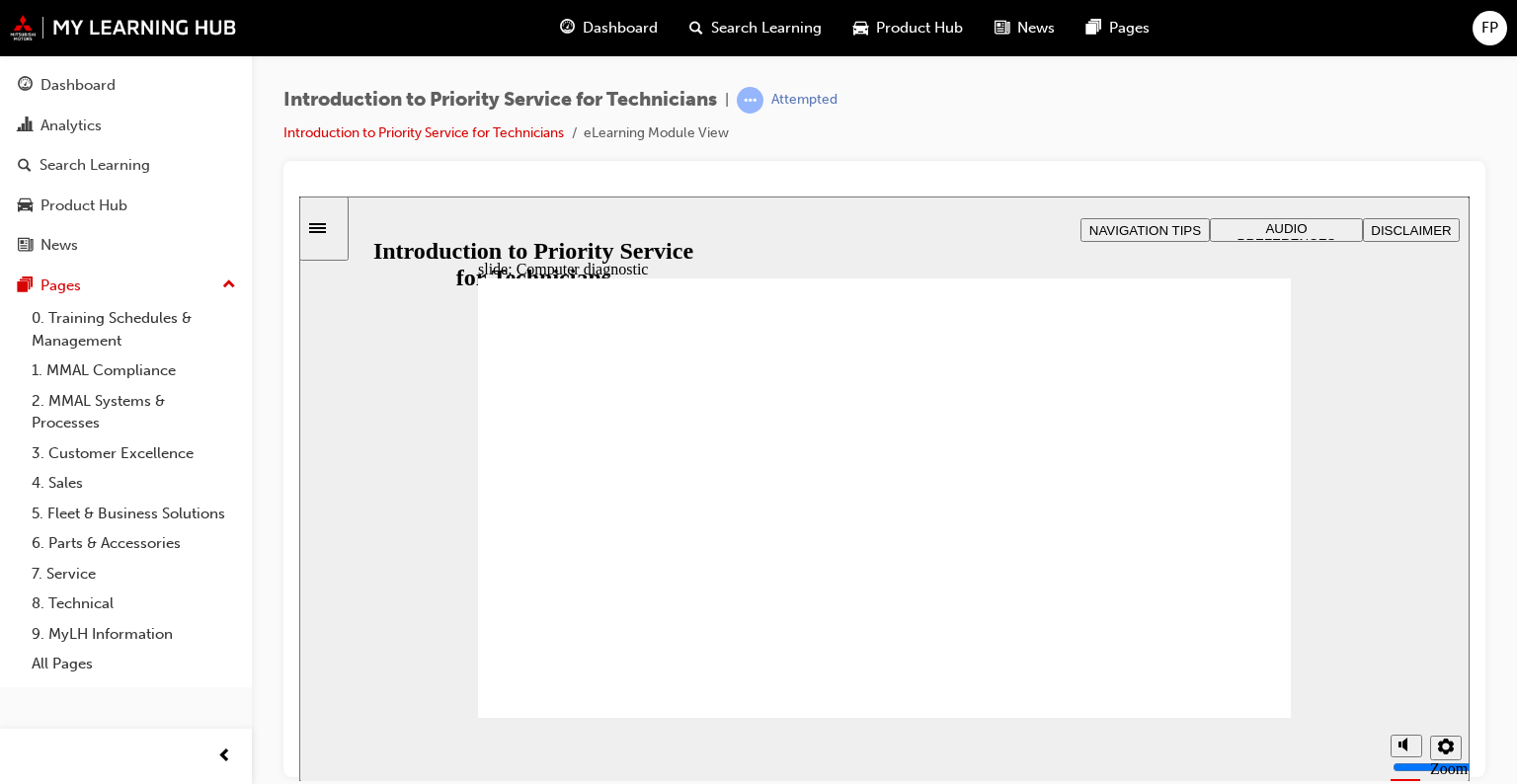 click 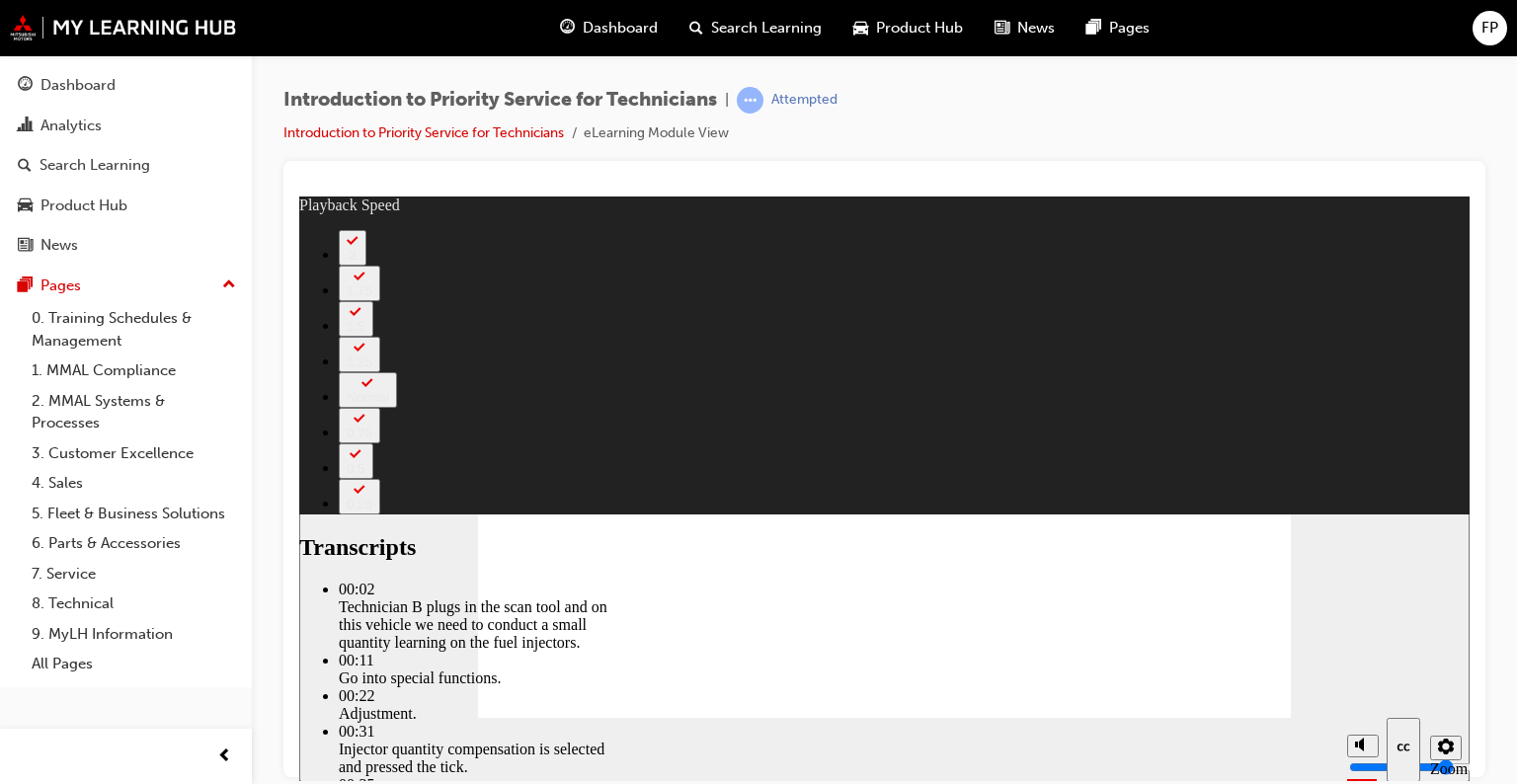 type on "44" 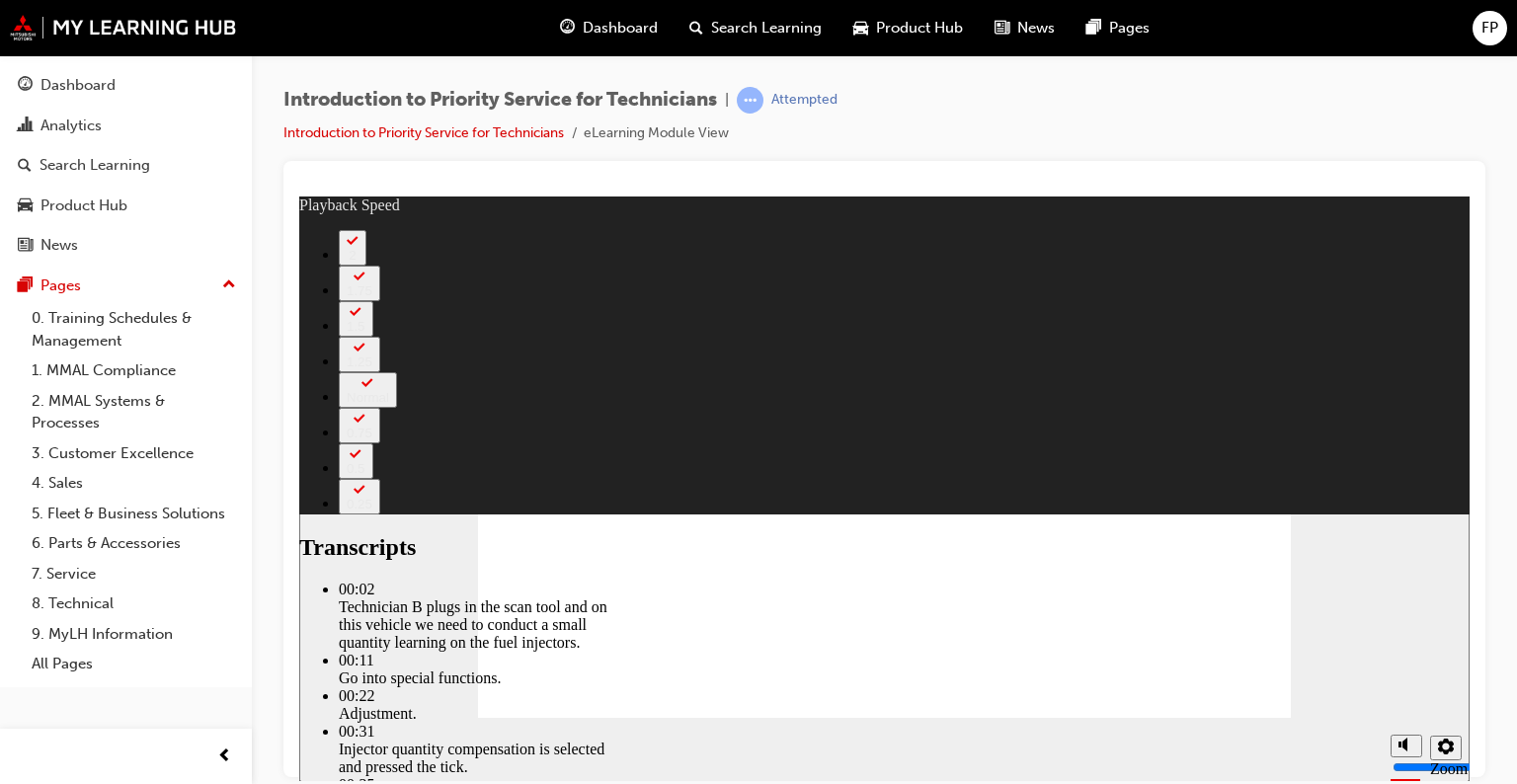 click 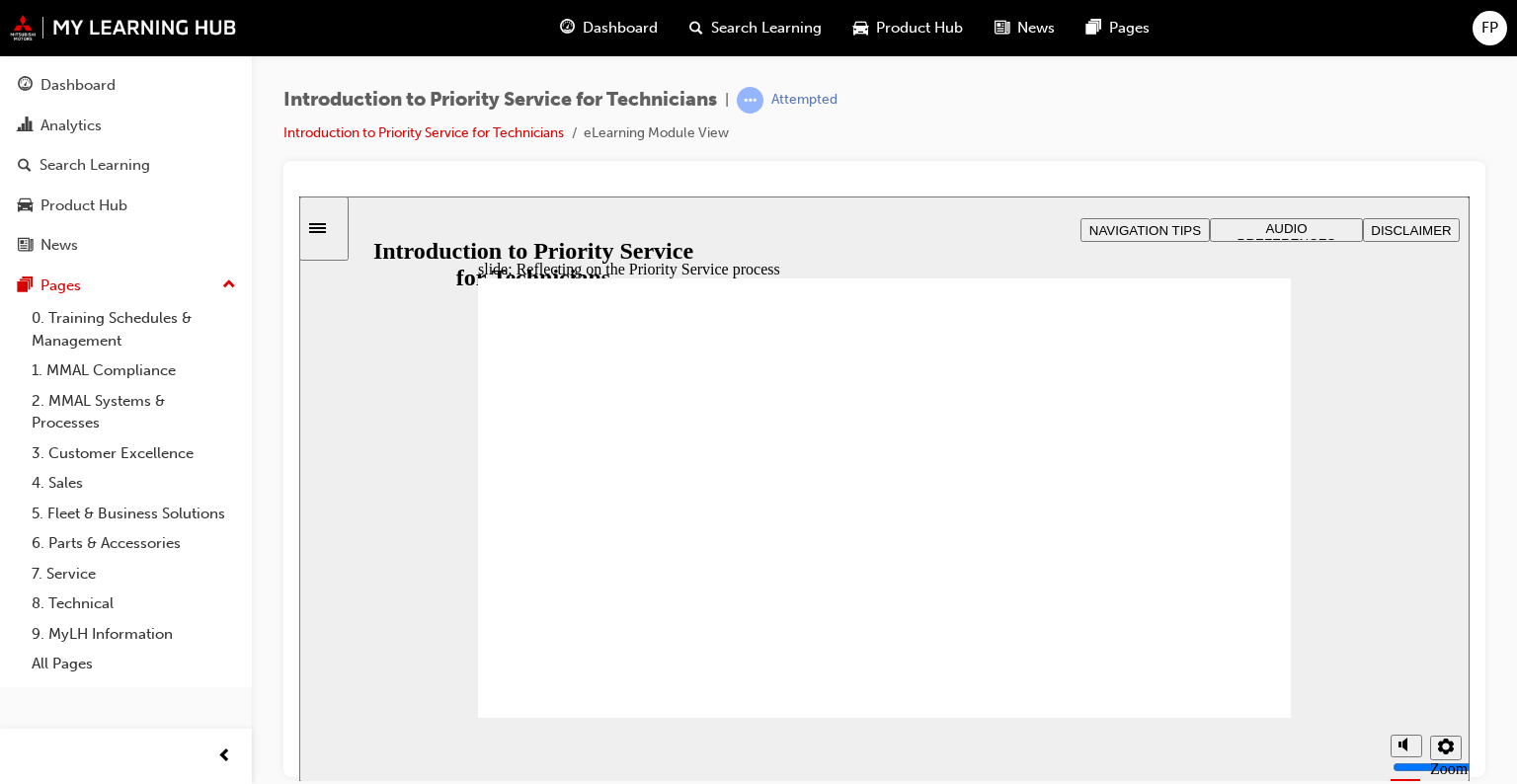 click 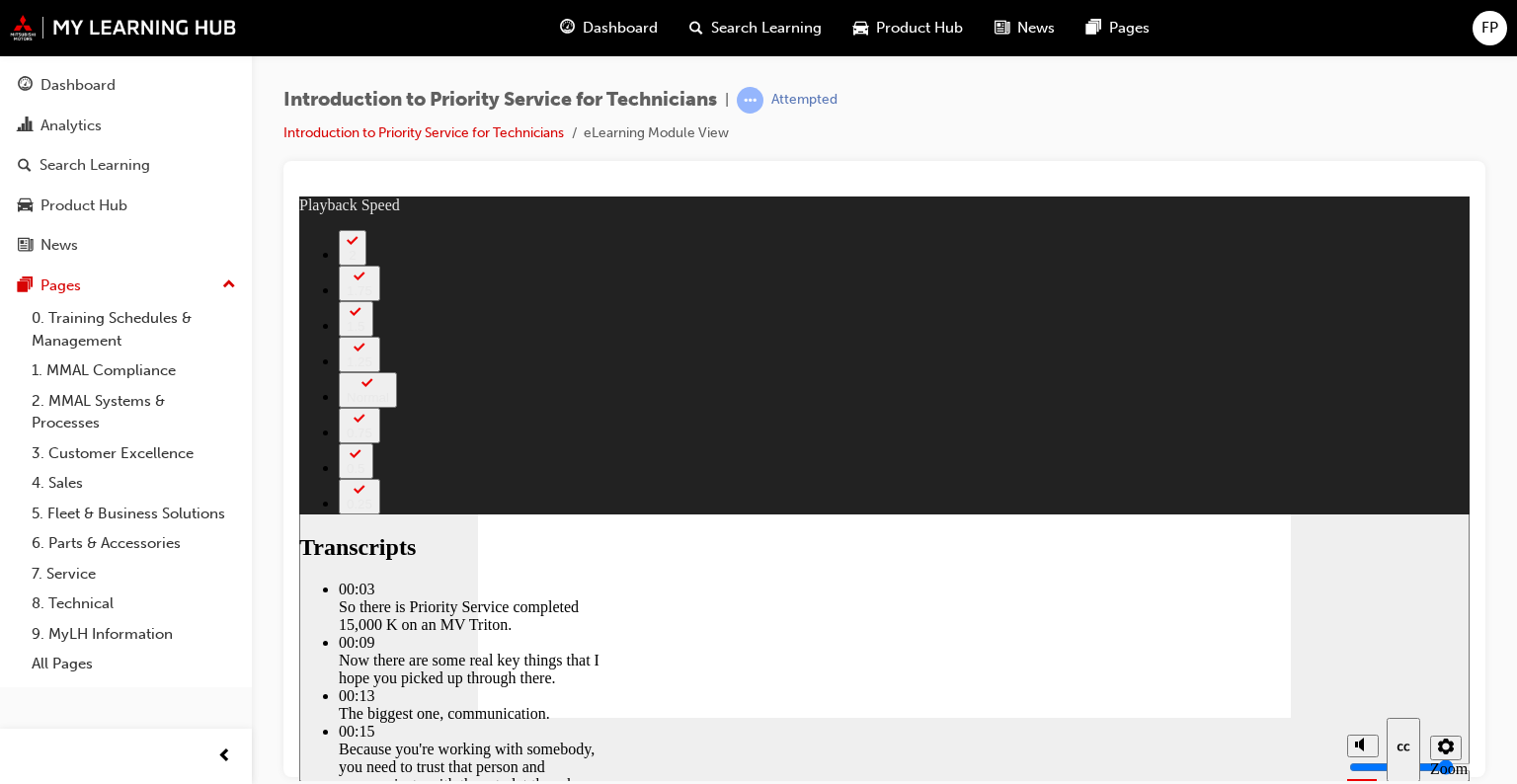type on "125" 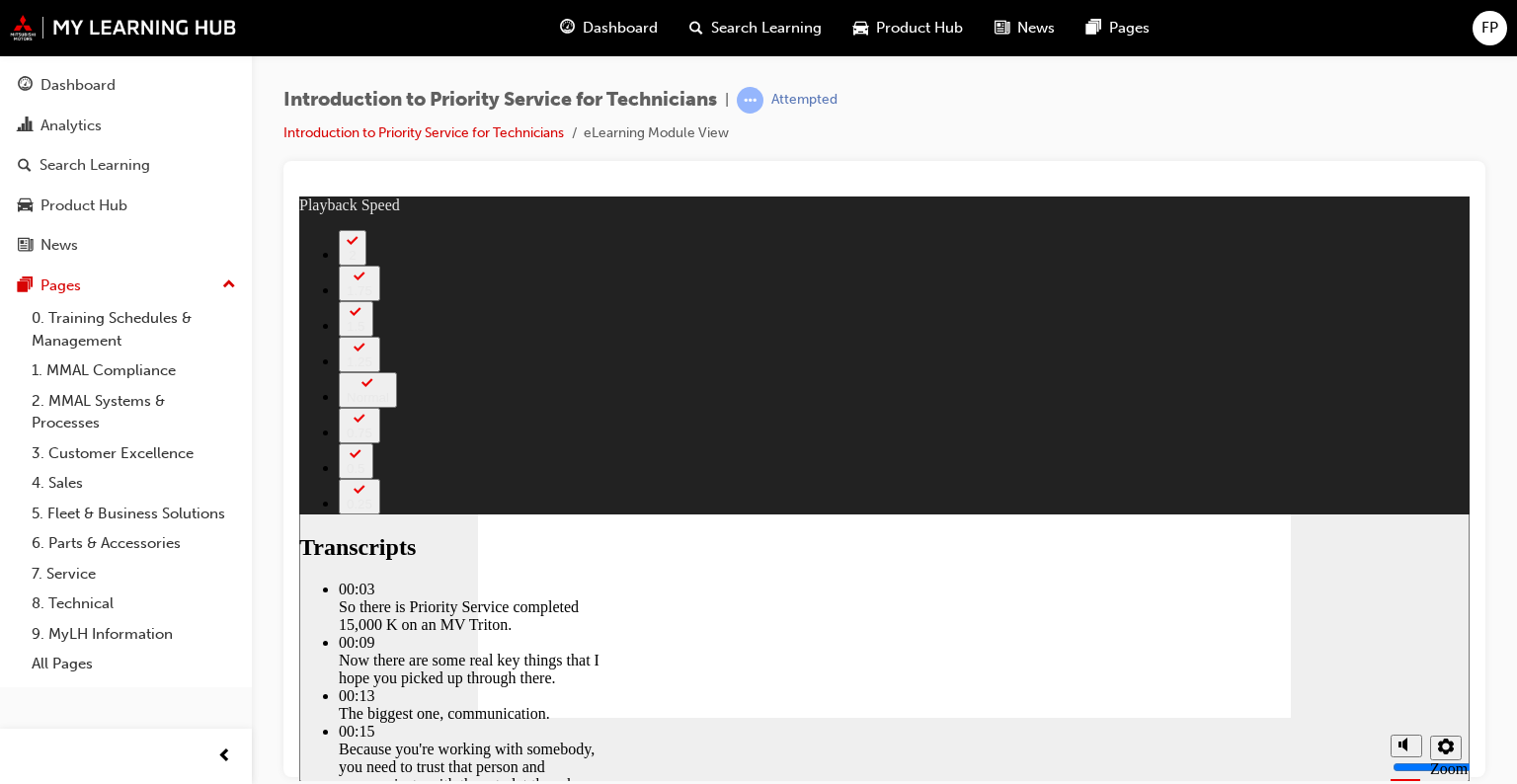 click 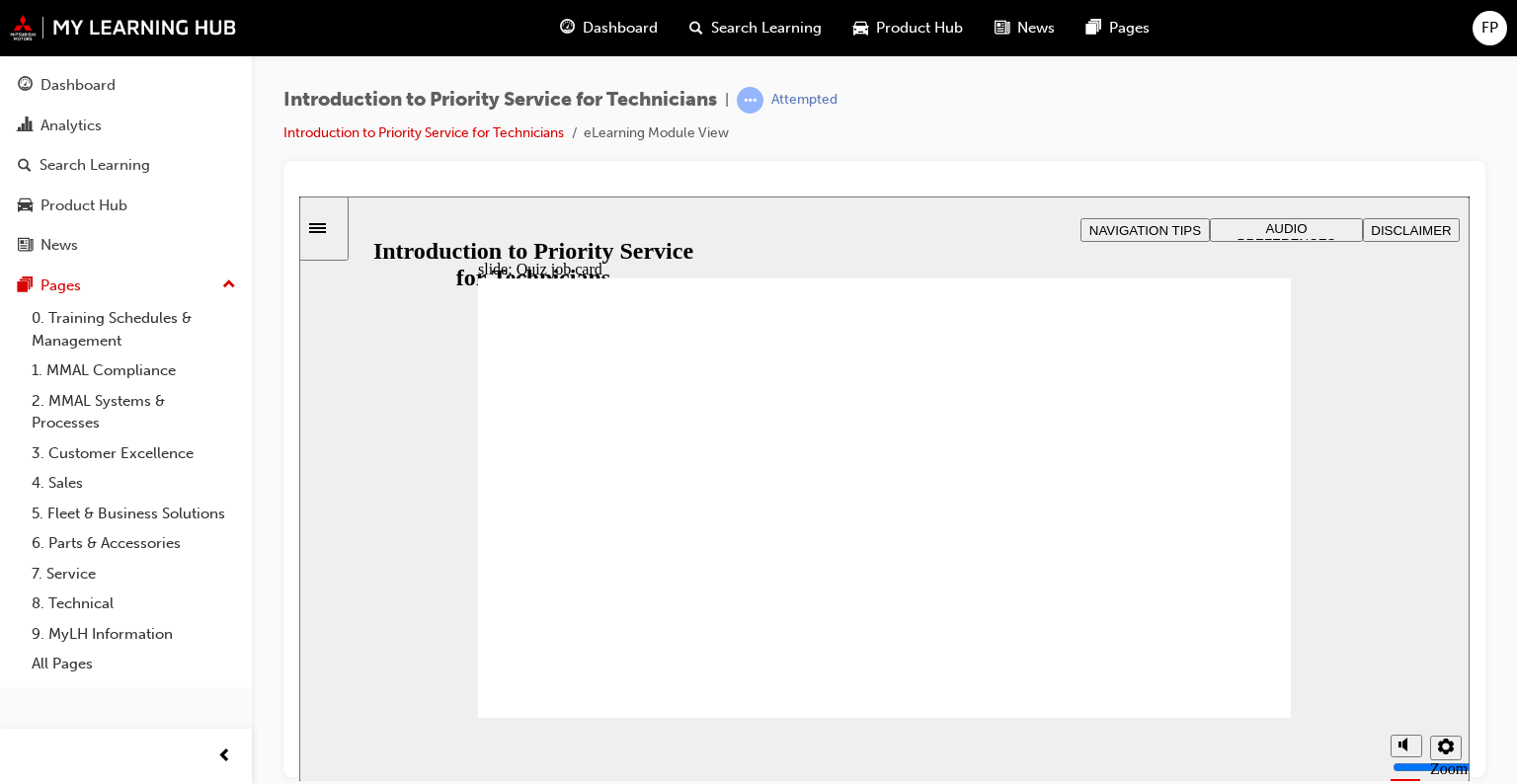 click 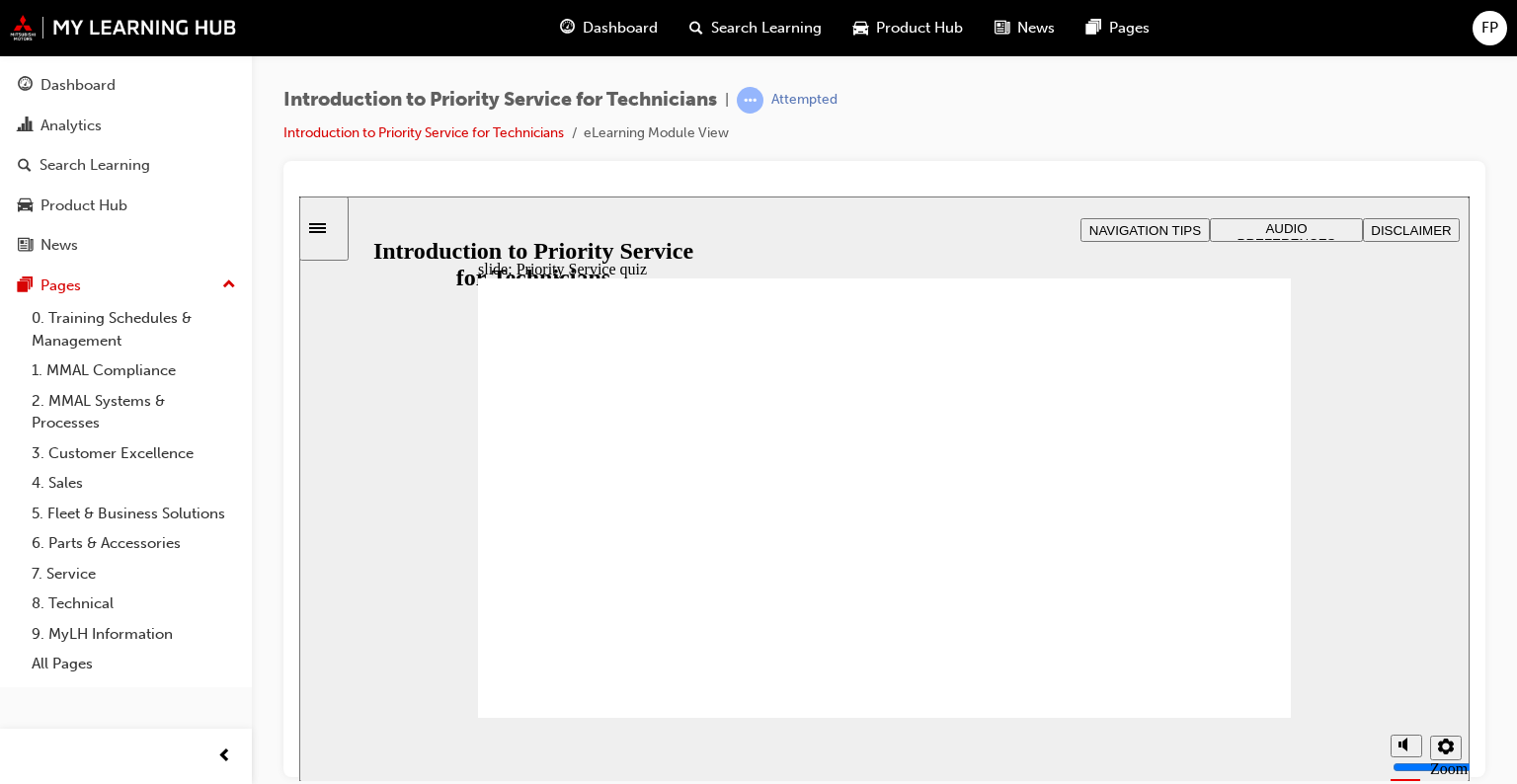 click 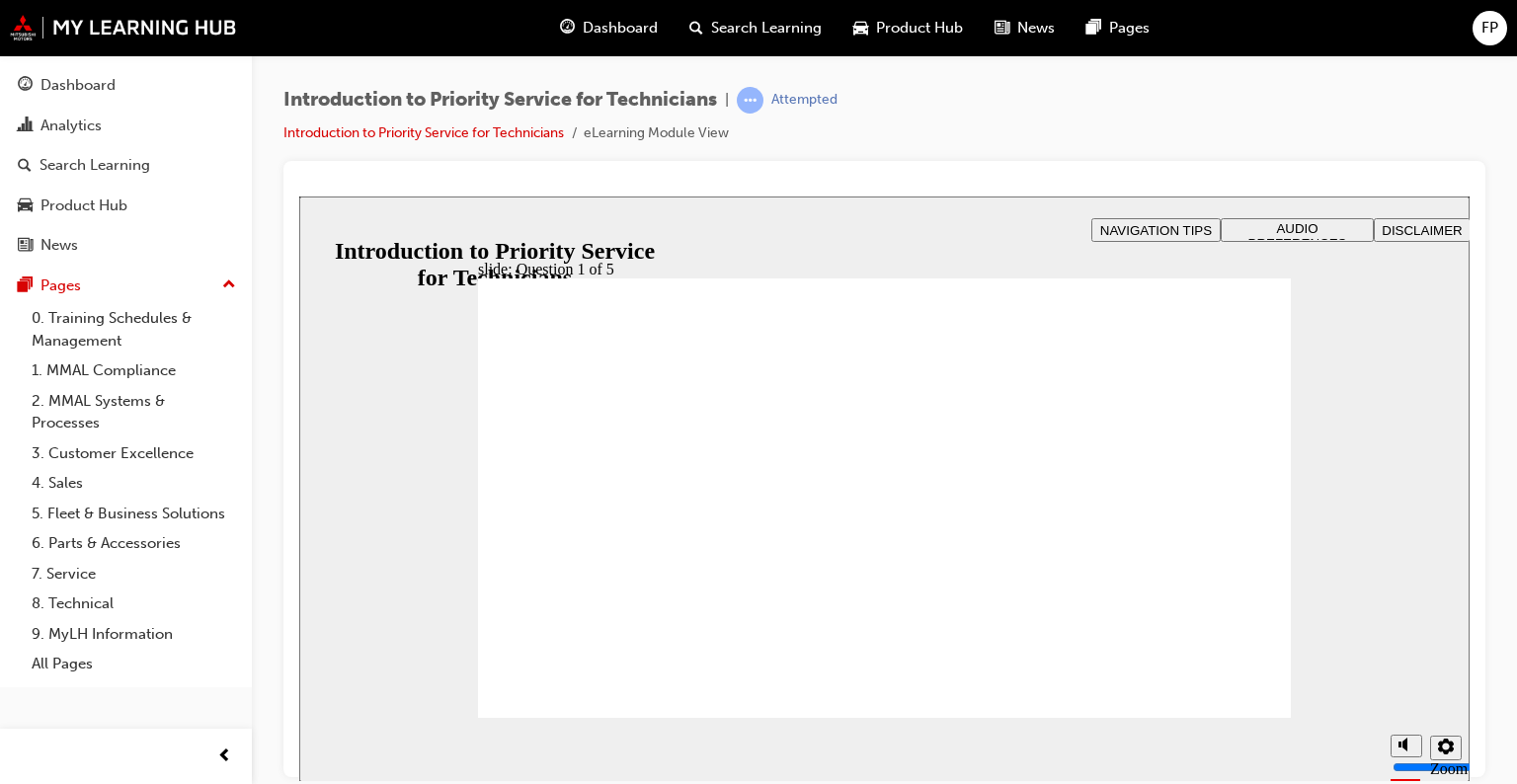 radio on "true" 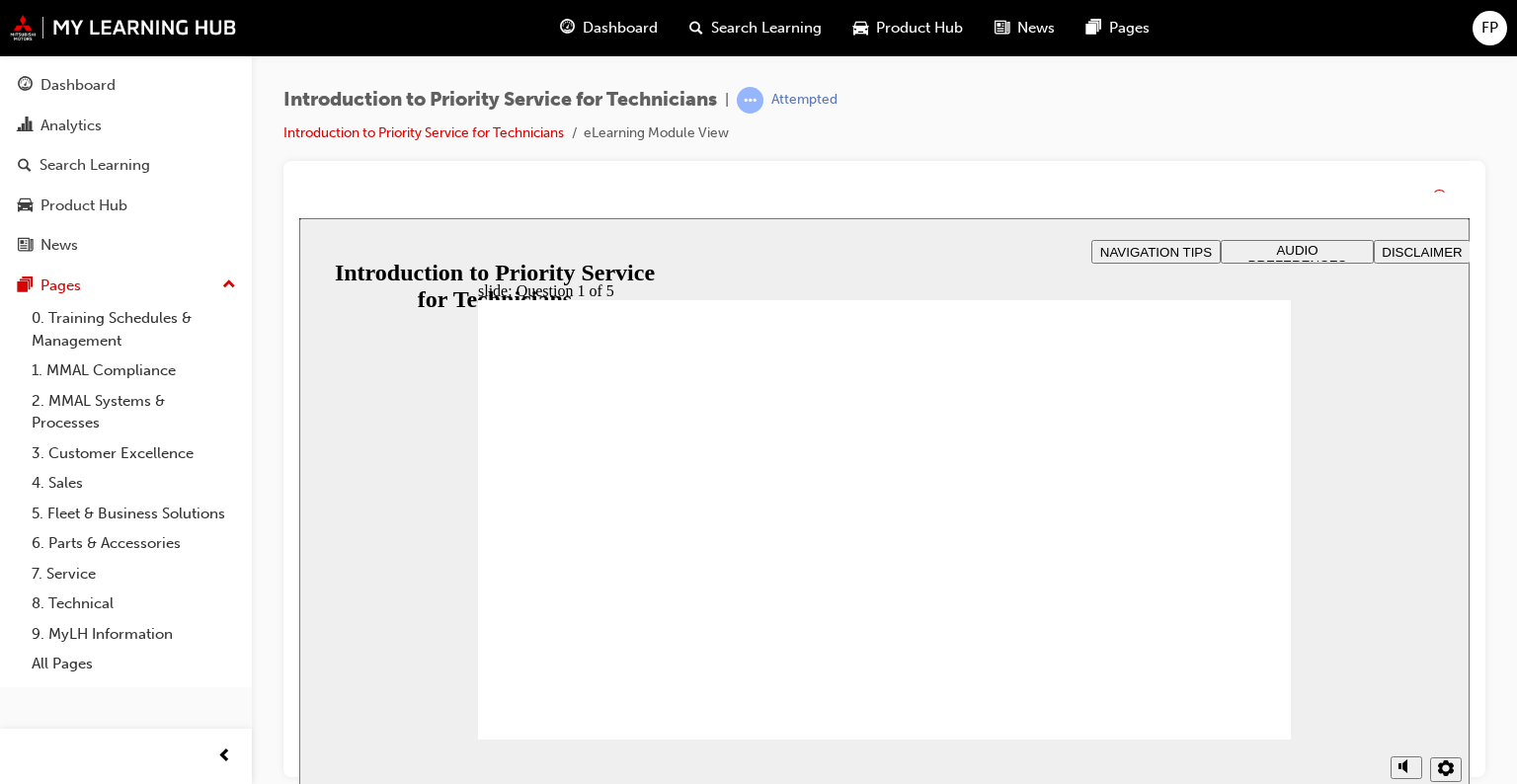 click 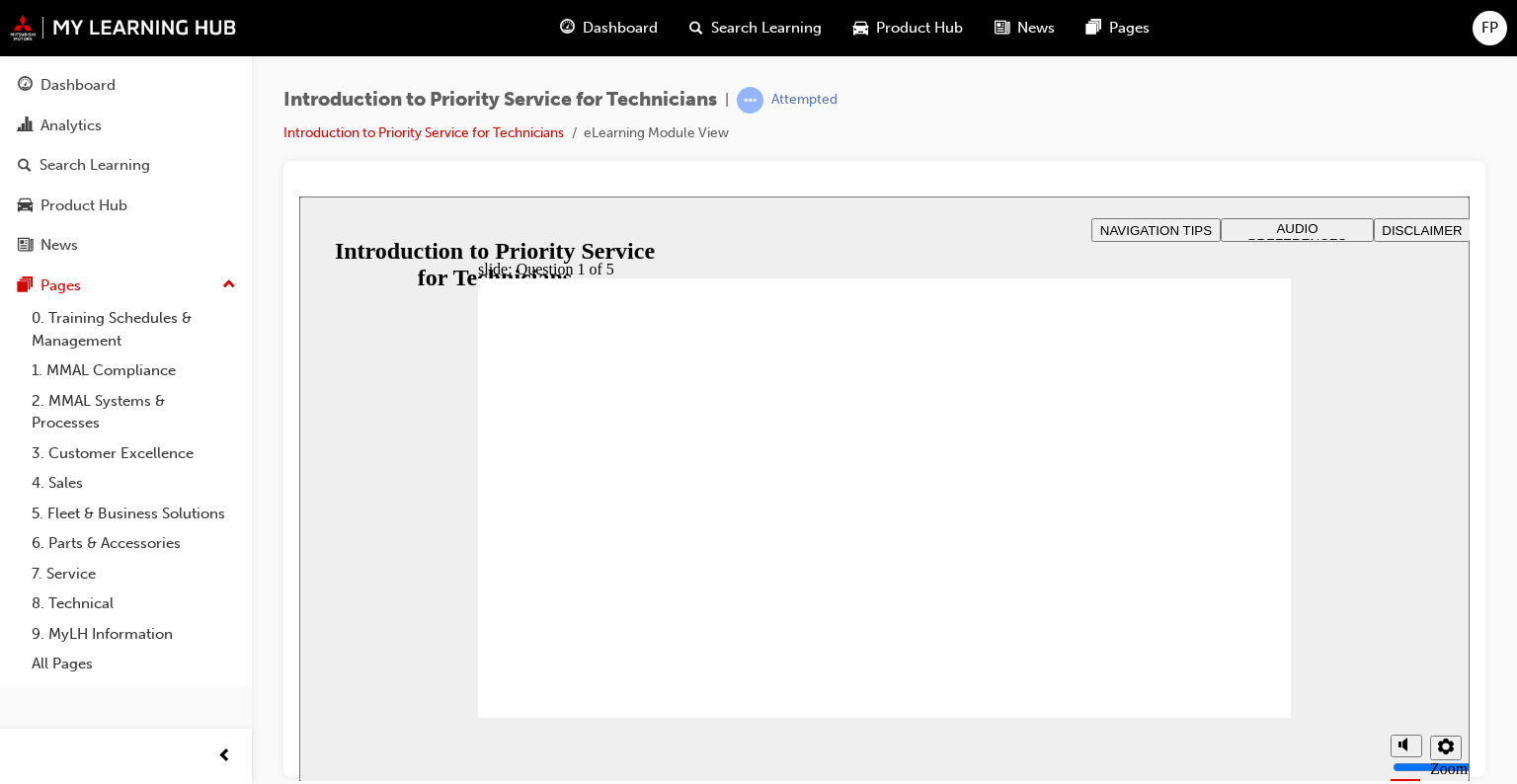 click 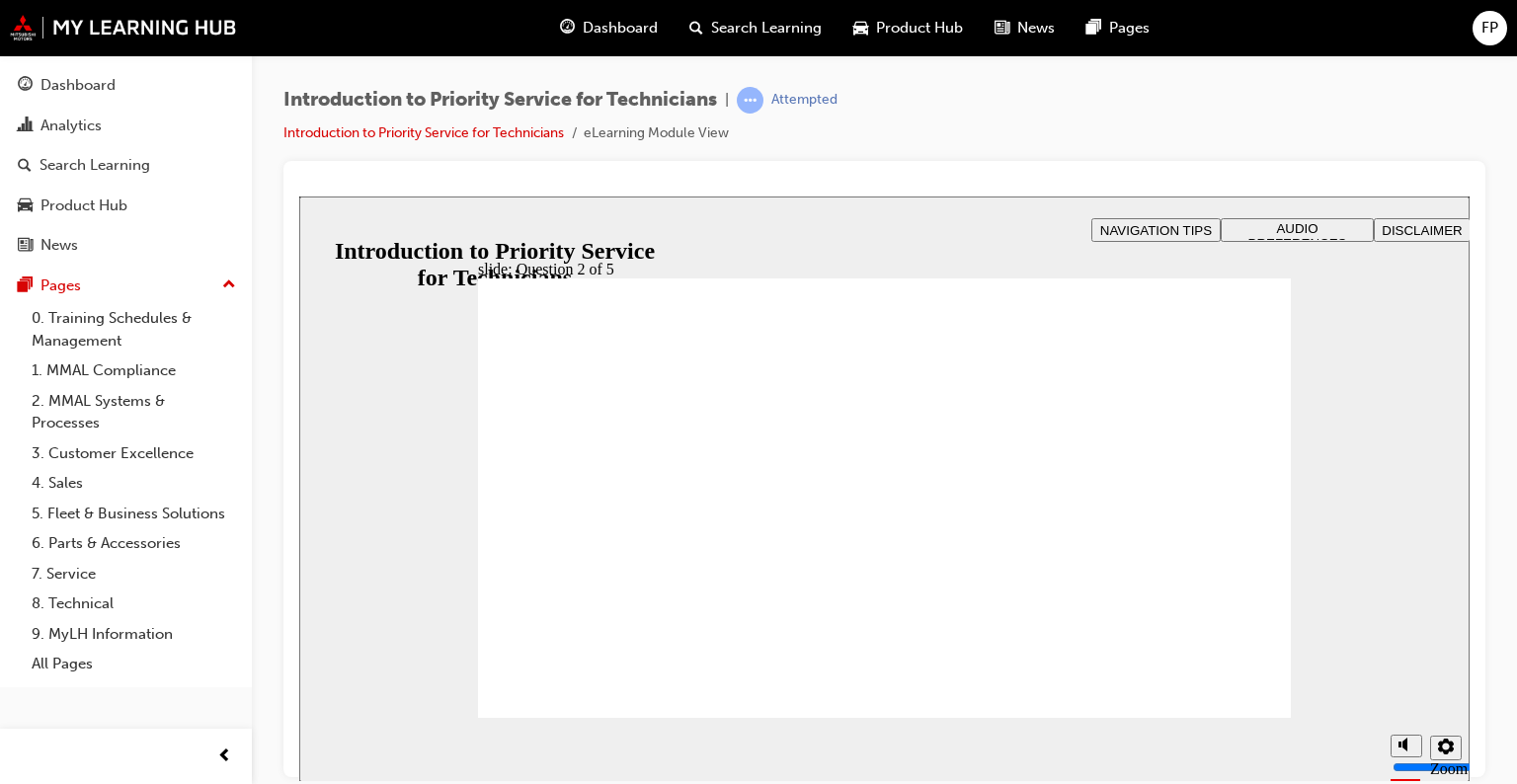 radio on "true" 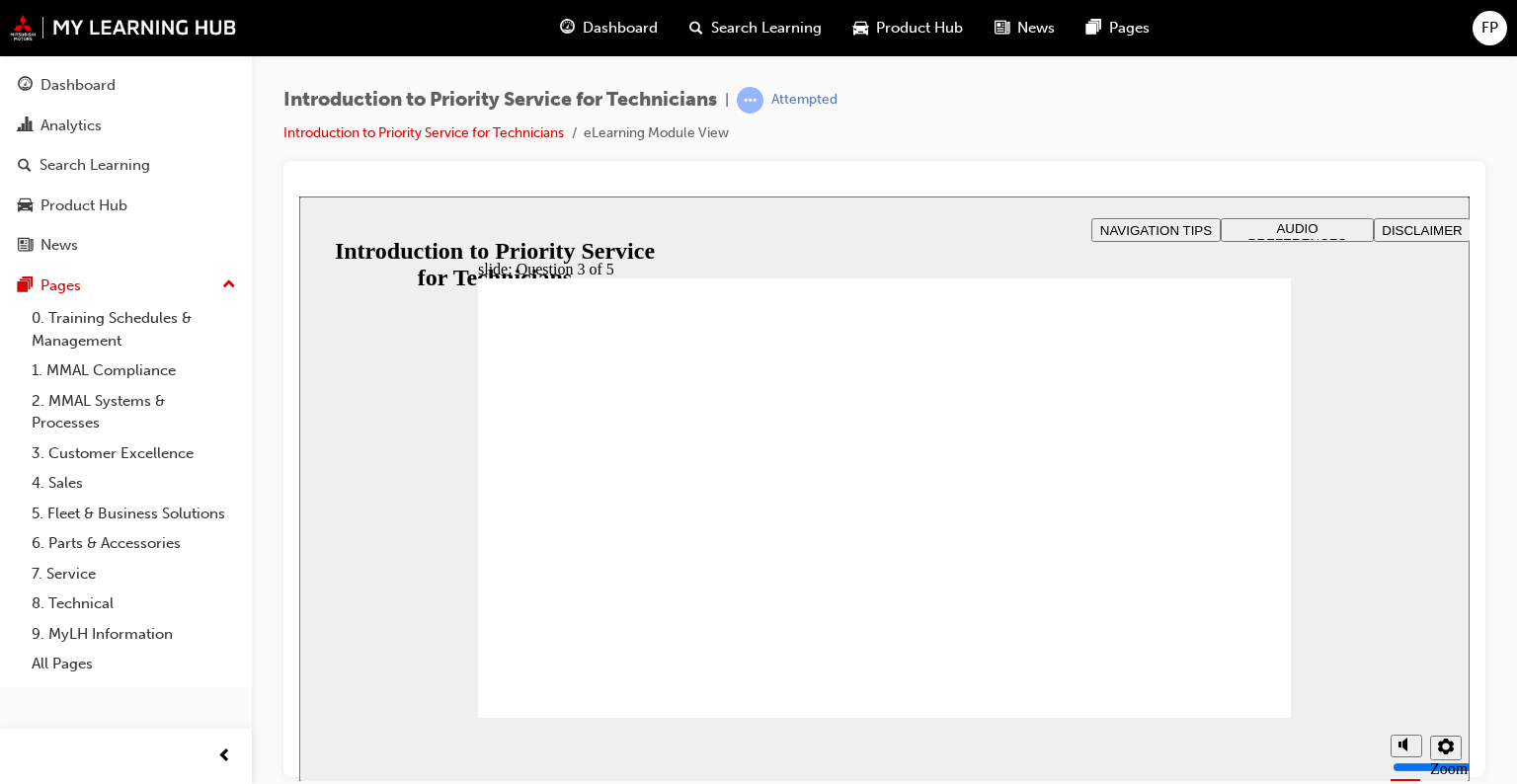 checkbox on "true" 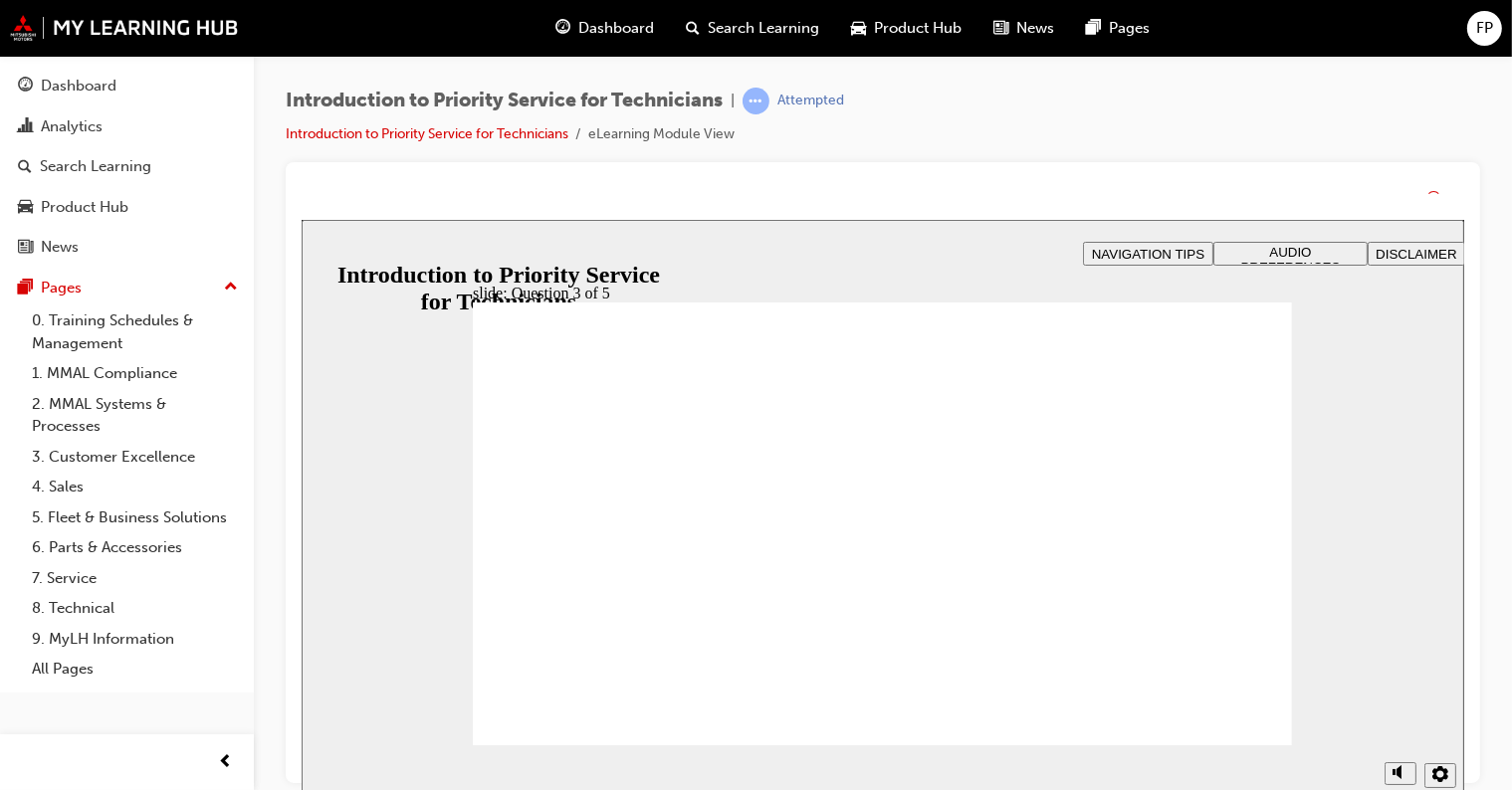 click 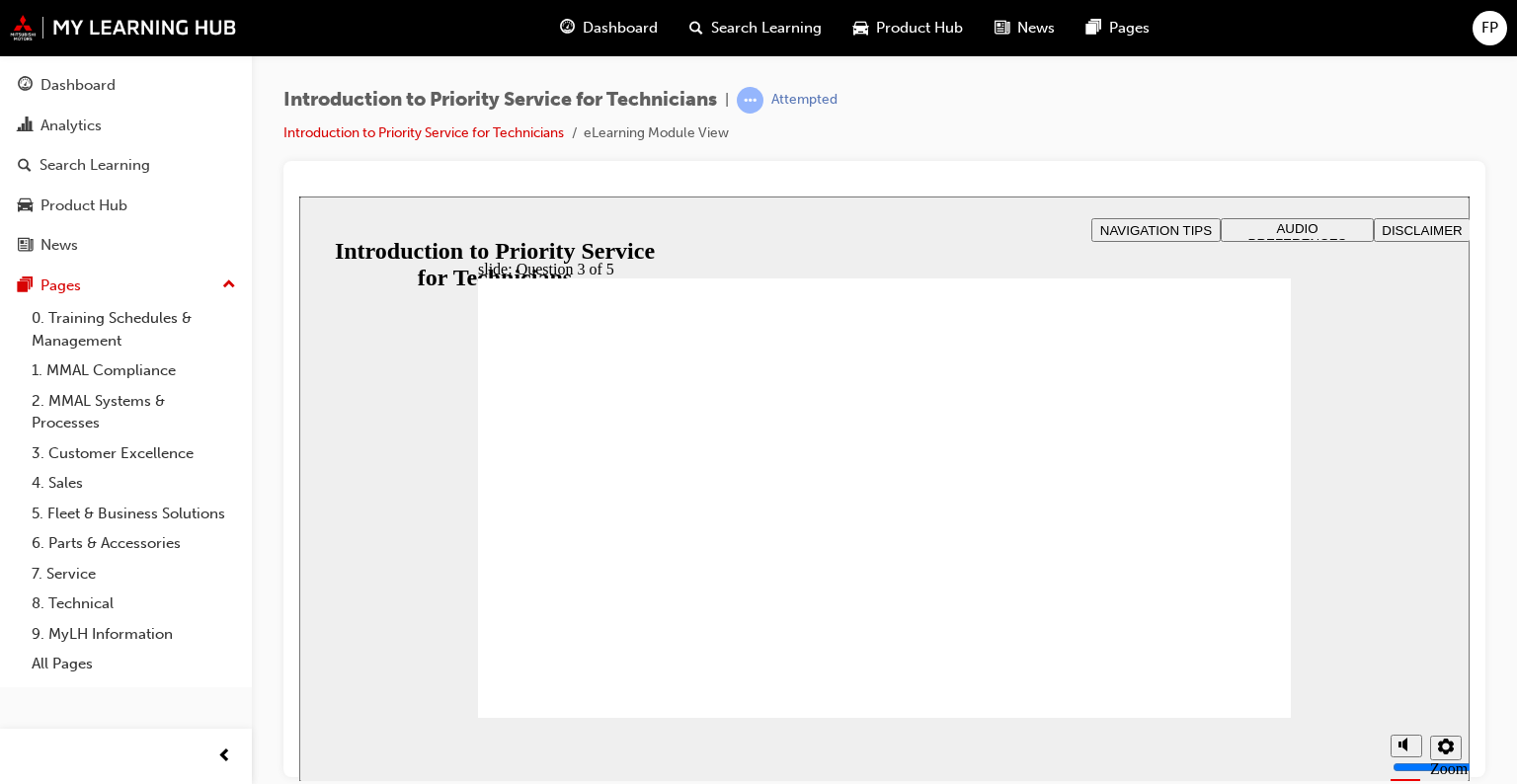 click 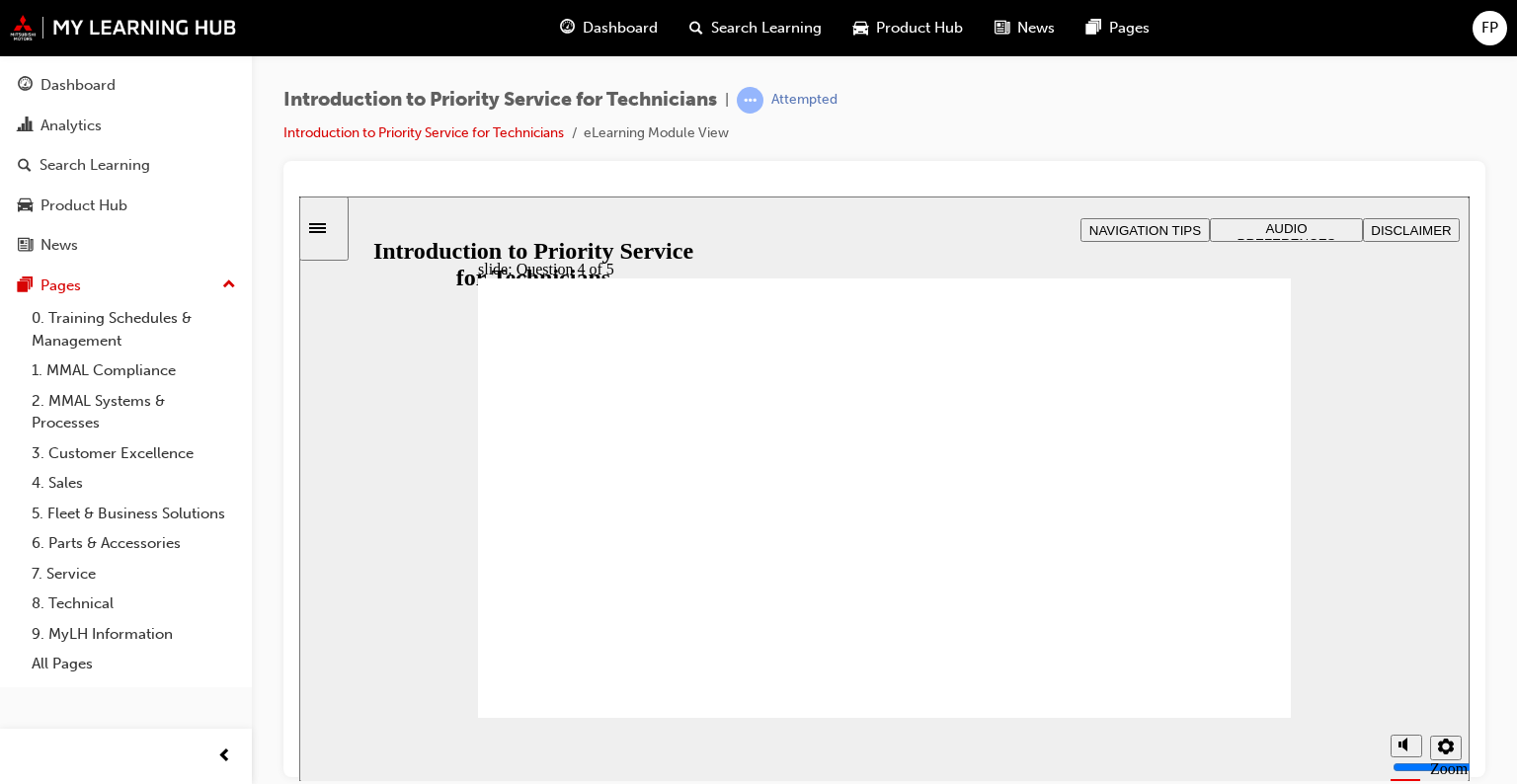 drag, startPoint x: 566, startPoint y: 586, endPoint x: 1056, endPoint y: 507, distance: 496.3275 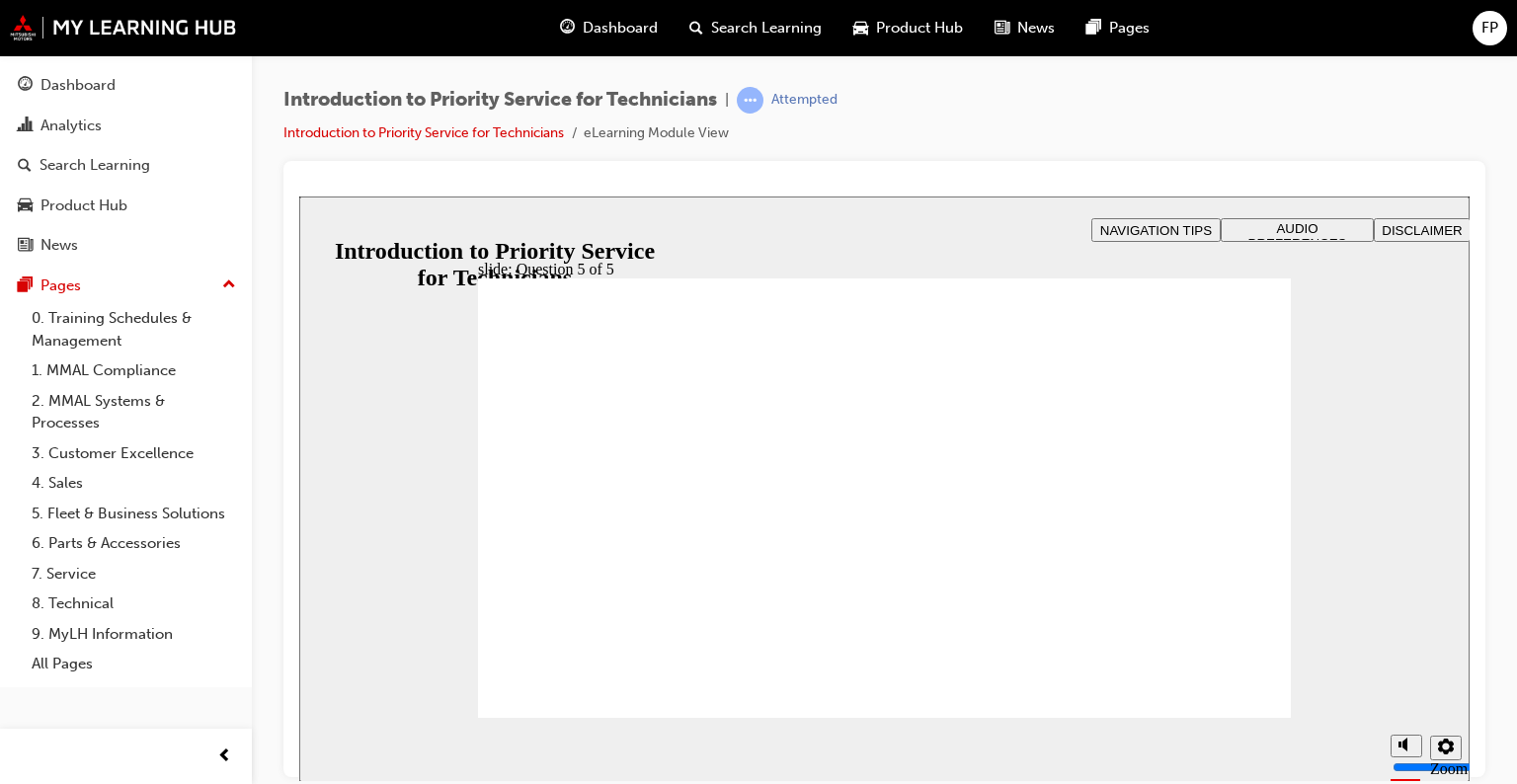 checkbox on "true" 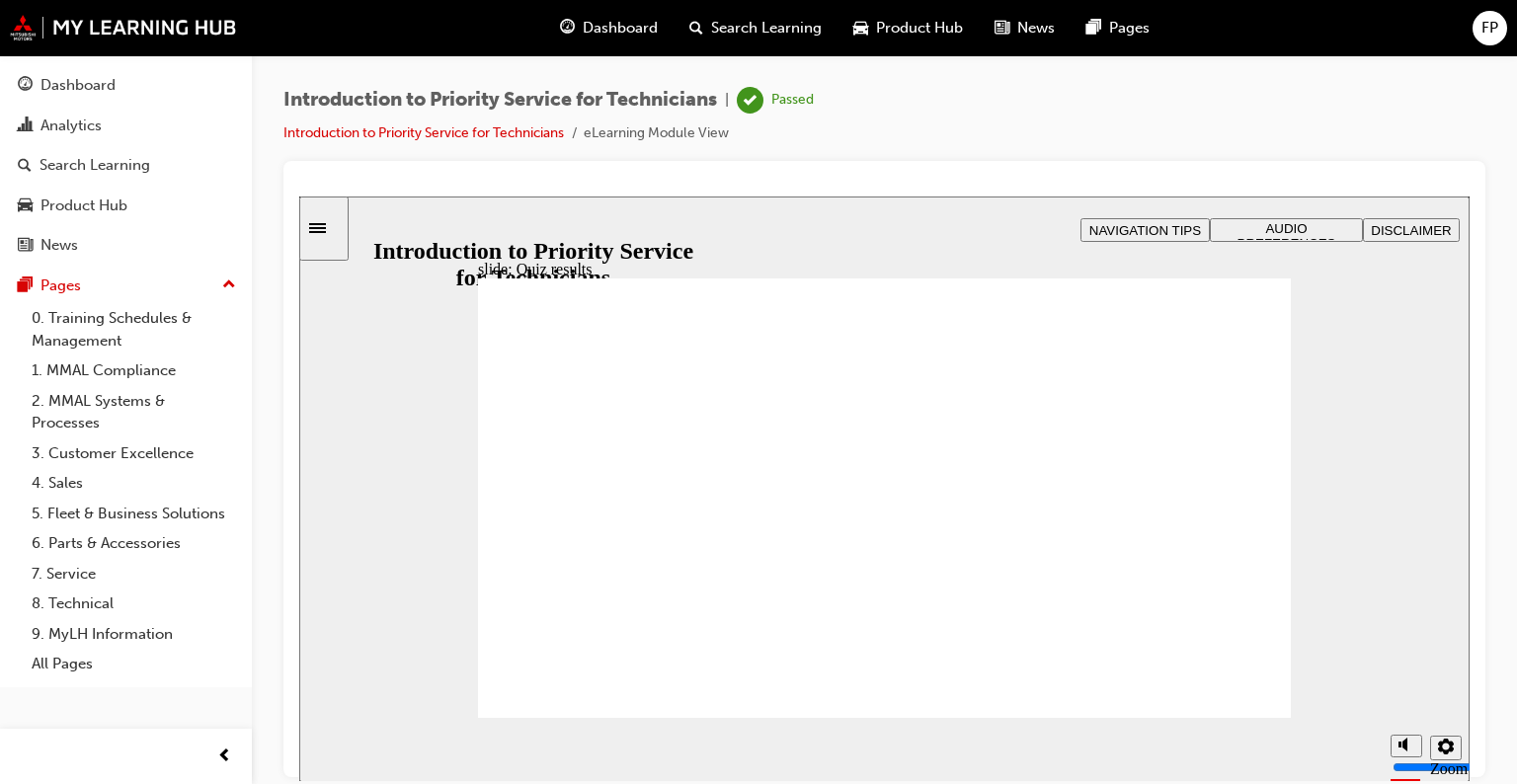 click 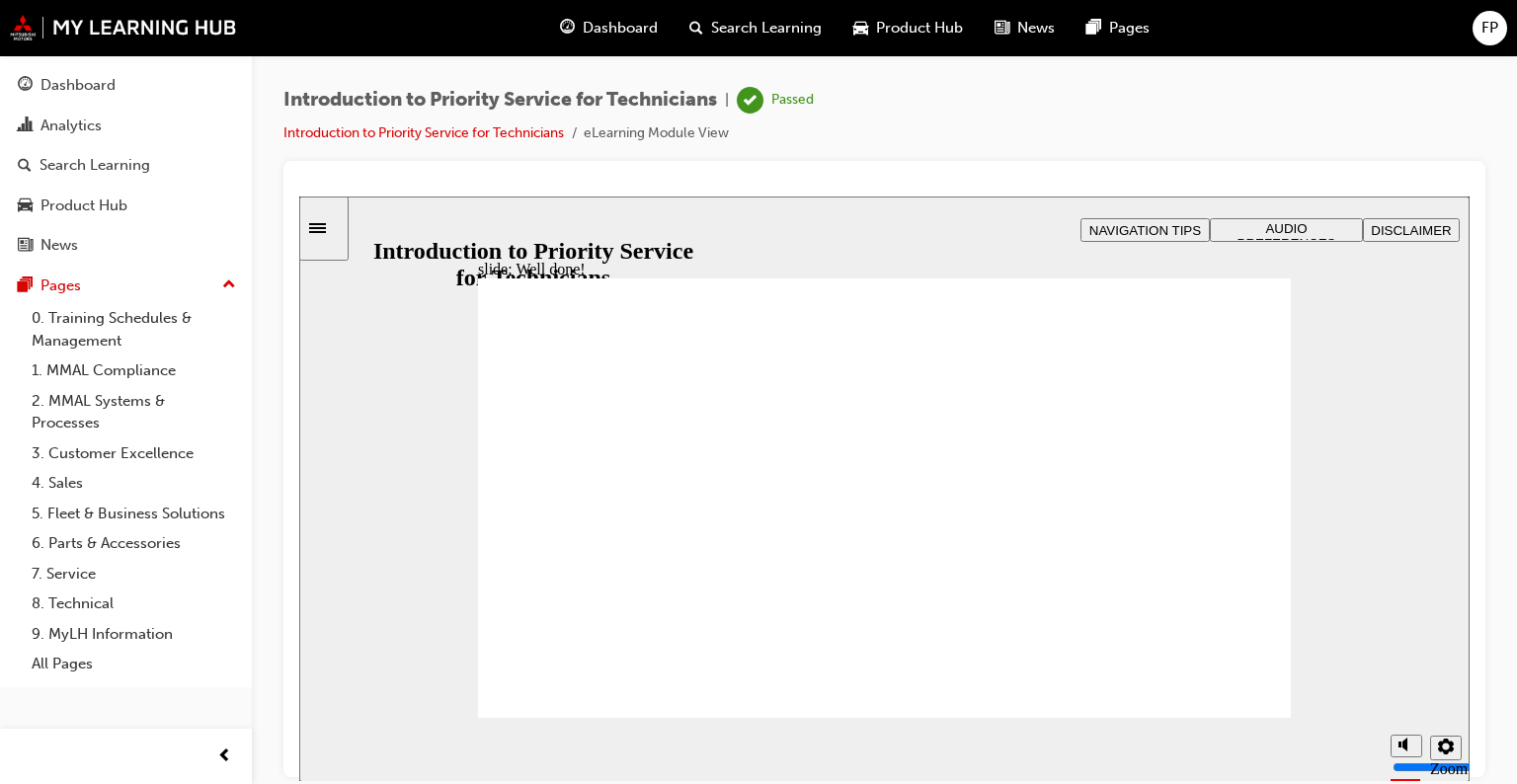 click 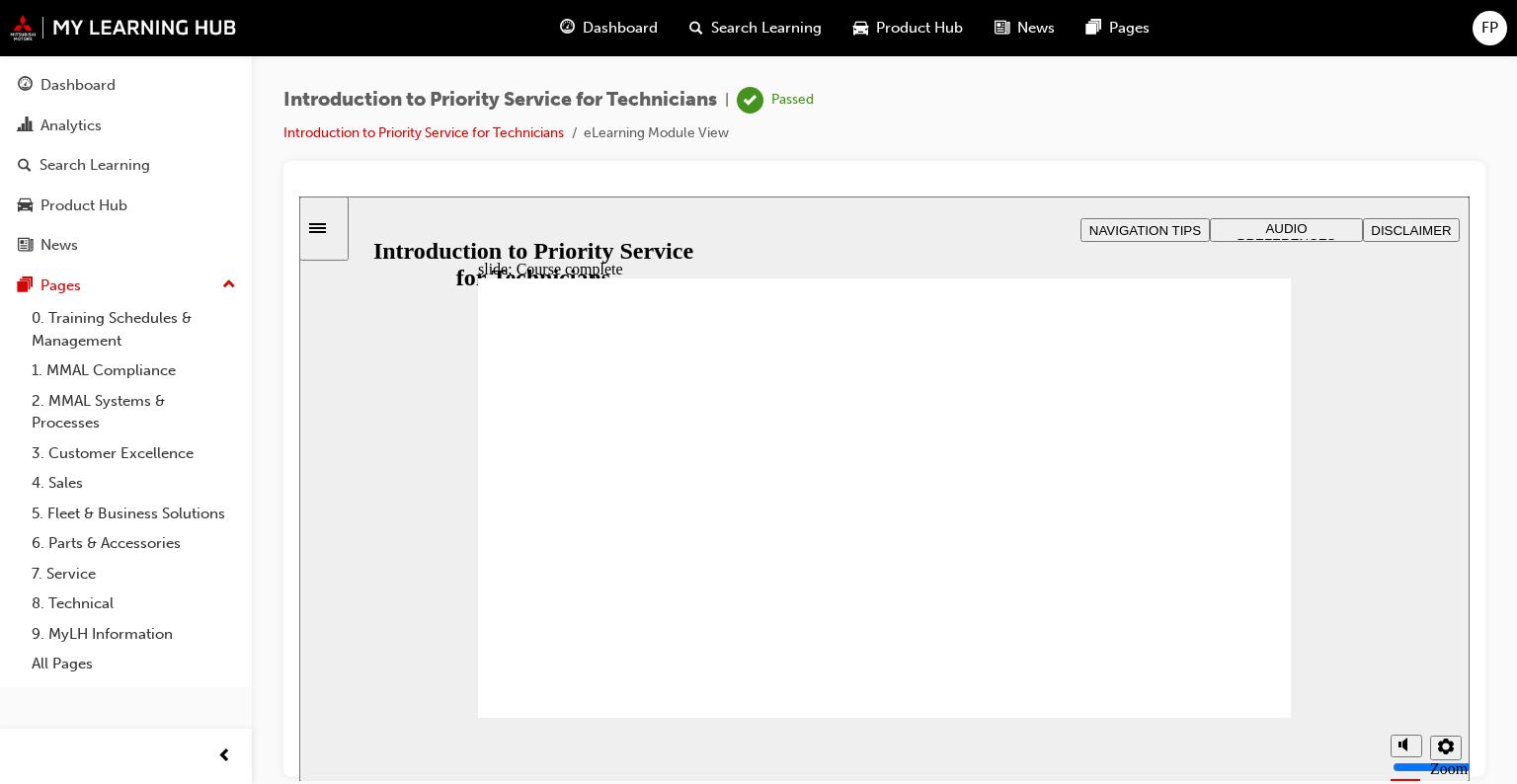 click 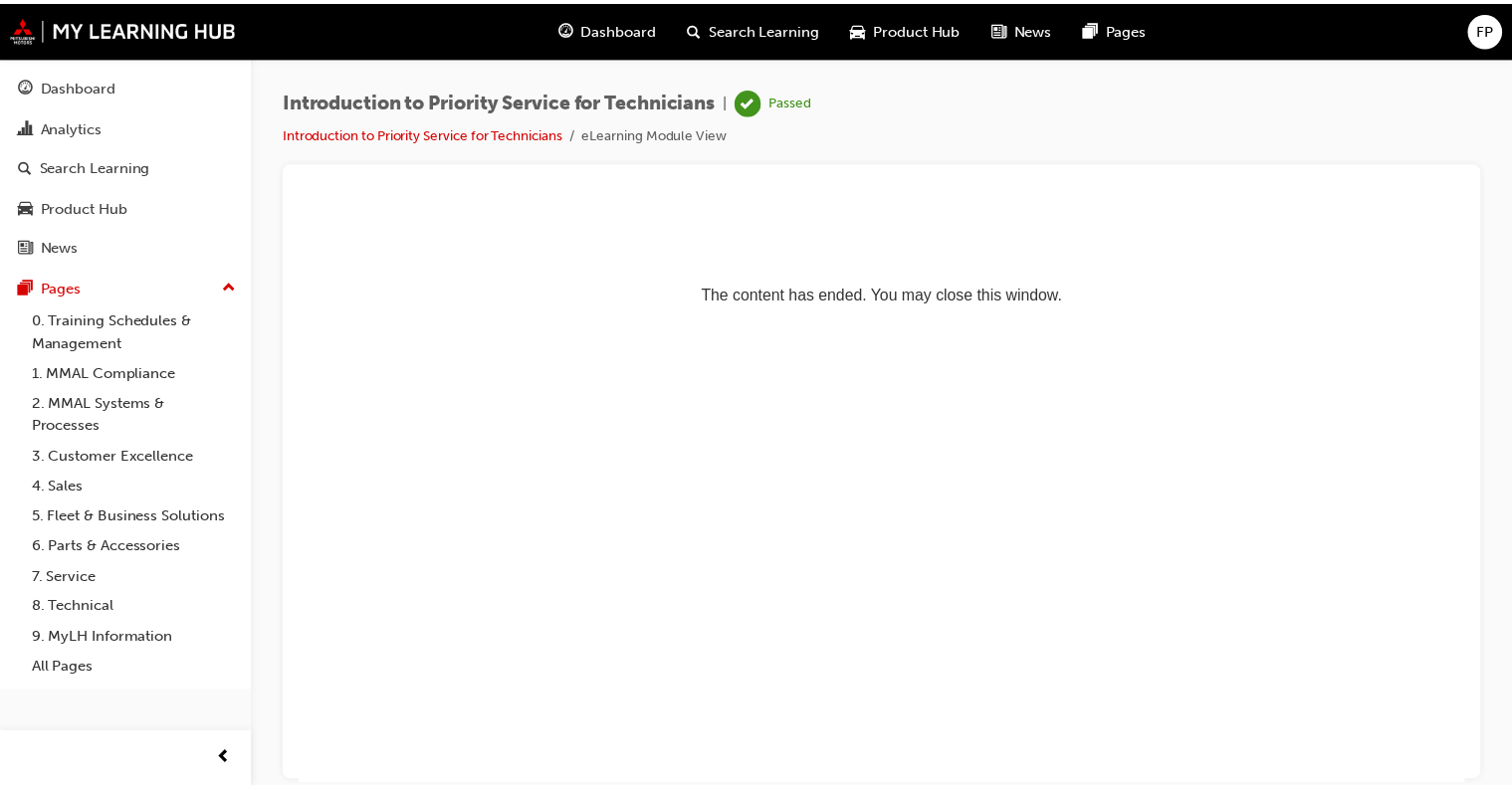 scroll, scrollTop: 0, scrollLeft: 0, axis: both 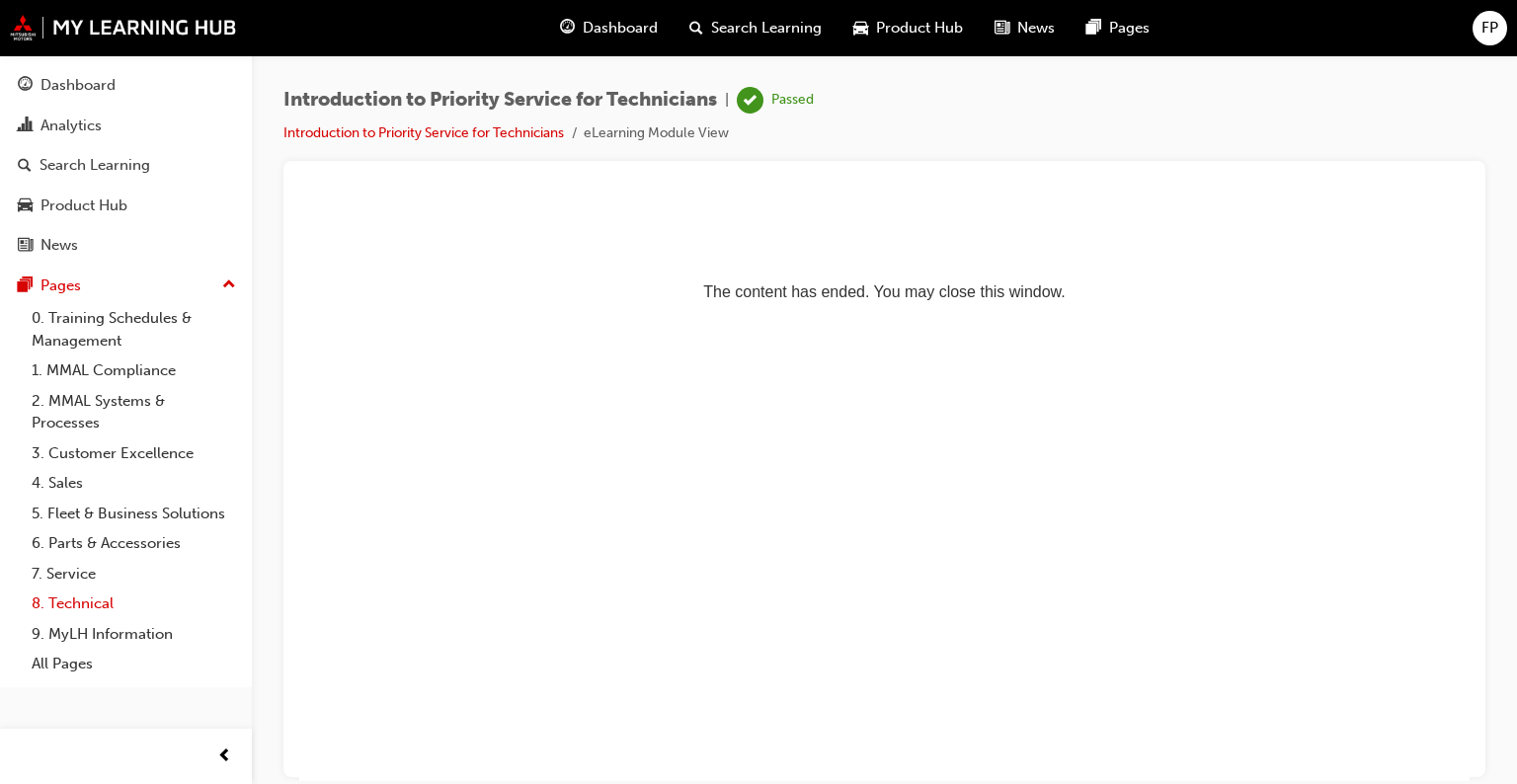 click on "8. Technical" at bounding box center [133, 603] 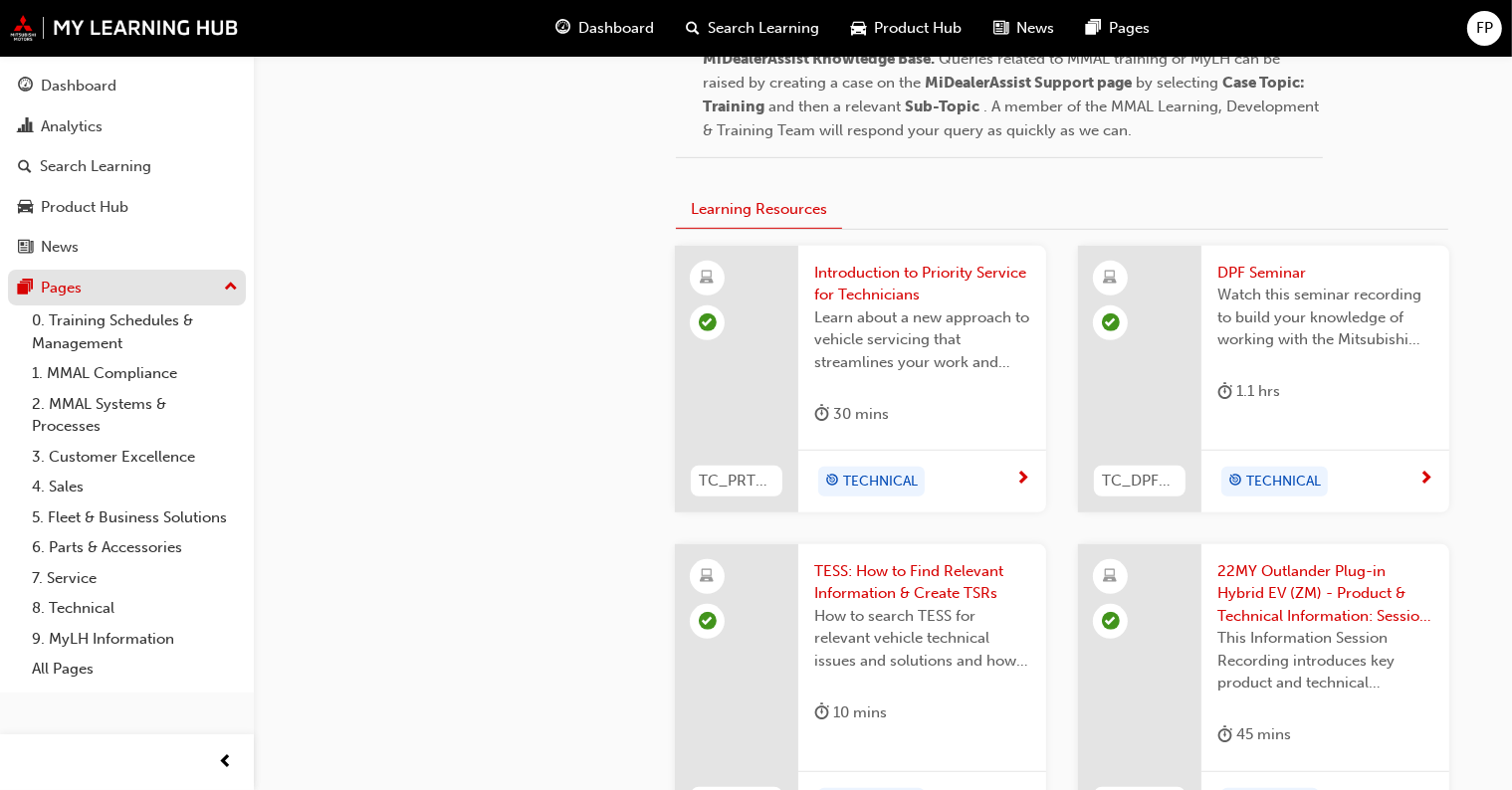 scroll, scrollTop: 895, scrollLeft: 0, axis: vertical 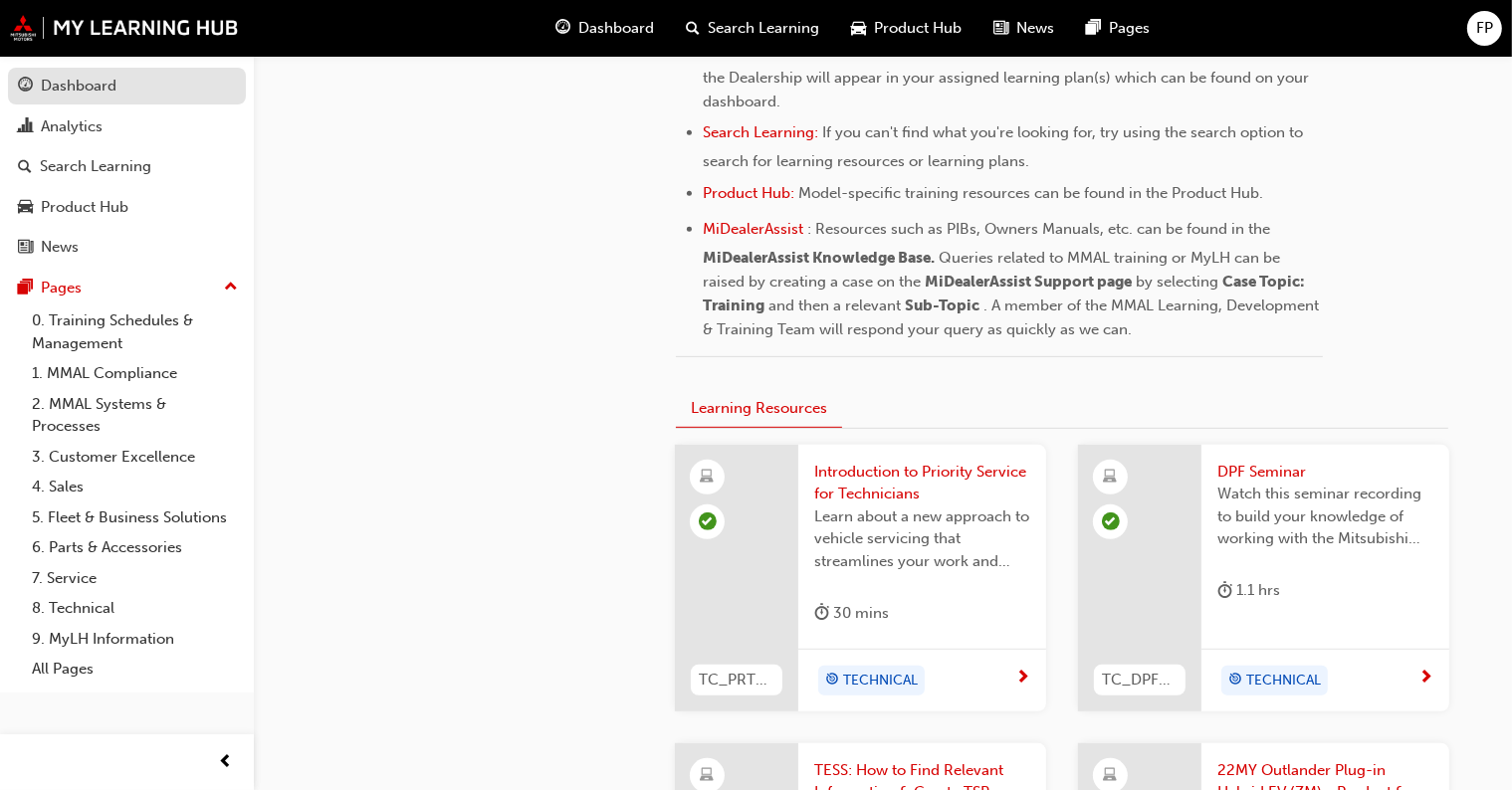 click on "Dashboard" at bounding box center [79, 86] 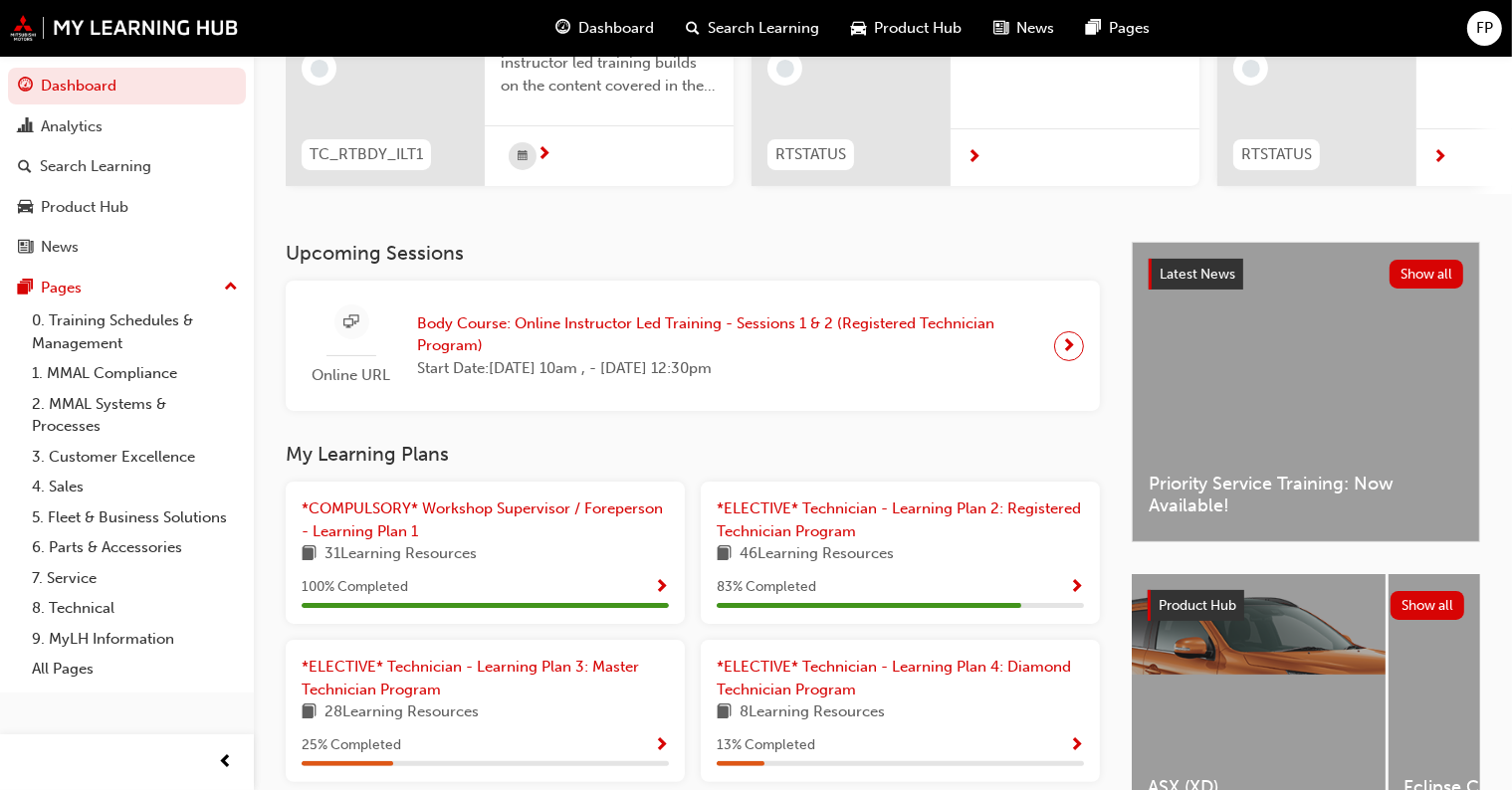 scroll, scrollTop: 298, scrollLeft: 0, axis: vertical 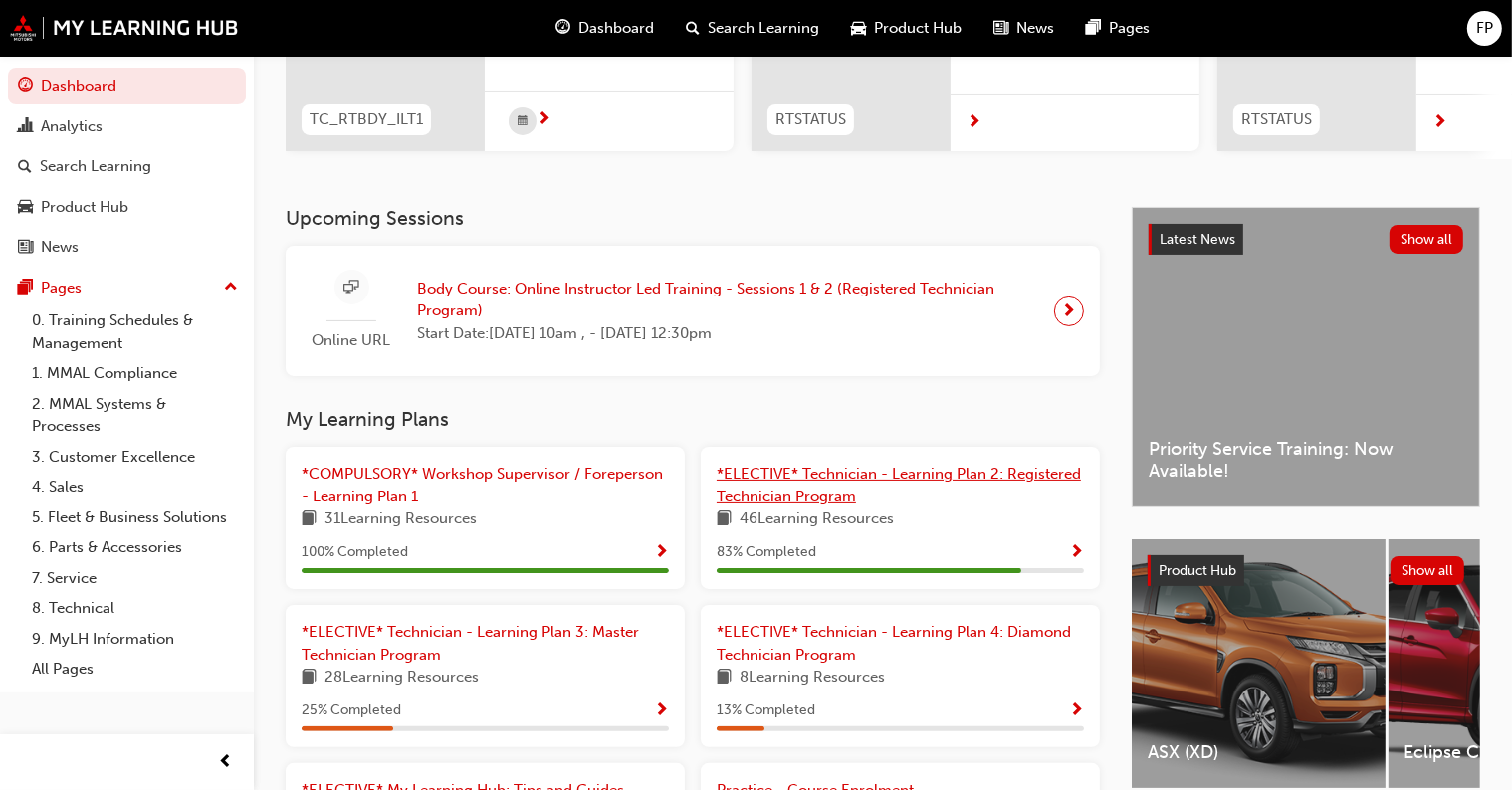 click on "*ELECTIVE* Technician - Learning Plan 2: Registered Technician Program" at bounding box center [900, 485] 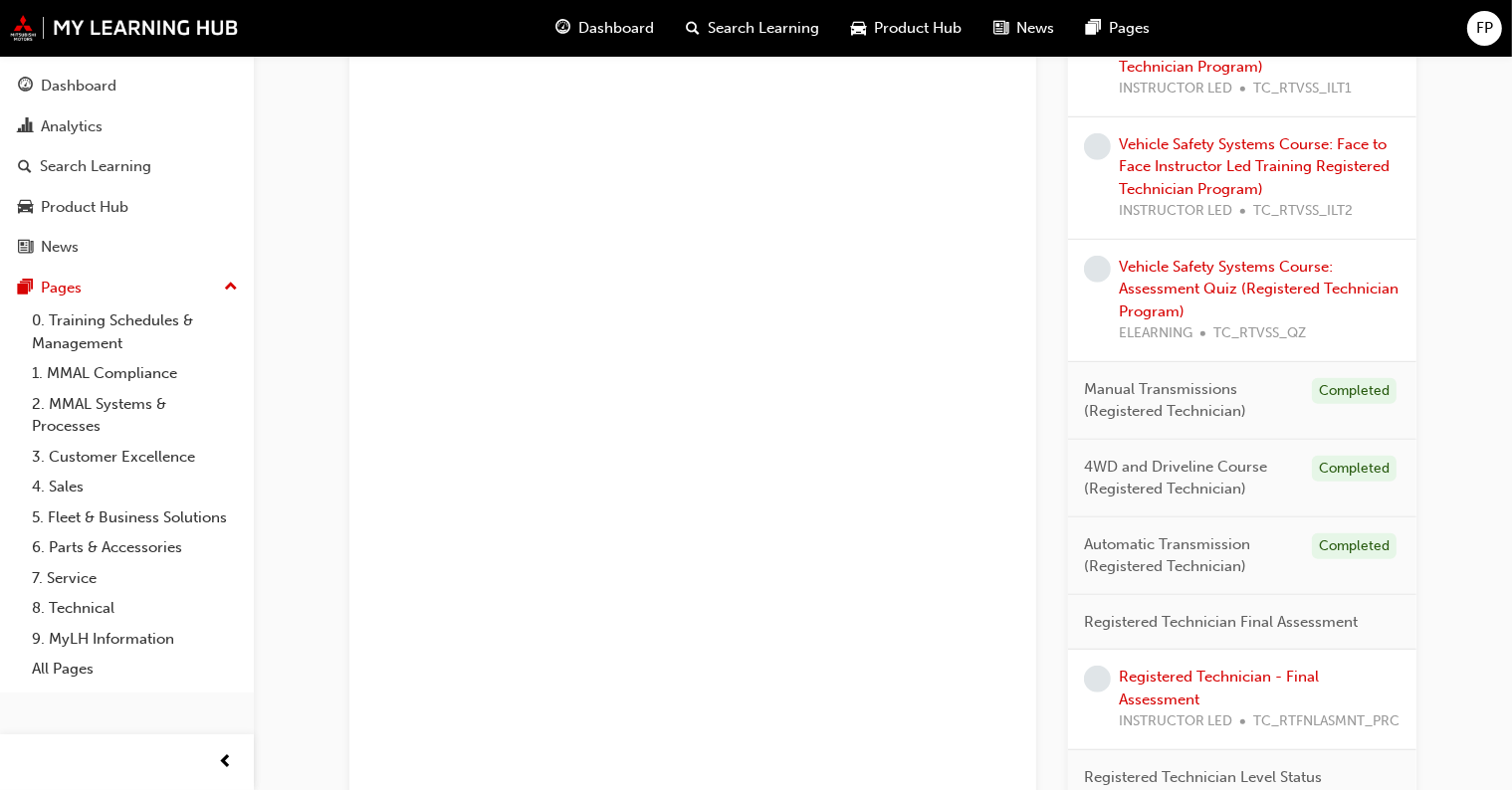 scroll, scrollTop: 1393, scrollLeft: 0, axis: vertical 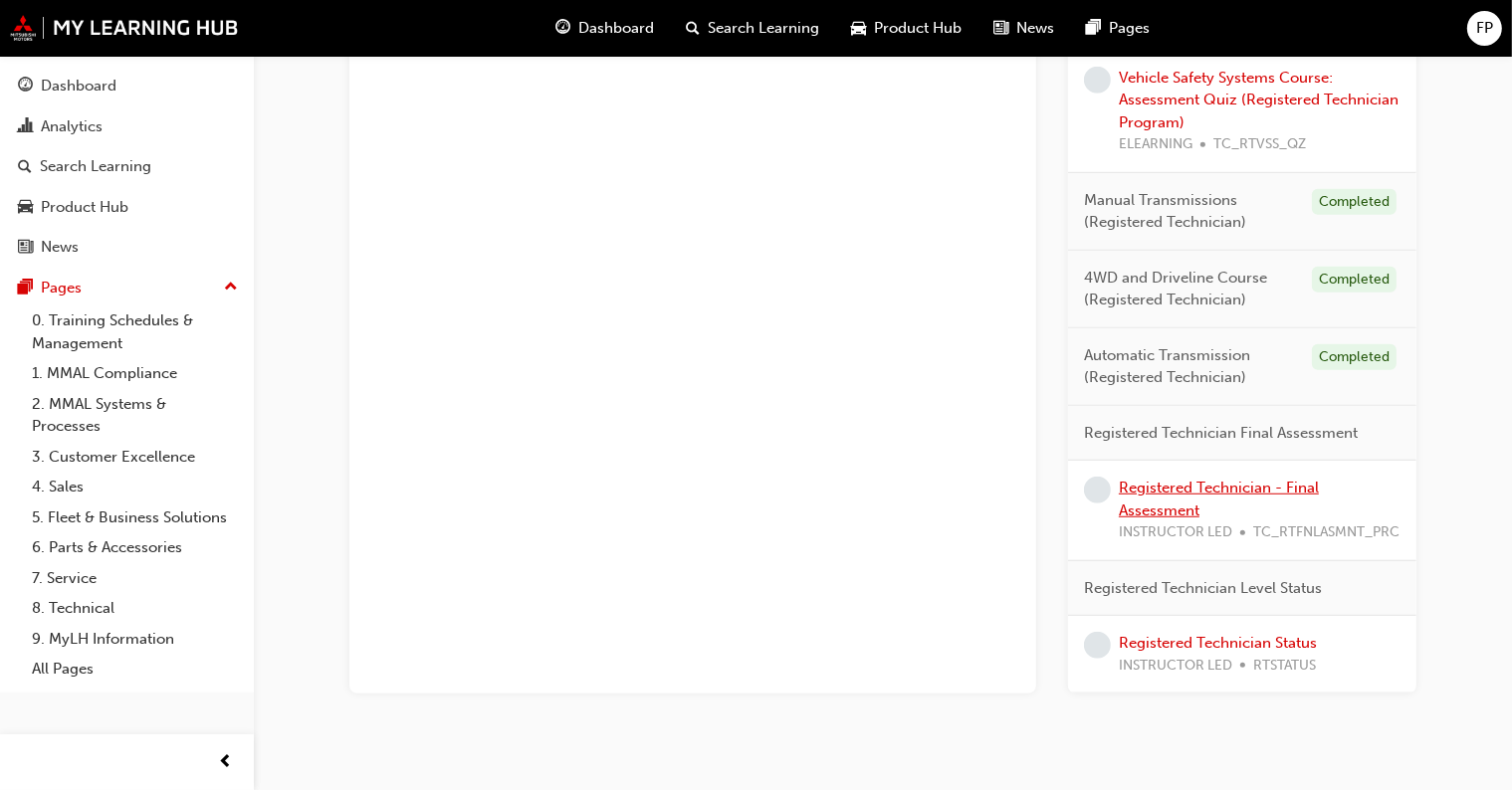 click on "Registered Technician - Final Assessment" at bounding box center [1218, 498] 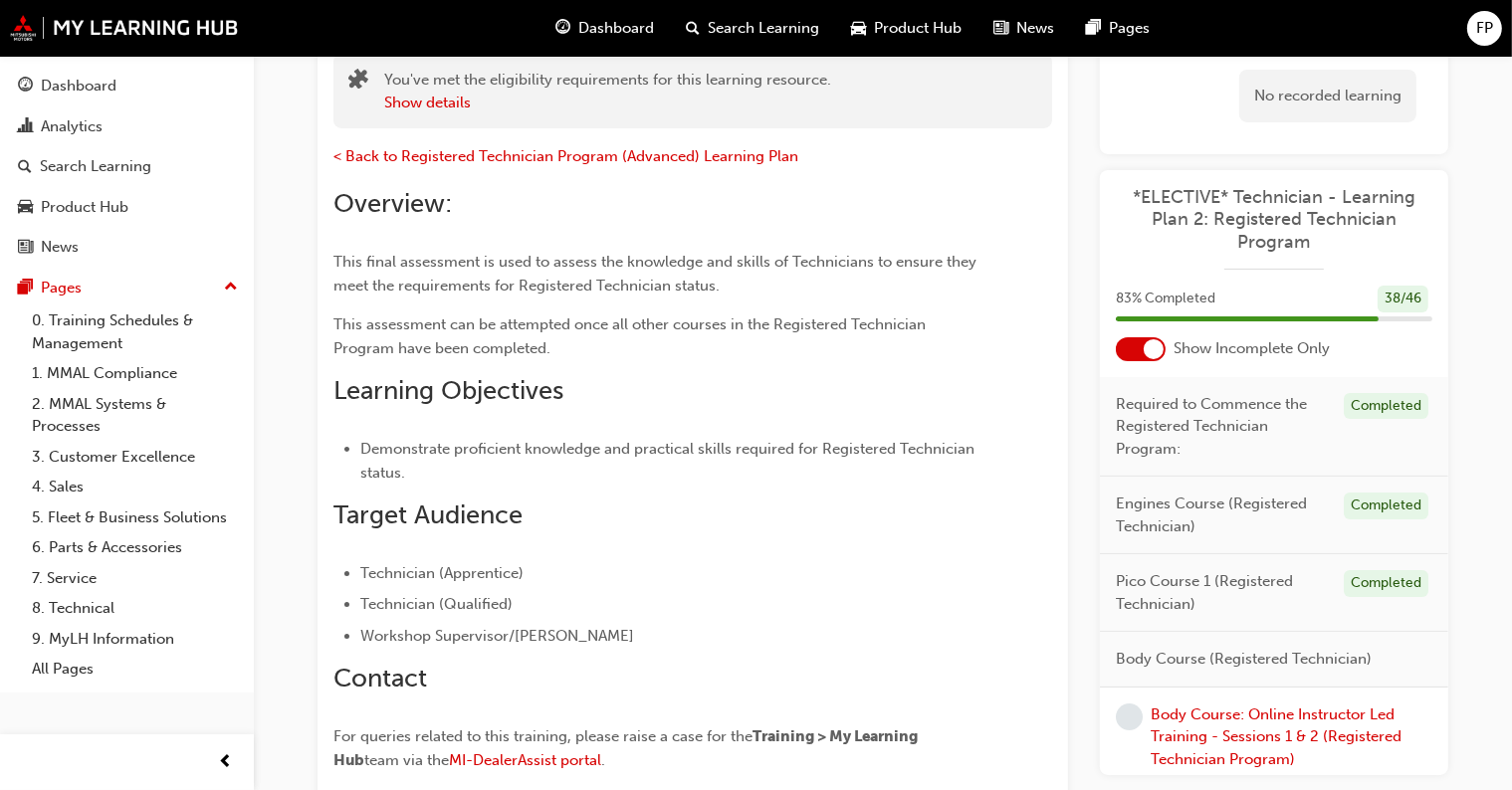 scroll, scrollTop: 0, scrollLeft: 0, axis: both 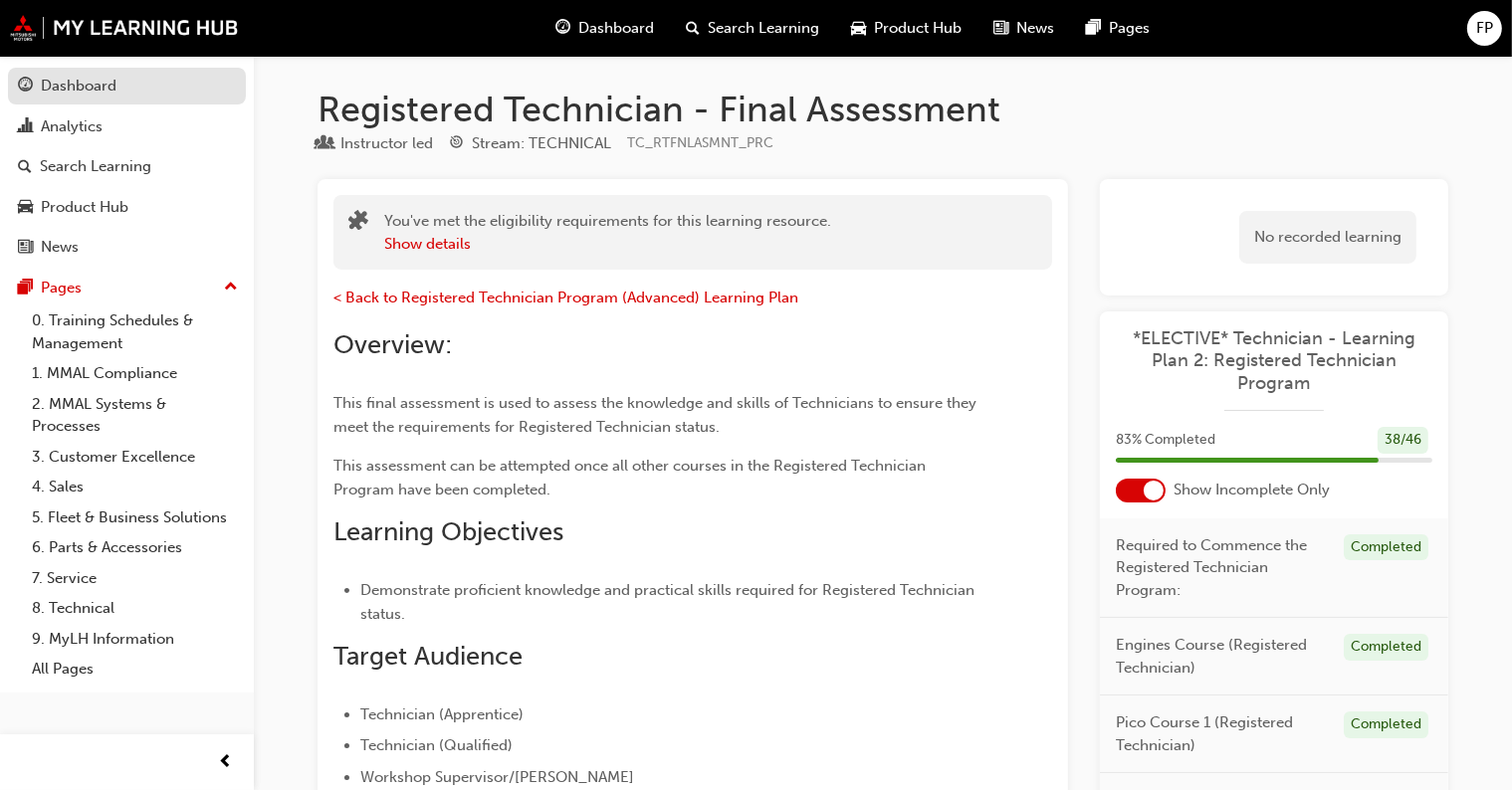 click on "Dashboard" at bounding box center (126, 86) 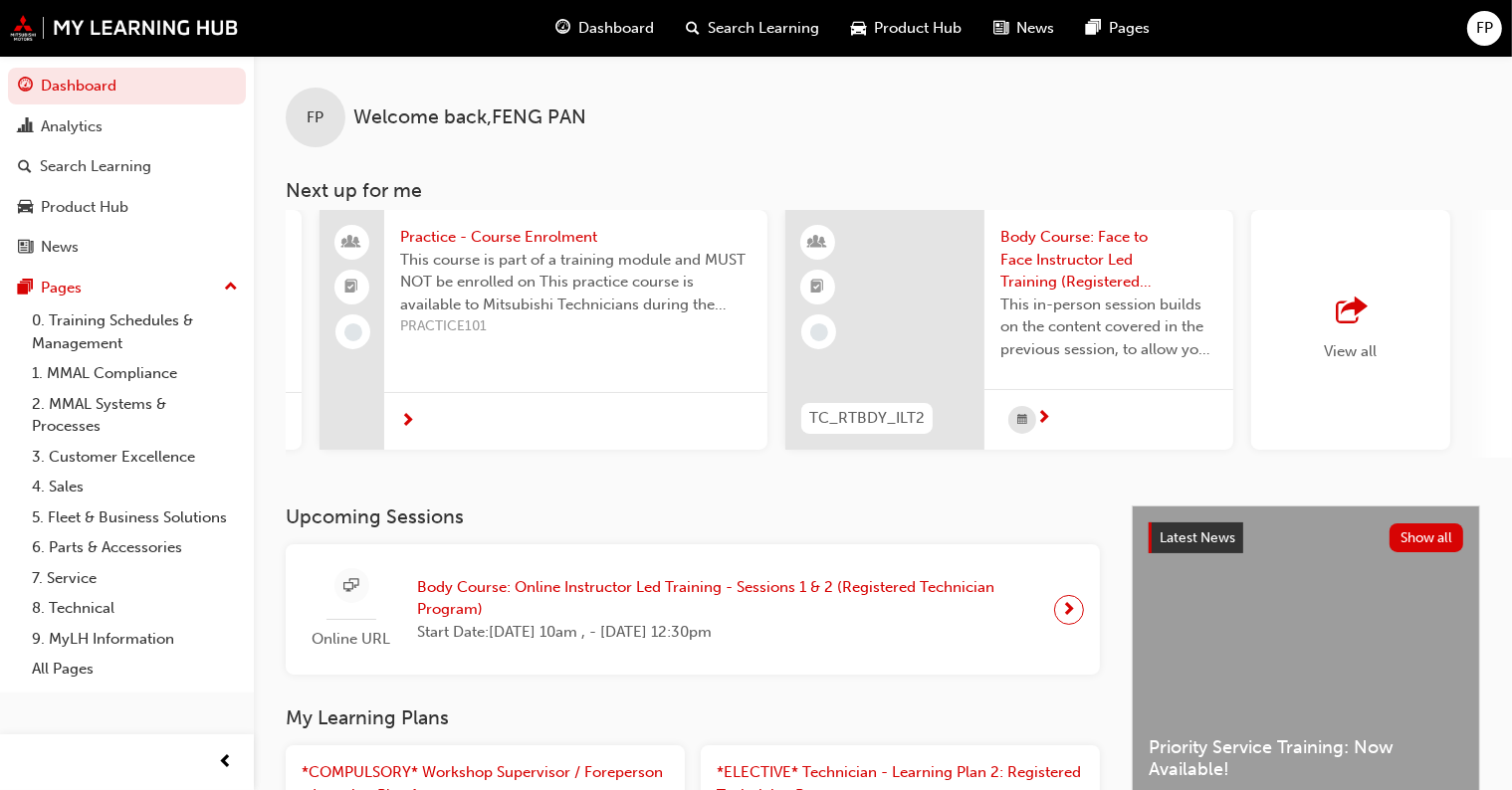 scroll, scrollTop: 0, scrollLeft: 1368, axis: horizontal 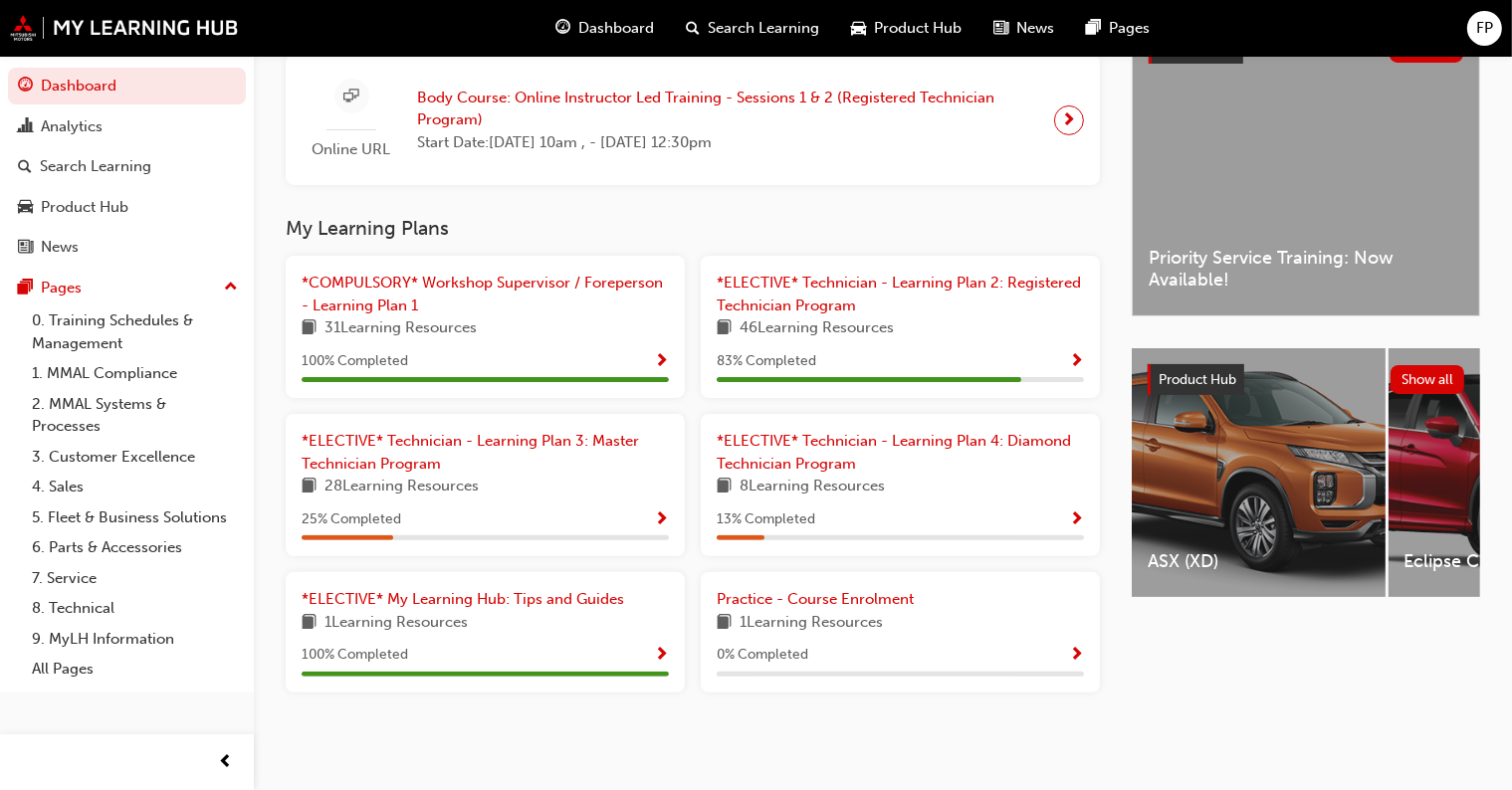 click on "Product Hub" at bounding box center [1197, 379] 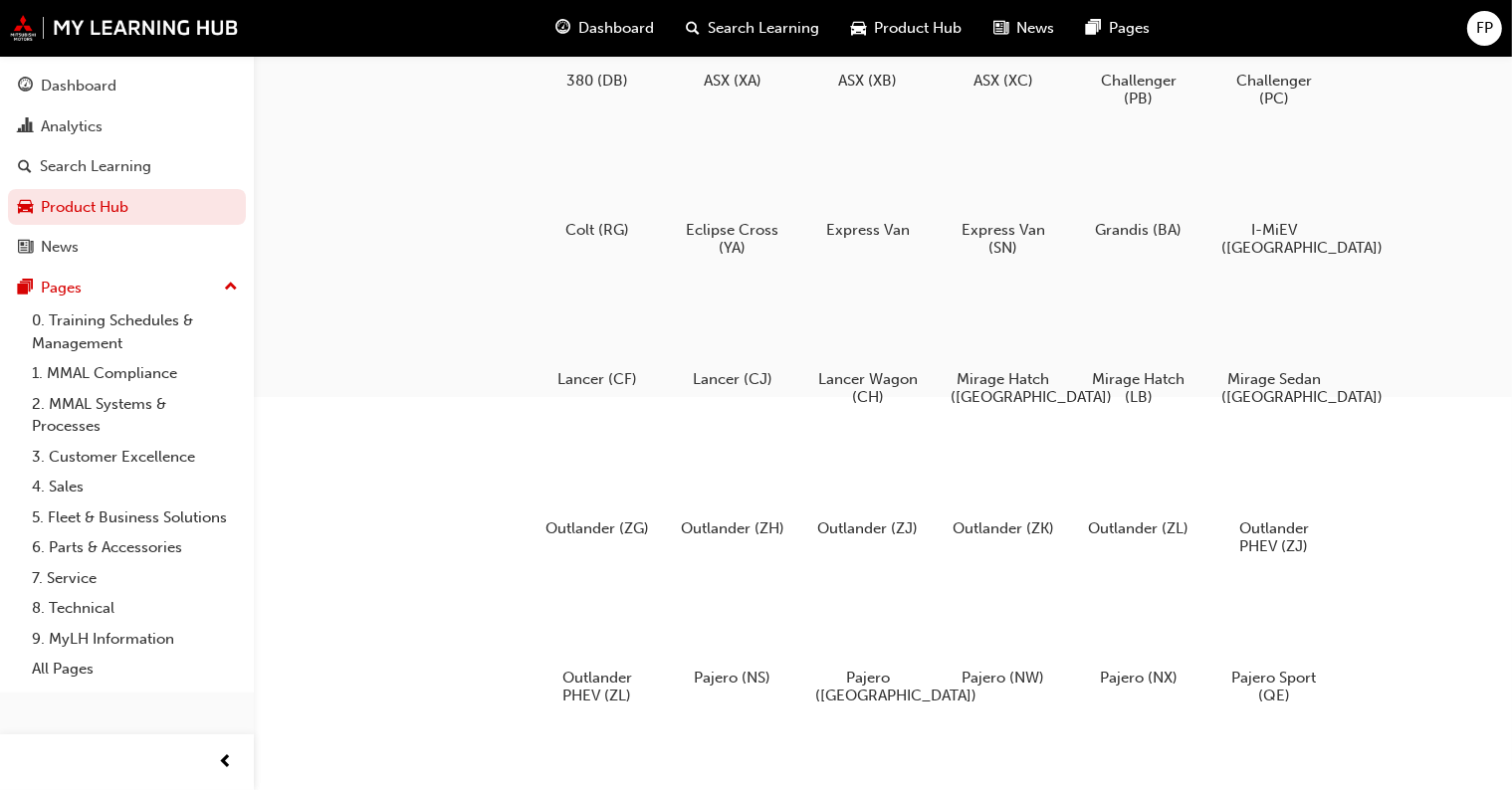 scroll, scrollTop: 0, scrollLeft: 0, axis: both 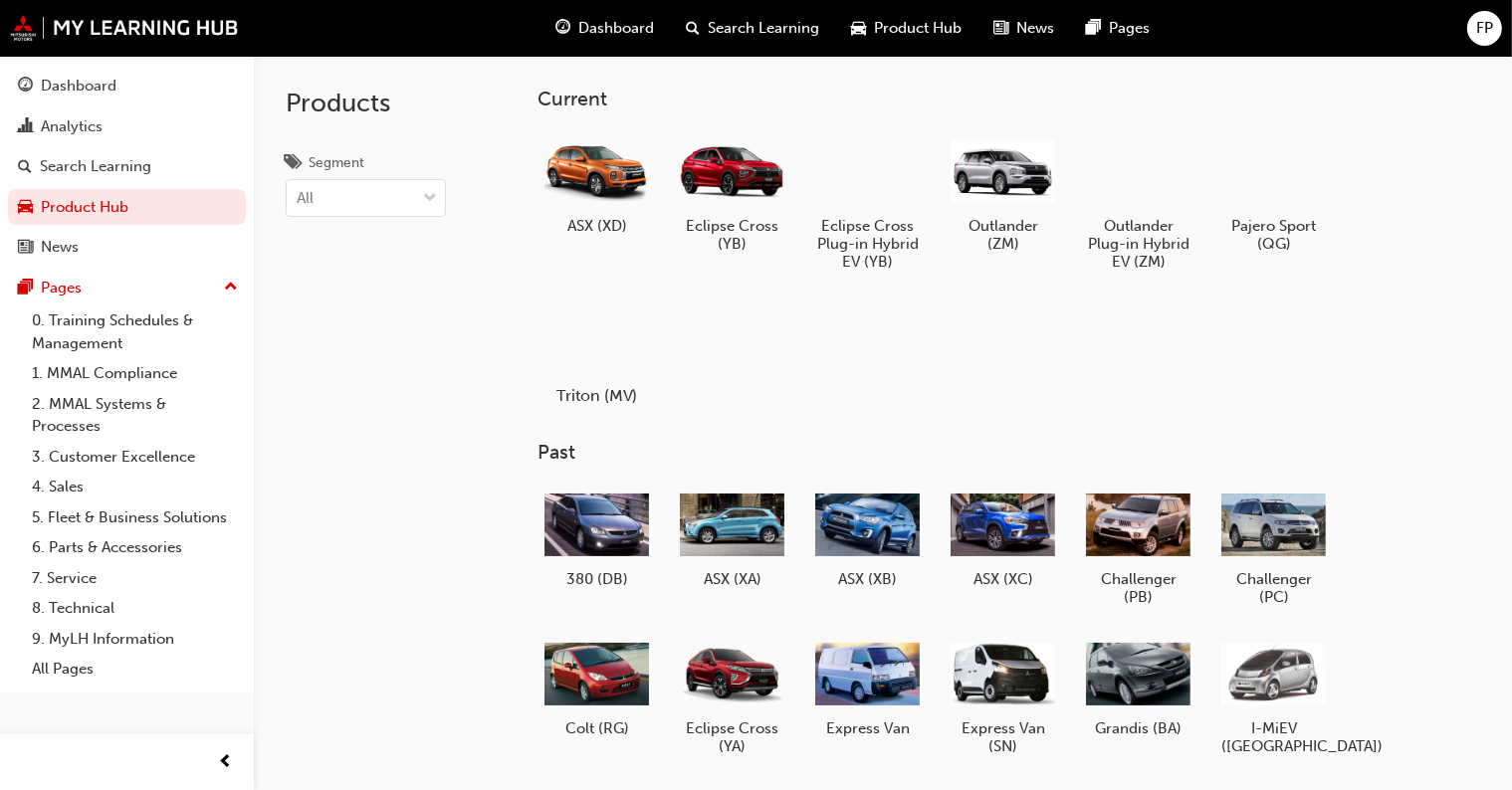 click at bounding box center [596, 338] 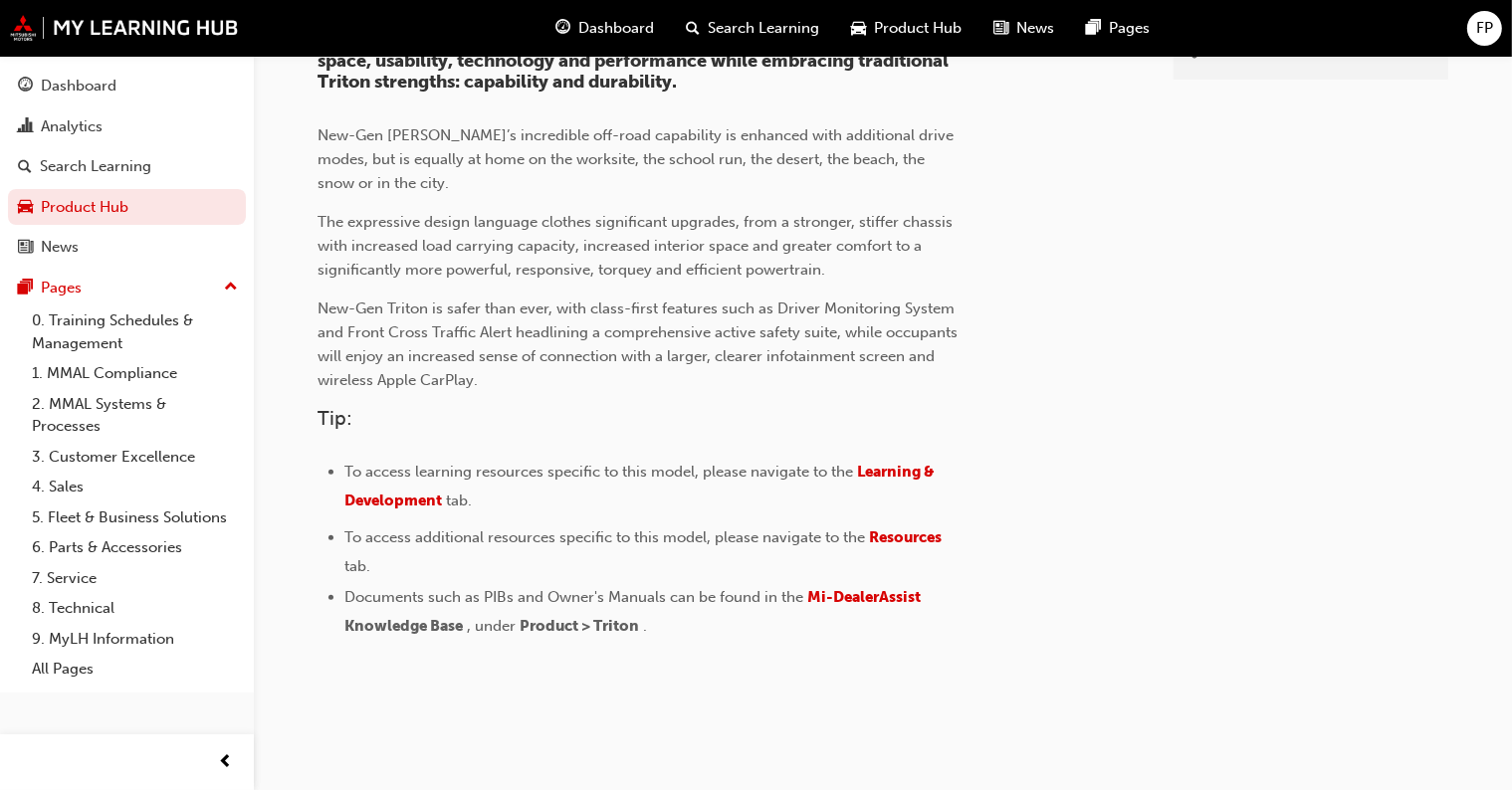 scroll, scrollTop: 653, scrollLeft: 0, axis: vertical 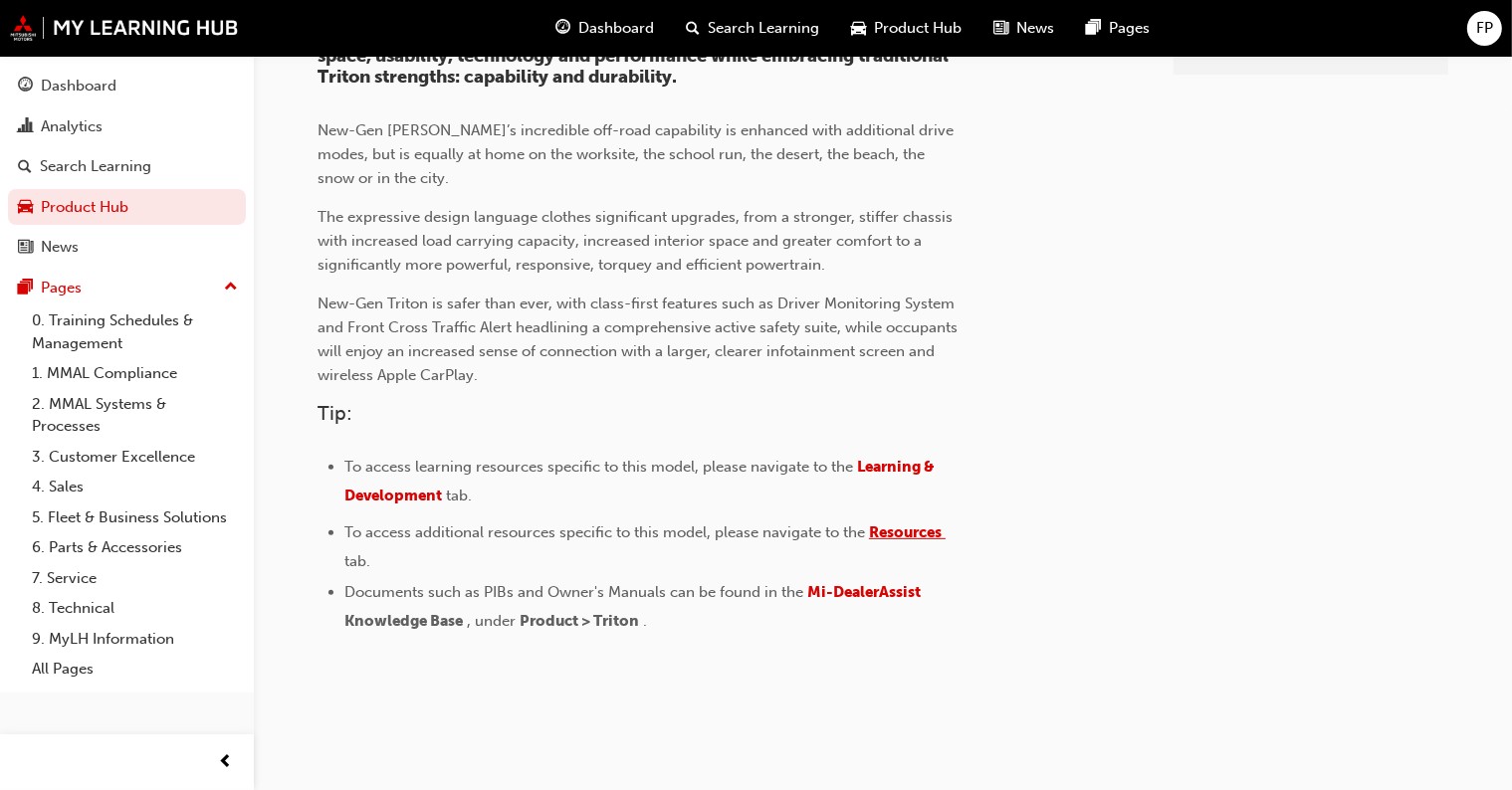 click on "Resources" at bounding box center (905, 532) 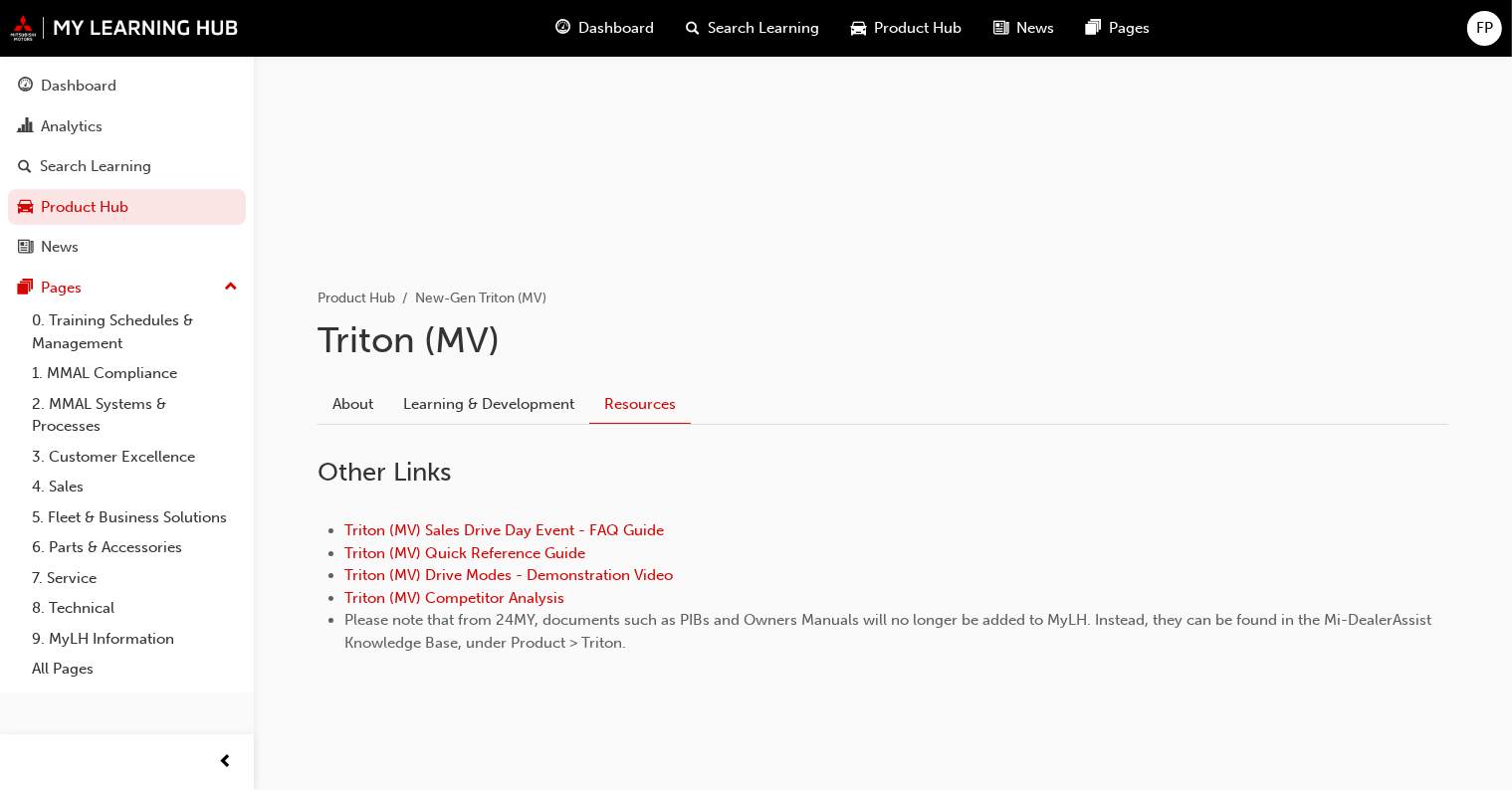 scroll, scrollTop: 206, scrollLeft: 0, axis: vertical 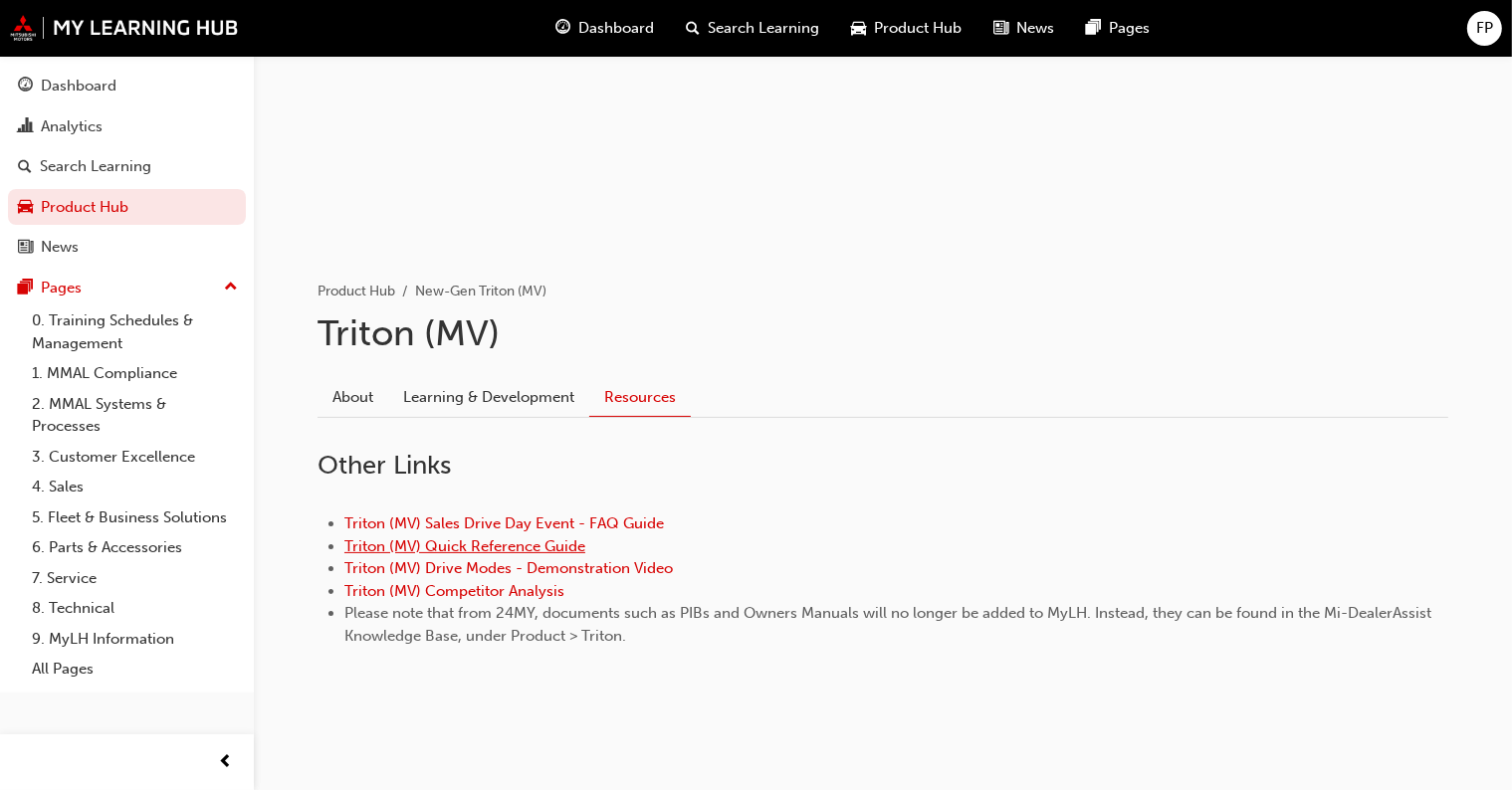 click on "Triton (MV) Quick Reference Guide" at bounding box center (465, 546) 